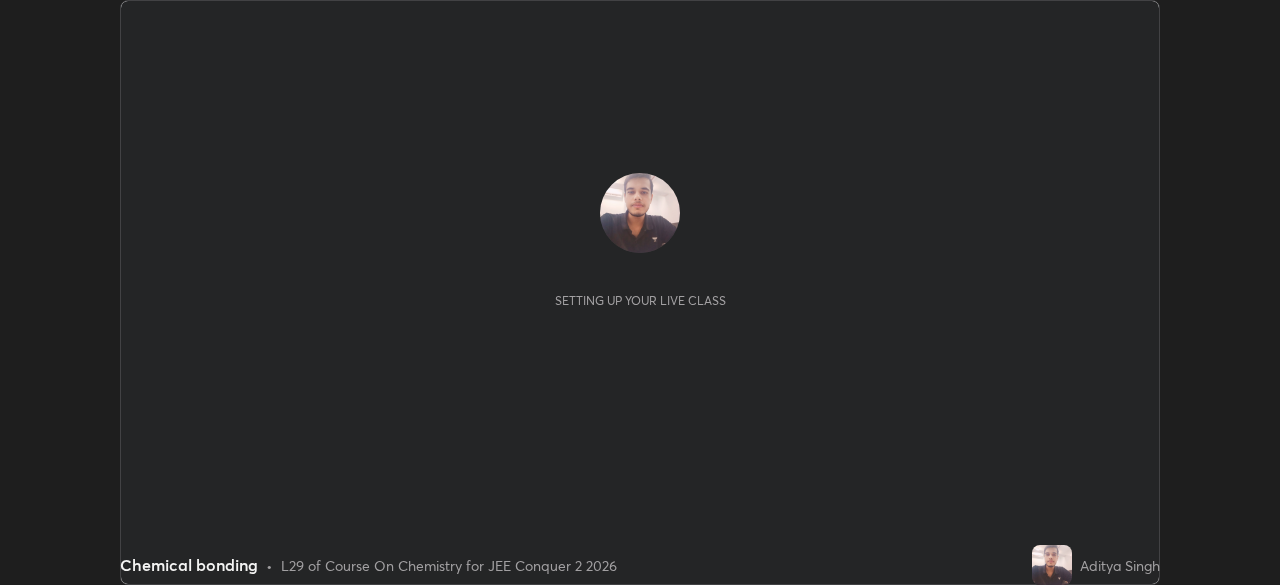 scroll, scrollTop: 0, scrollLeft: 0, axis: both 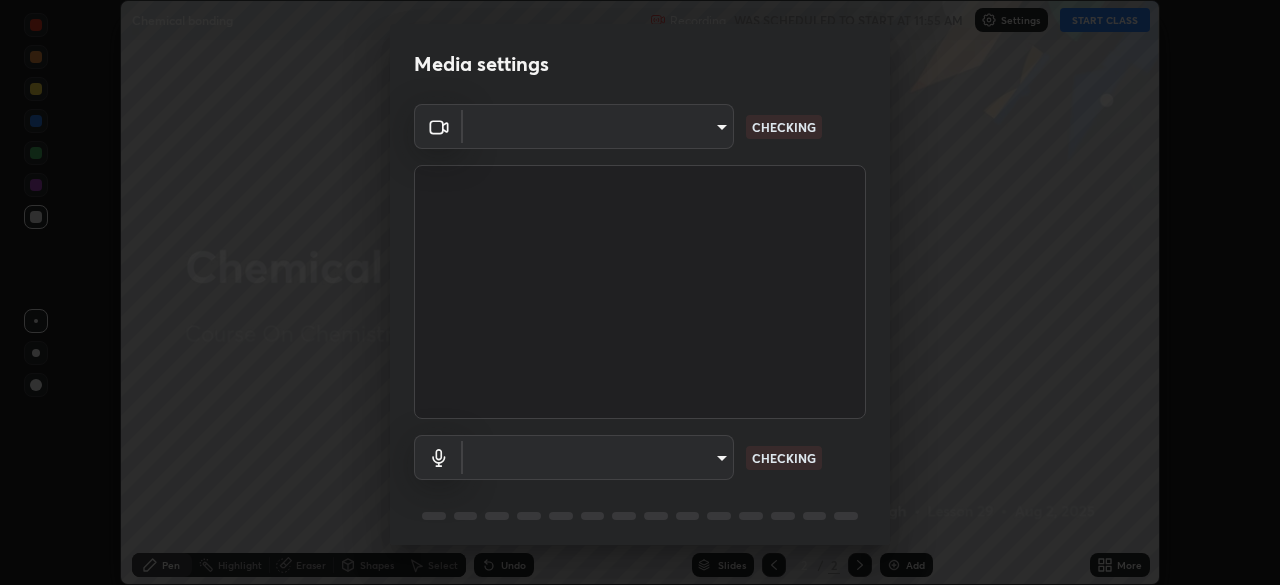 type on "[HASH]" 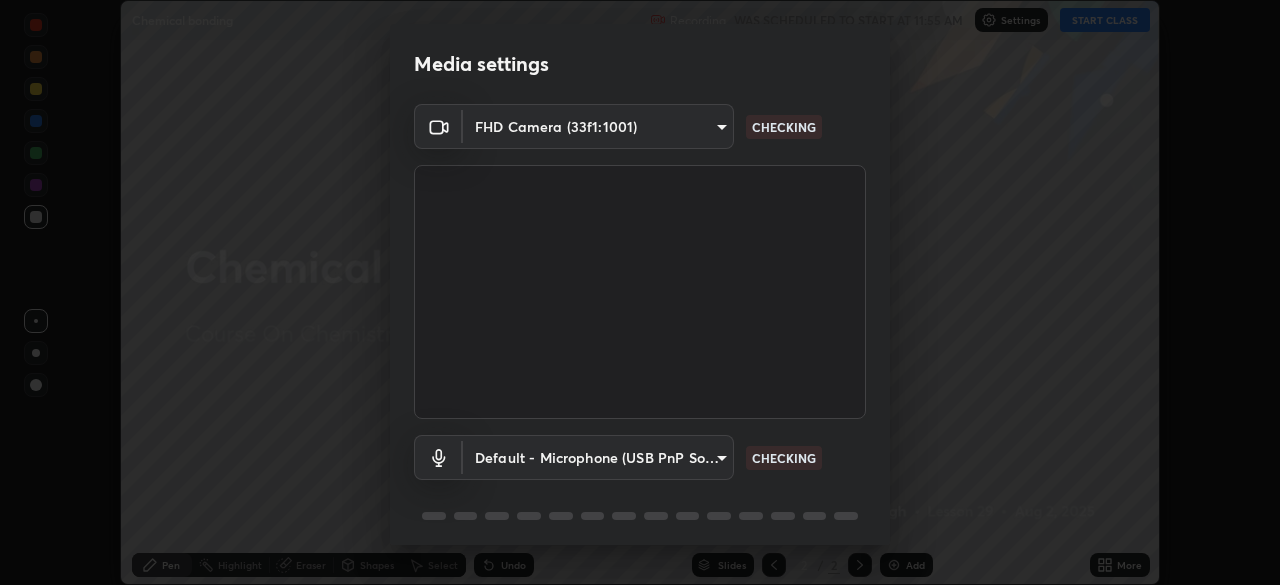click on "Erase all Chemical bonding Recording WAS SCHEDULED TO START AT  [TIME] Settings START CLASS Setting up your live class Chemical bonding • L29 of Course On Chemistry for JEE Conquer 2 2026 [FIRST] [LAST] Pen Highlight Eraser Shapes Select Undo Slides 2 / 2 Add More No doubts shared Encourage your learners to ask a doubt for better clarity Report an issue Reason for reporting Buffering Chat not working Audio - Video sync issue Educator video quality low ​ Attach an image Report Media settings FHD Camera ([DEVICE_ID]) [HASH] CHECKING Default - Microphone (USB PnP Sound Device) default CHECKING 1 / 5 Next" at bounding box center [640, 292] 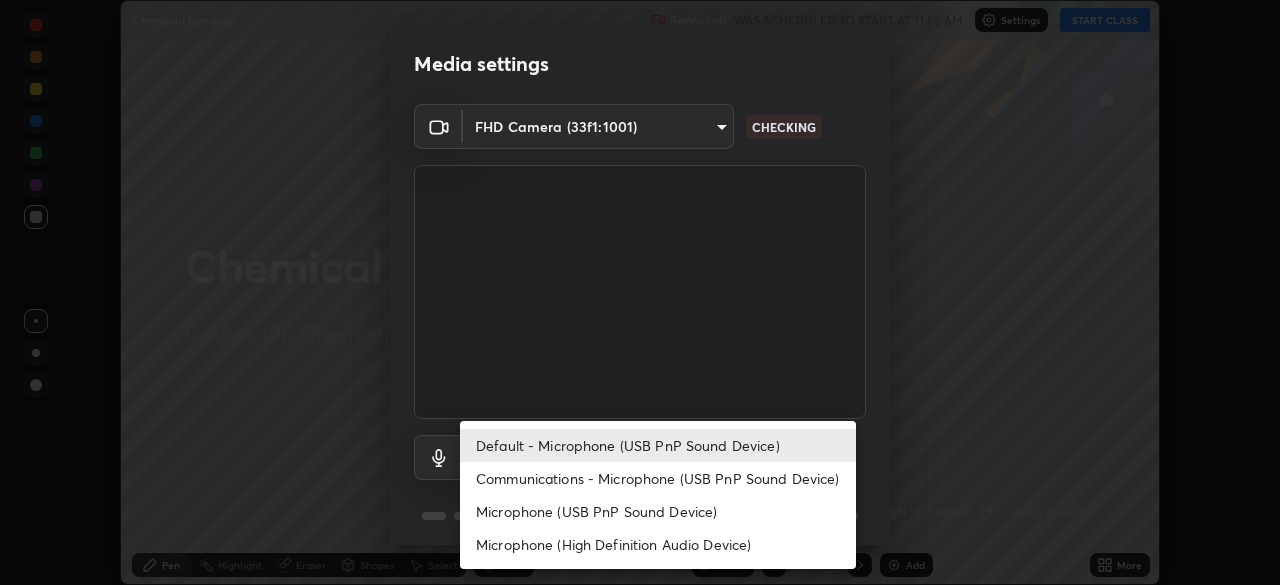 click on "Communications - Microphone (USB PnP Sound Device)" at bounding box center [658, 478] 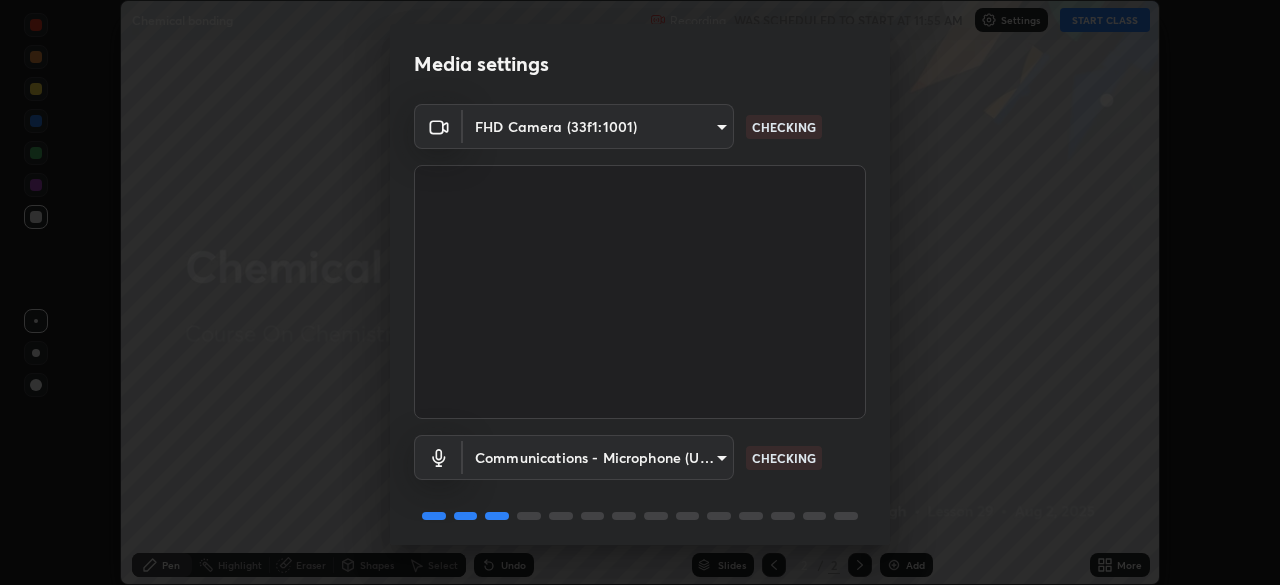 click on "Erase all Chemical bonding Recording WAS SCHEDULED TO START AT  [TIME] Settings START CLASS Setting up your live class Chemical bonding • L29 of Course On Chemistry for JEE Conquer 2 2026 [FIRST] [LAST] Pen Highlight Eraser Shapes Select Undo Slides 2 / 2 Add More No doubts shared Encourage your learners to ask a doubt for better clarity Report an issue Reason for reporting Buffering Chat not working Audio - Video sync issue Educator video quality low ​ Attach an image Report Media settings FHD Camera ([DEVICE_ID]) [HASH] CHECKING Communications - Microphone (USB PnP Sound Device) communications CHECKING 1 / 5 Next" at bounding box center (640, 292) 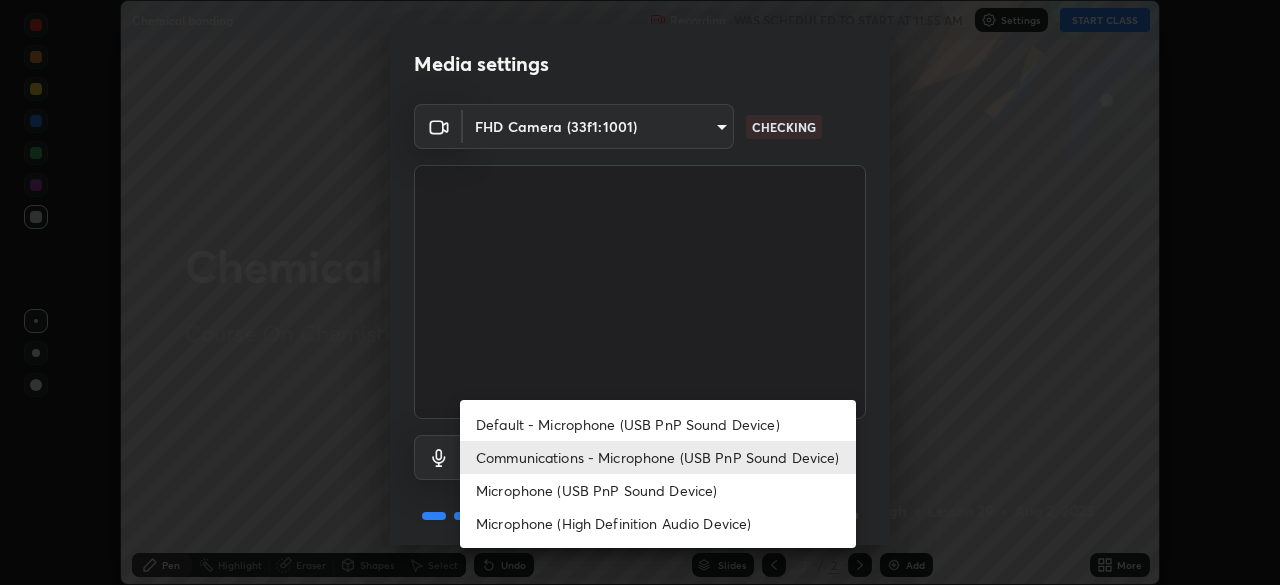 click on "Default - Microphone (USB PnP Sound Device)" at bounding box center [658, 424] 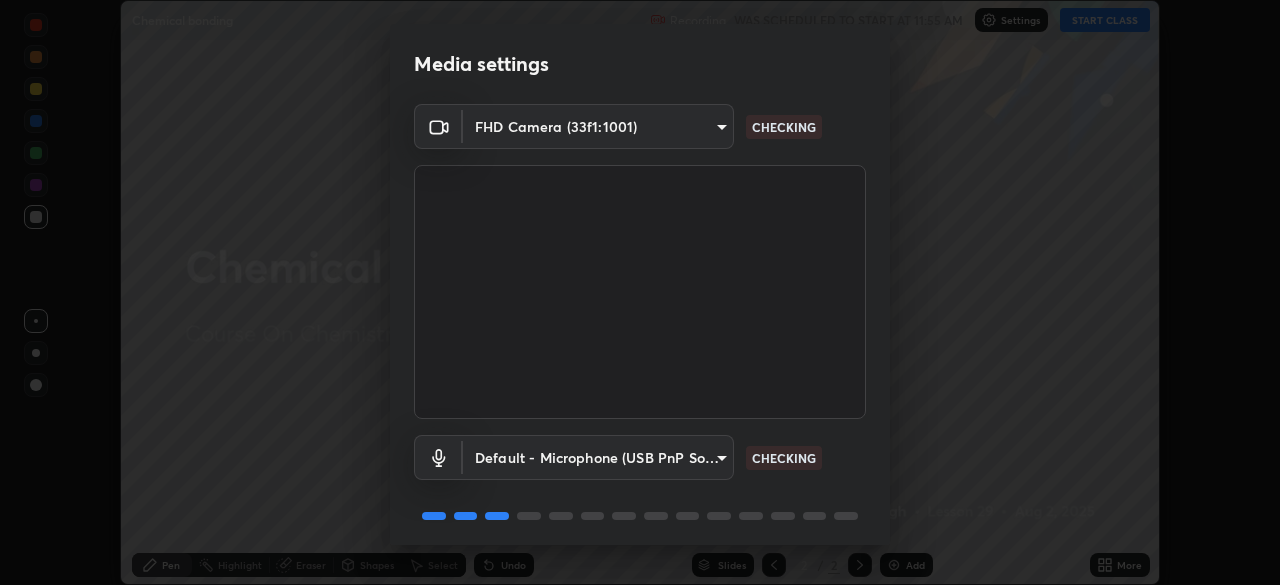 scroll, scrollTop: 71, scrollLeft: 0, axis: vertical 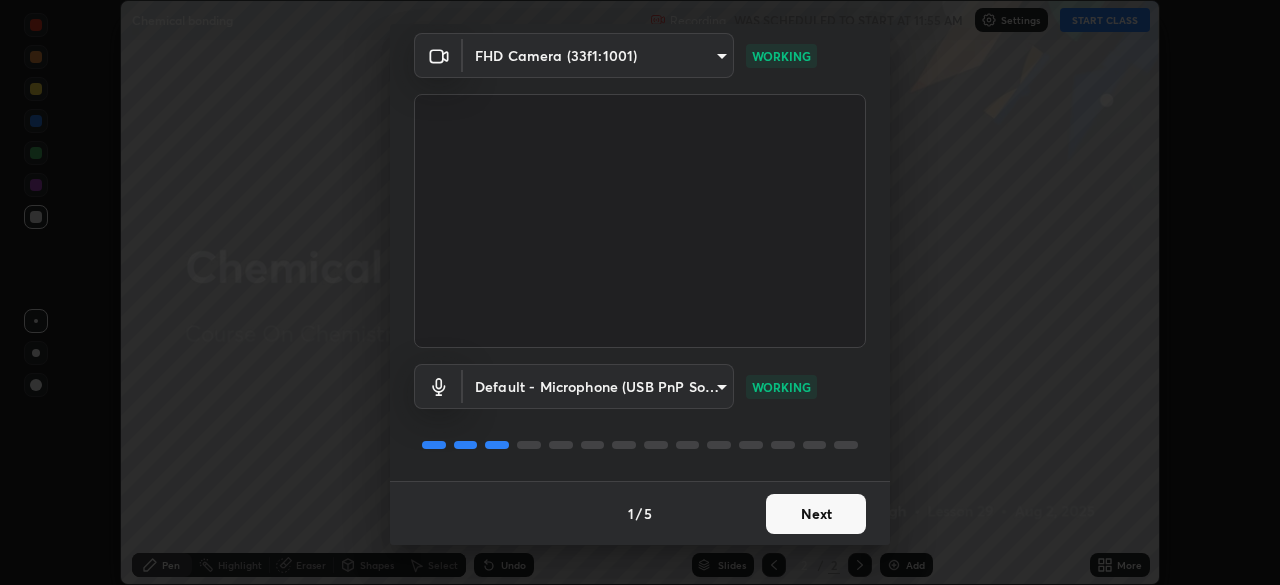 click on "Next" at bounding box center (816, 514) 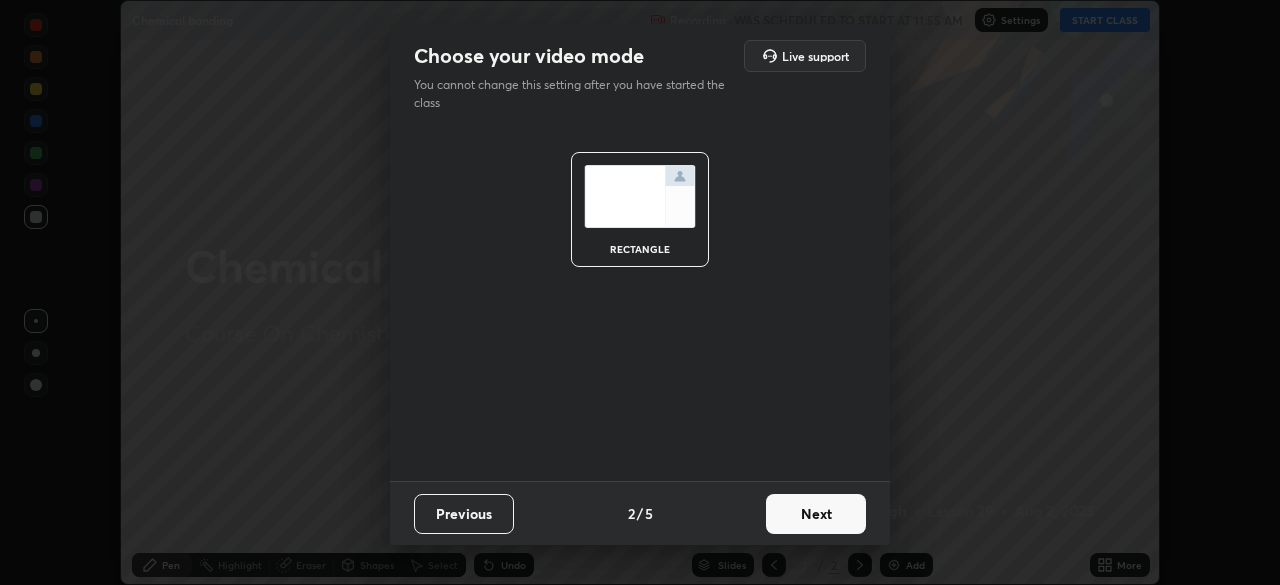 scroll, scrollTop: 0, scrollLeft: 0, axis: both 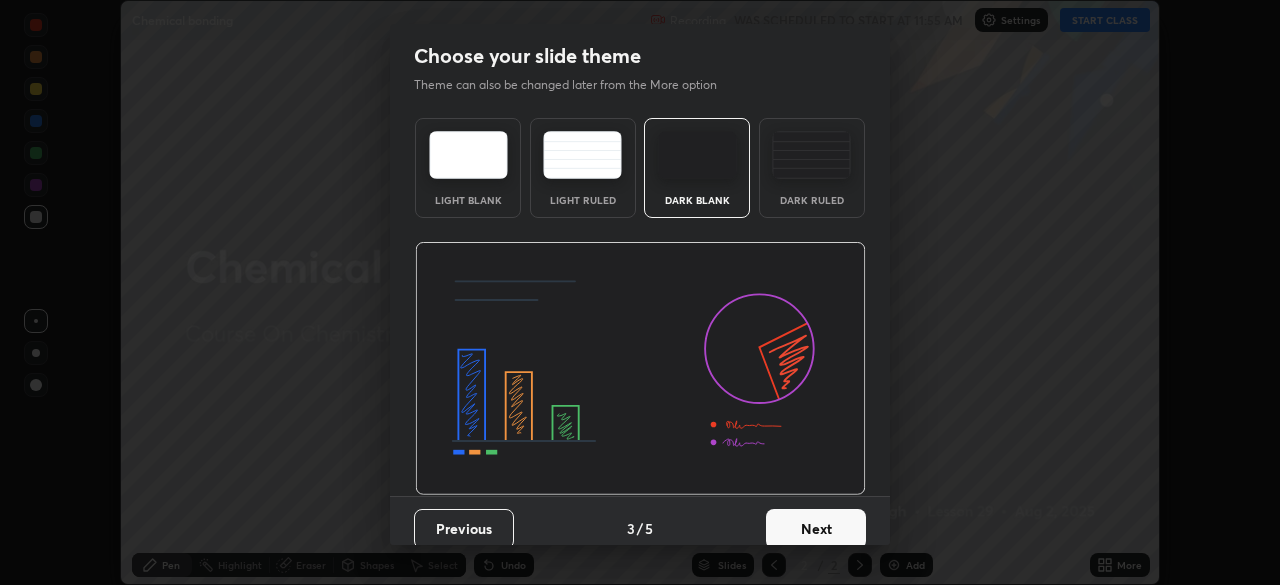 click on "Next" at bounding box center [816, 529] 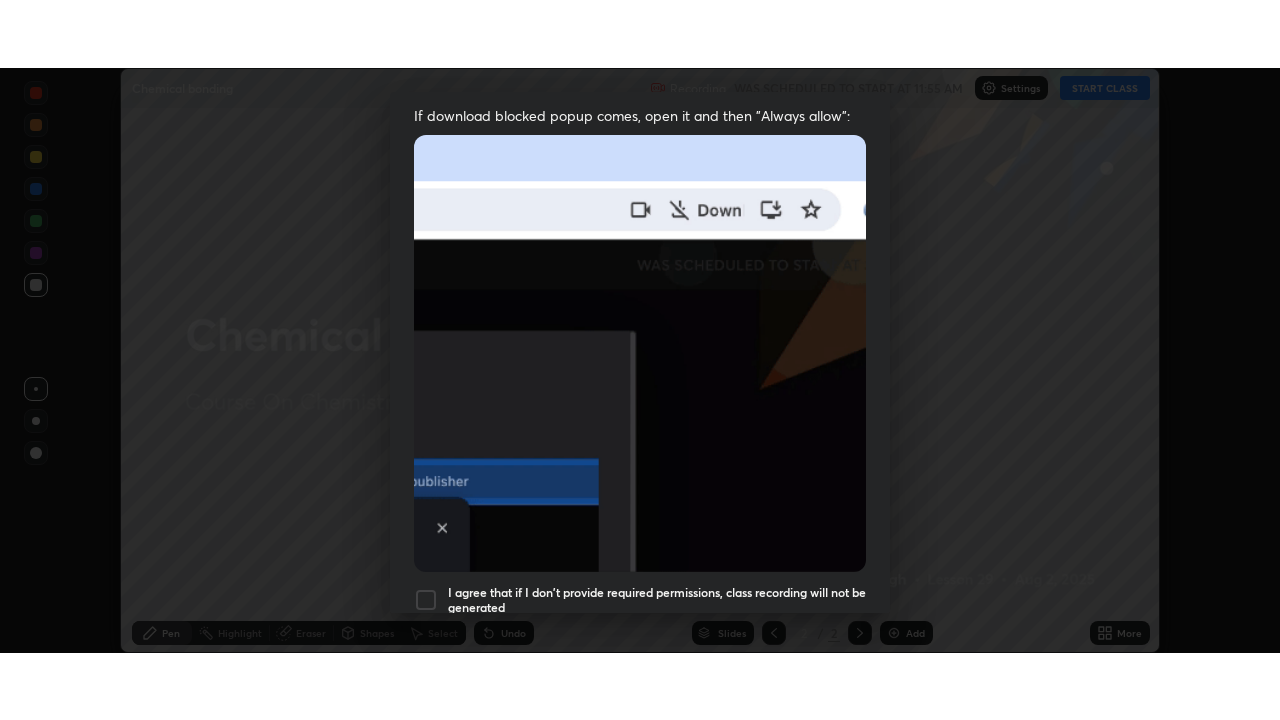scroll, scrollTop: 479, scrollLeft: 0, axis: vertical 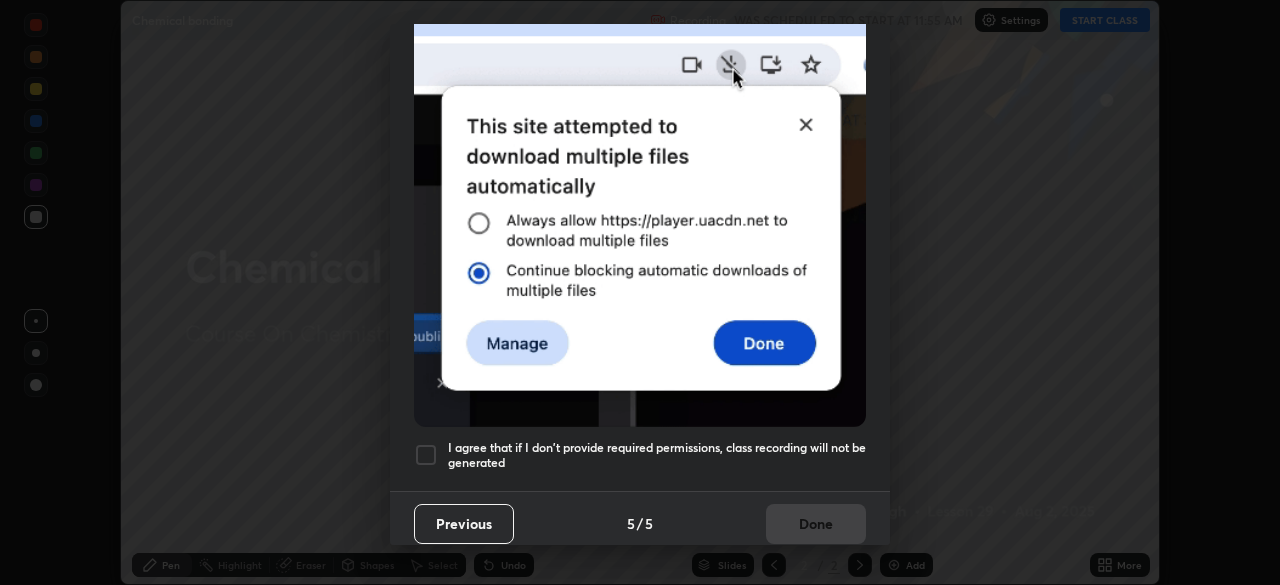 click at bounding box center (426, 455) 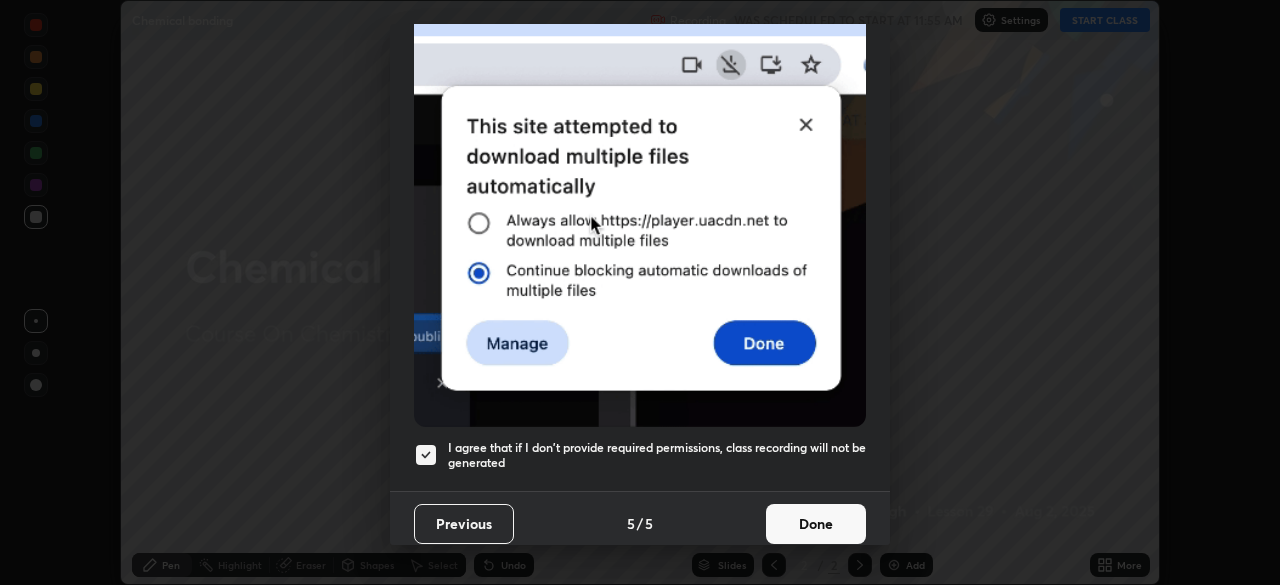 click on "Done" at bounding box center (816, 524) 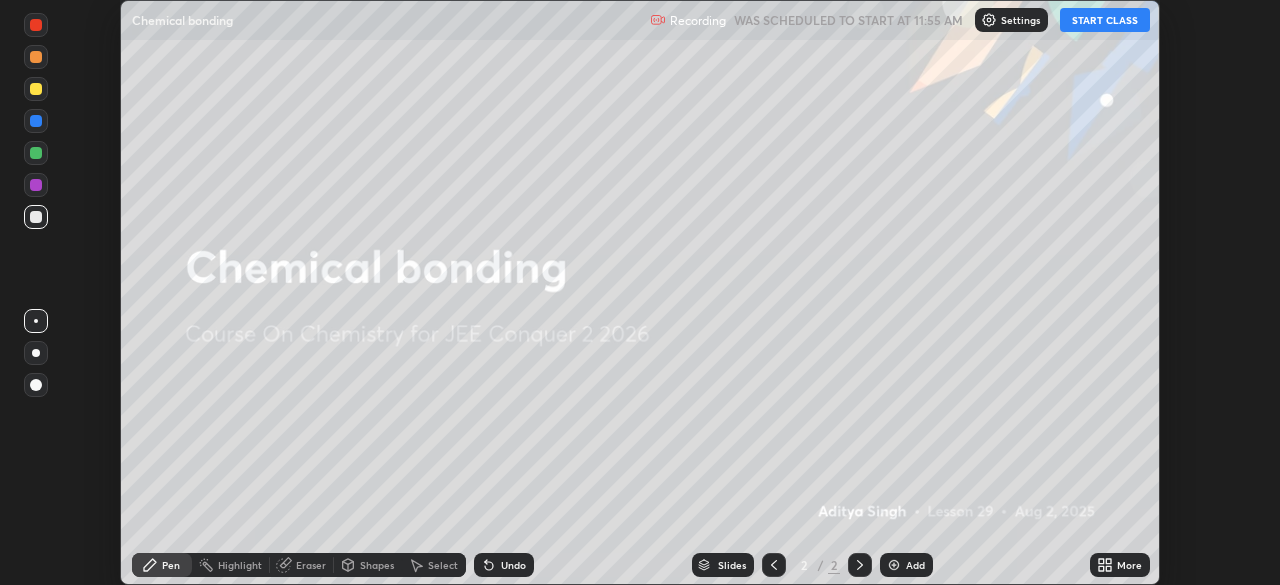 click on "START CLASS" at bounding box center [1105, 20] 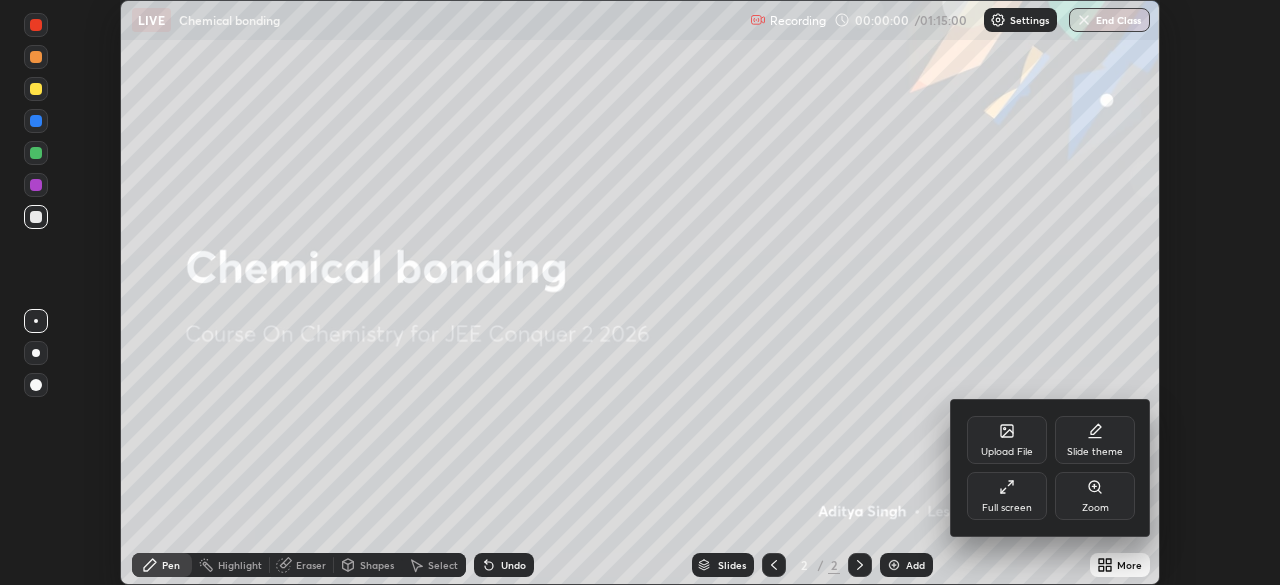 click on "Full screen" at bounding box center (1007, 496) 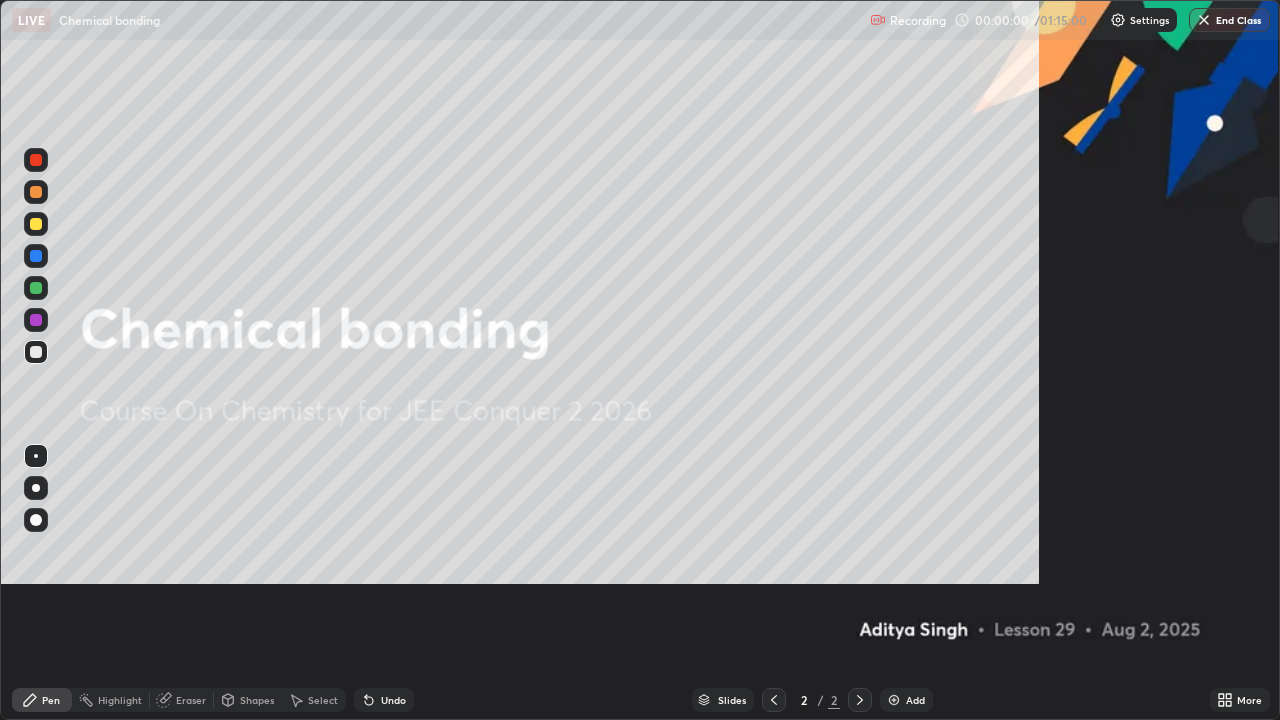 scroll, scrollTop: 99280, scrollLeft: 98720, axis: both 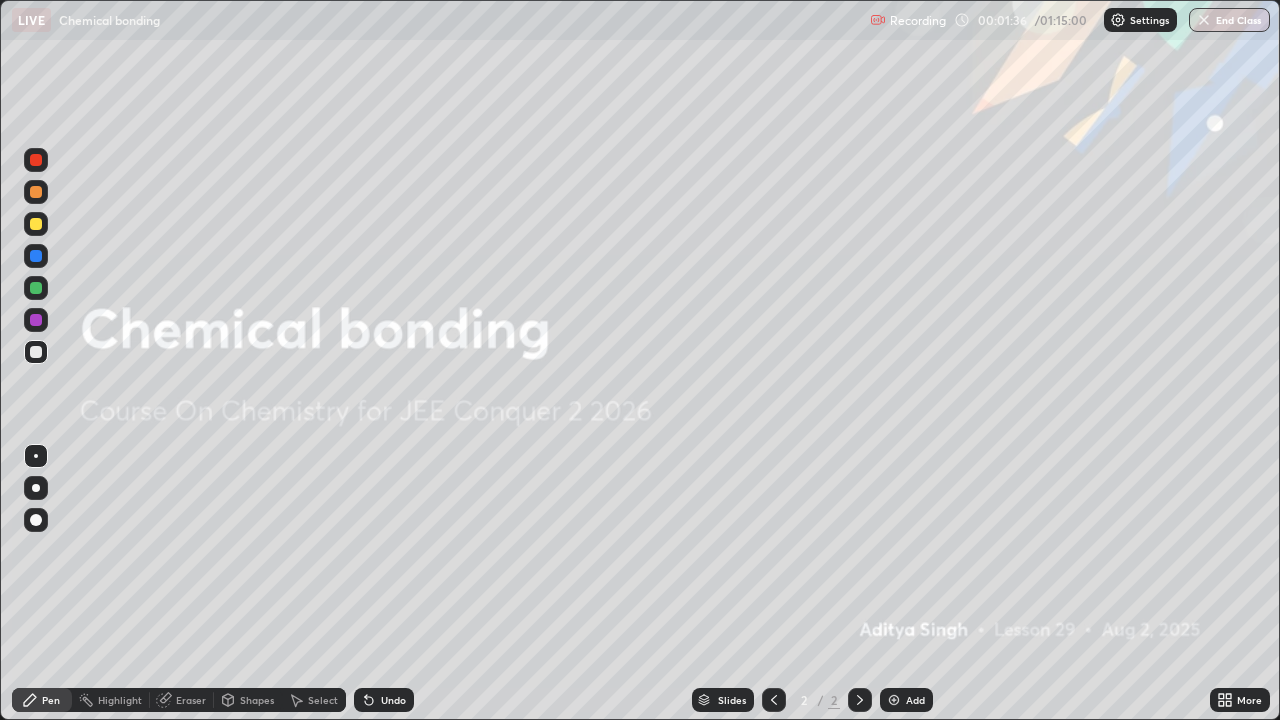 click on "Add" at bounding box center [915, 700] 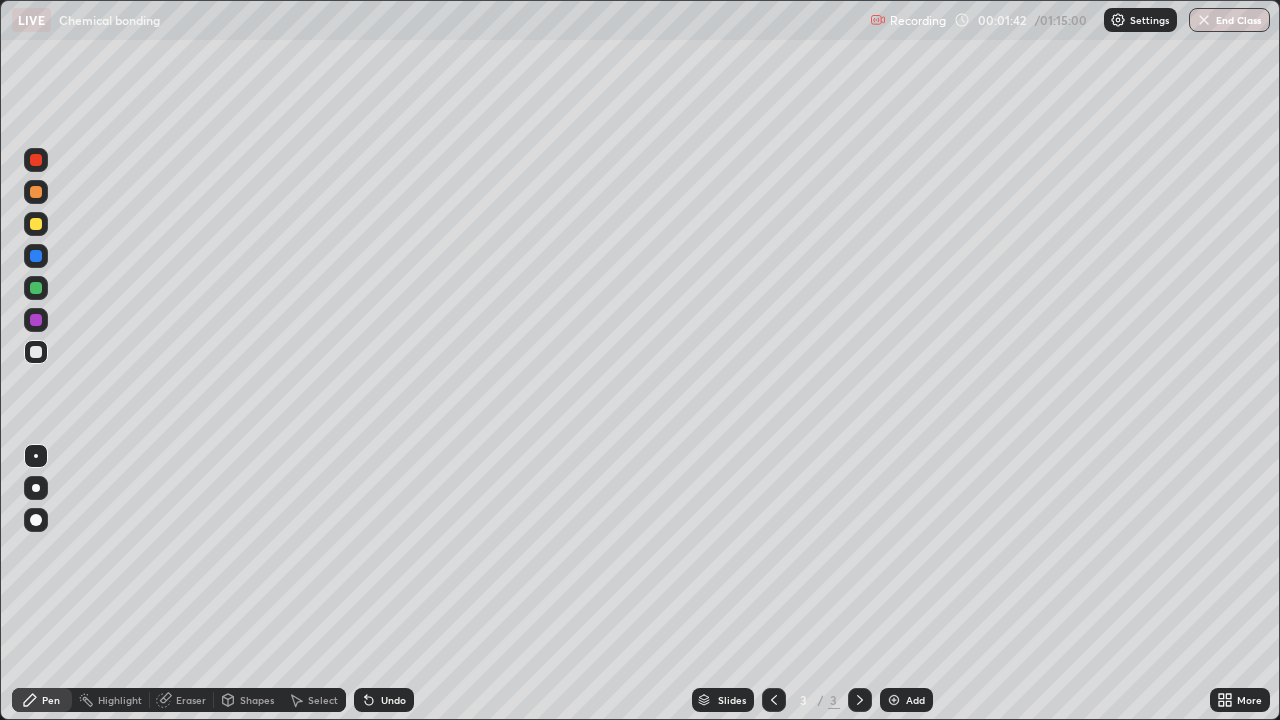 click at bounding box center [36, 224] 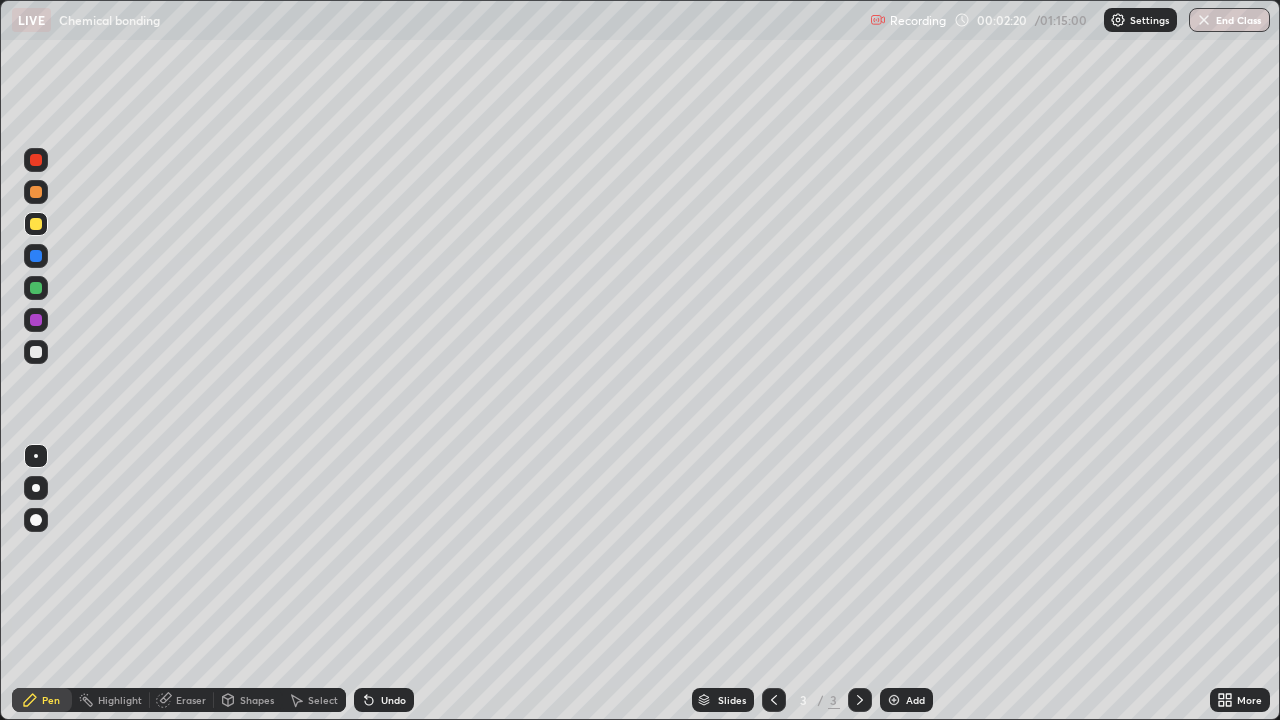 click at bounding box center (36, 488) 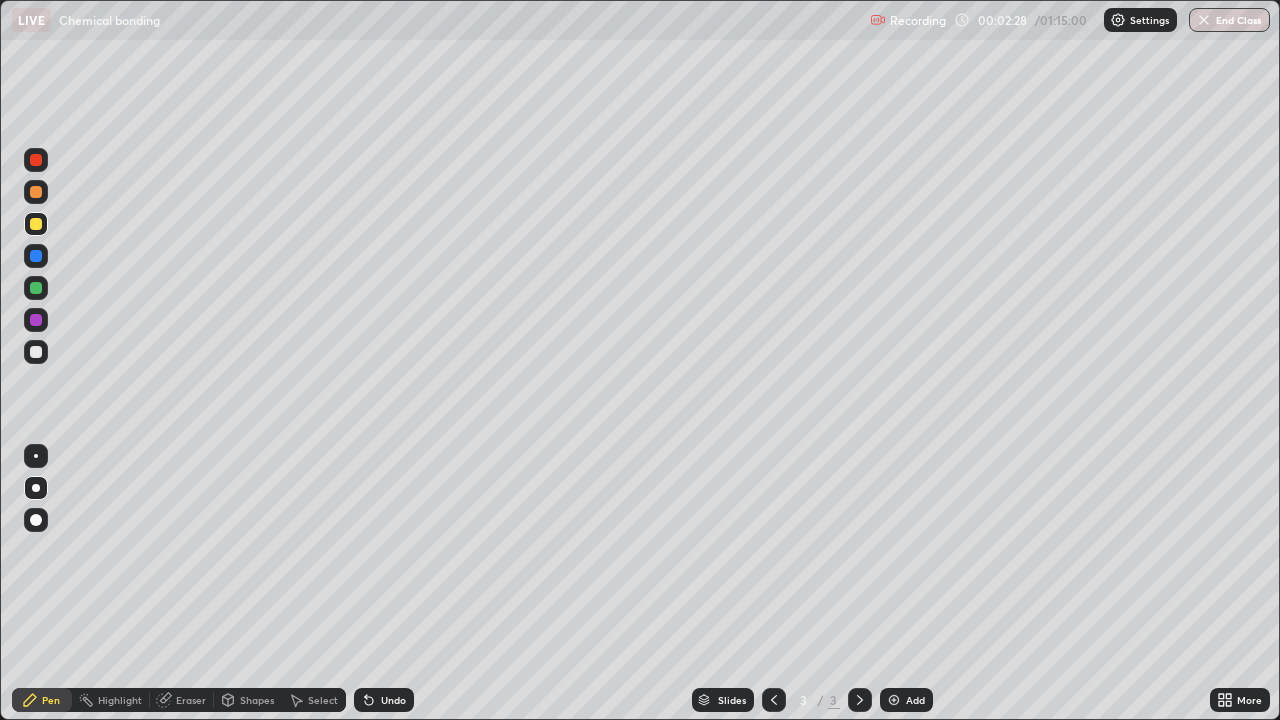 click at bounding box center (36, 352) 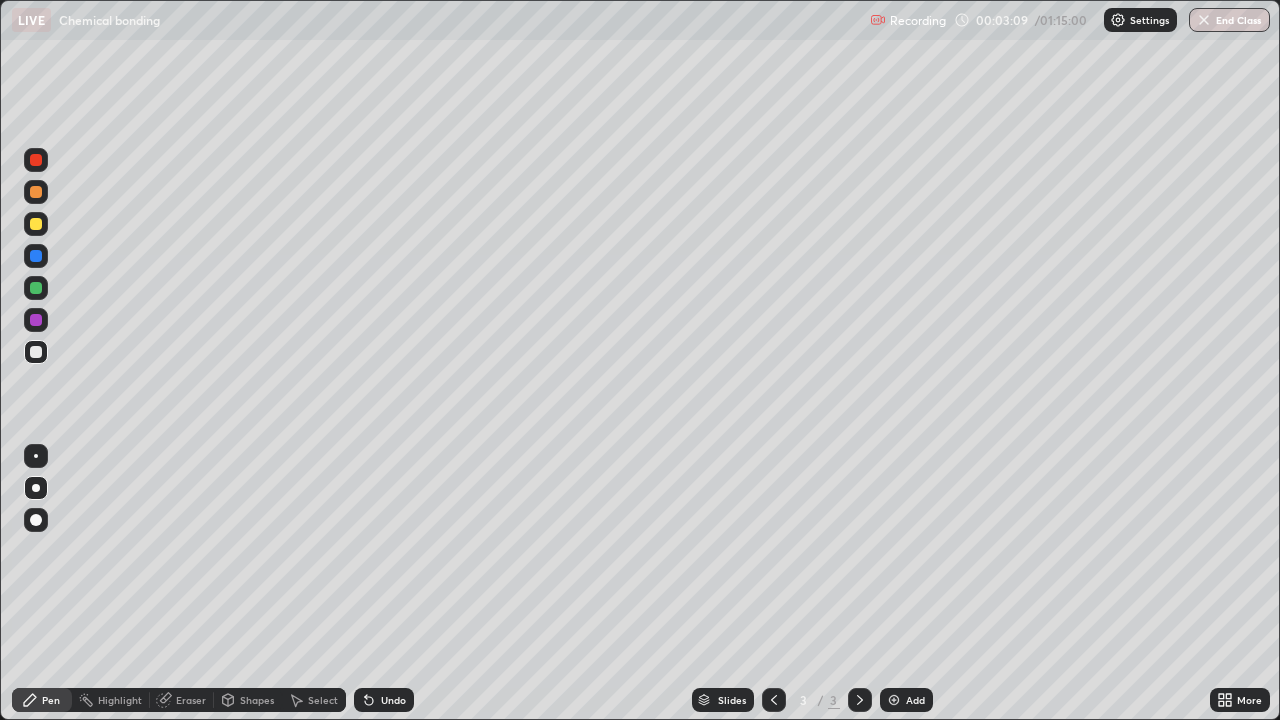 click on "Undo" at bounding box center (393, 700) 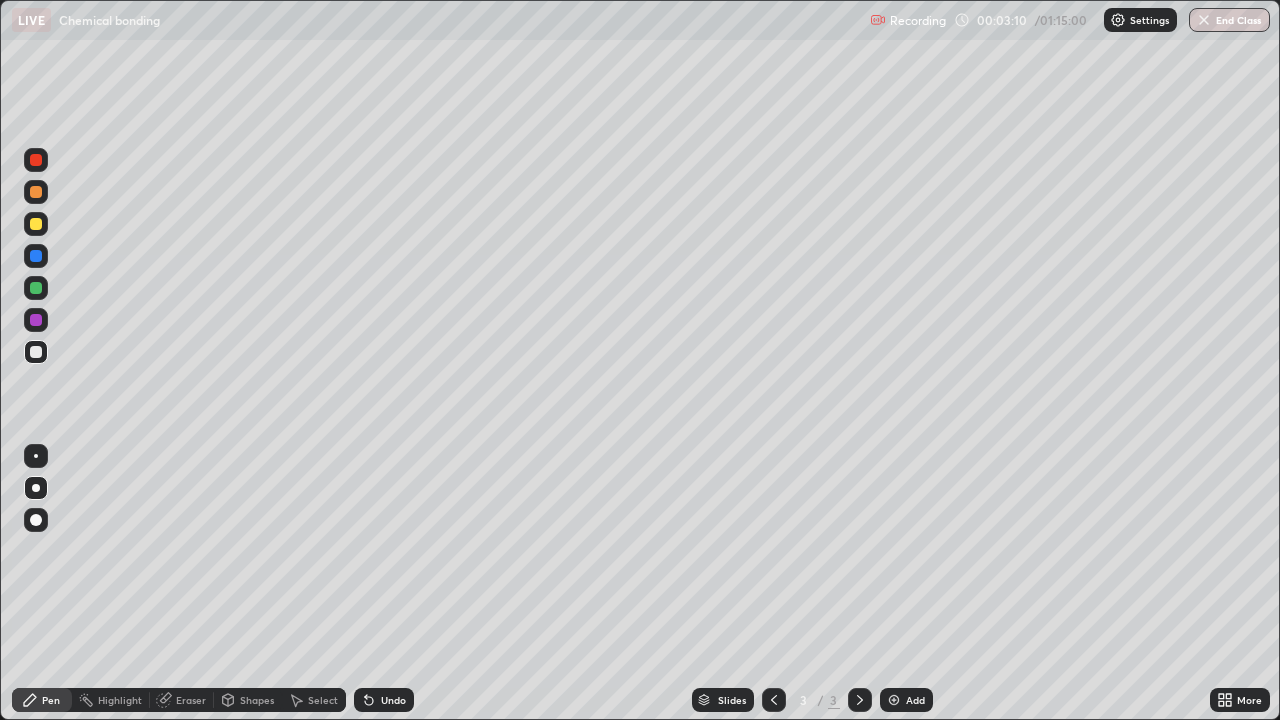 click on "Undo" at bounding box center (393, 700) 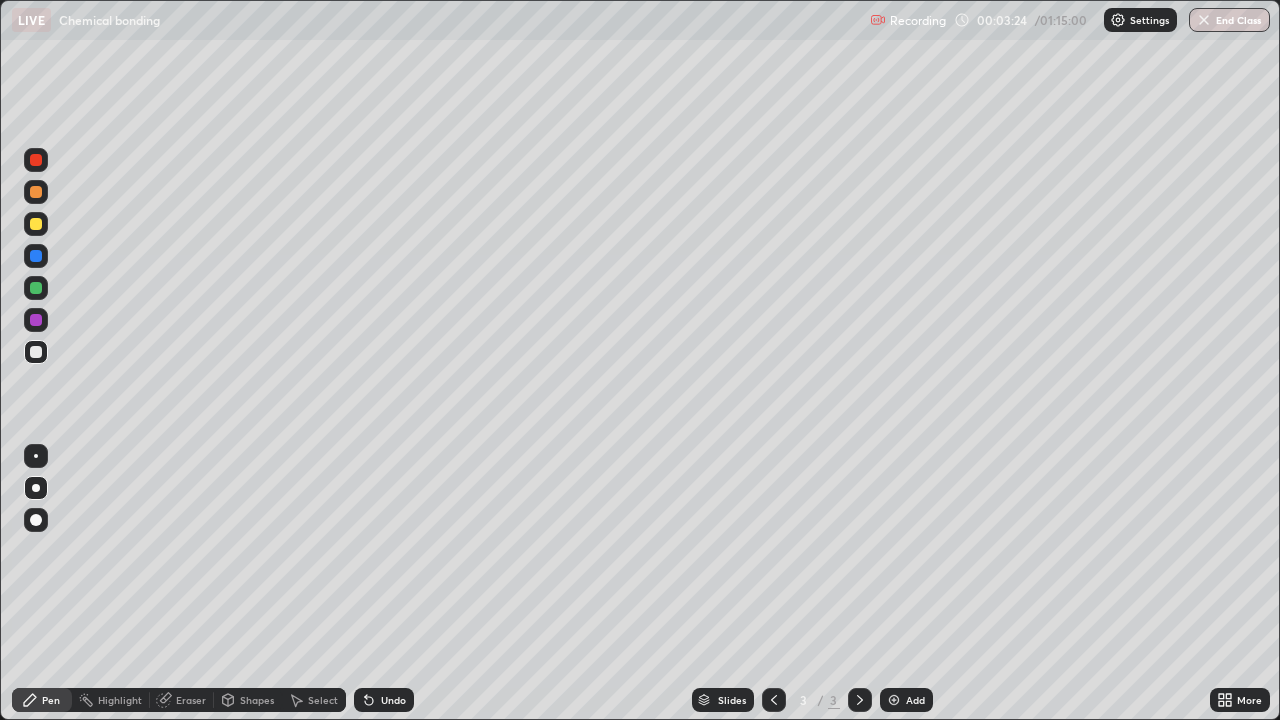 click on "Undo" at bounding box center (393, 700) 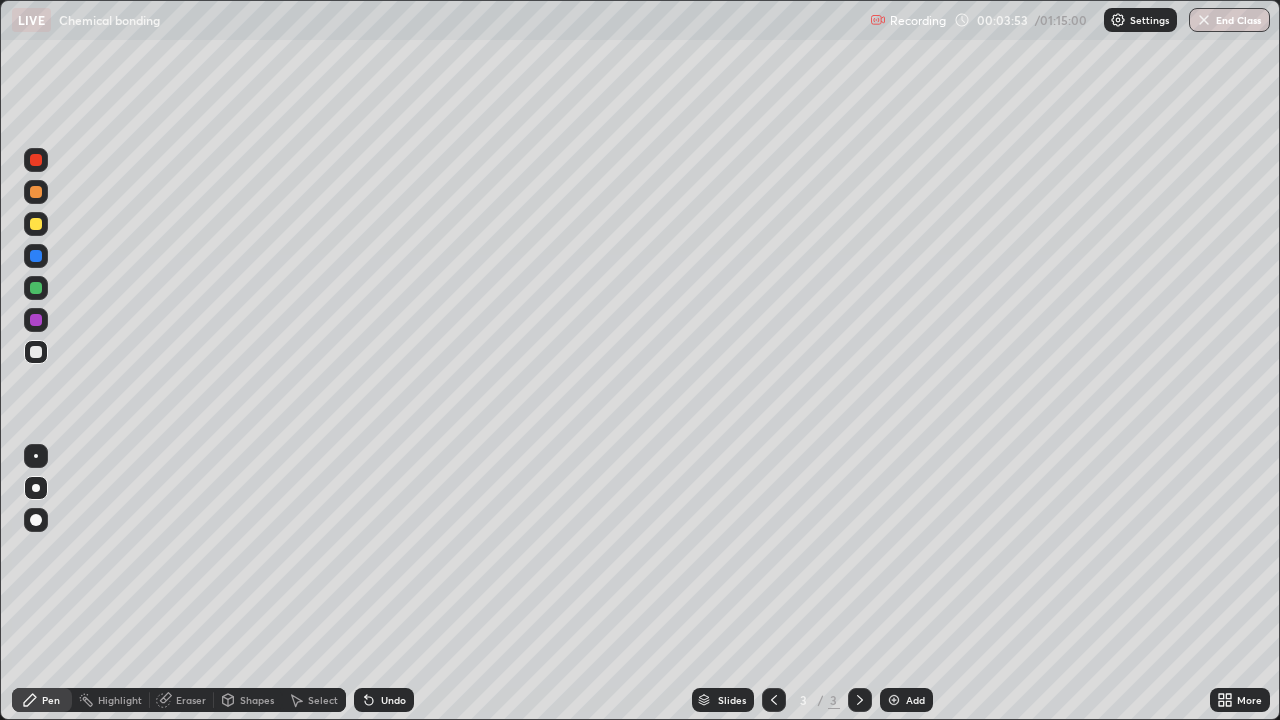 click at bounding box center [36, 224] 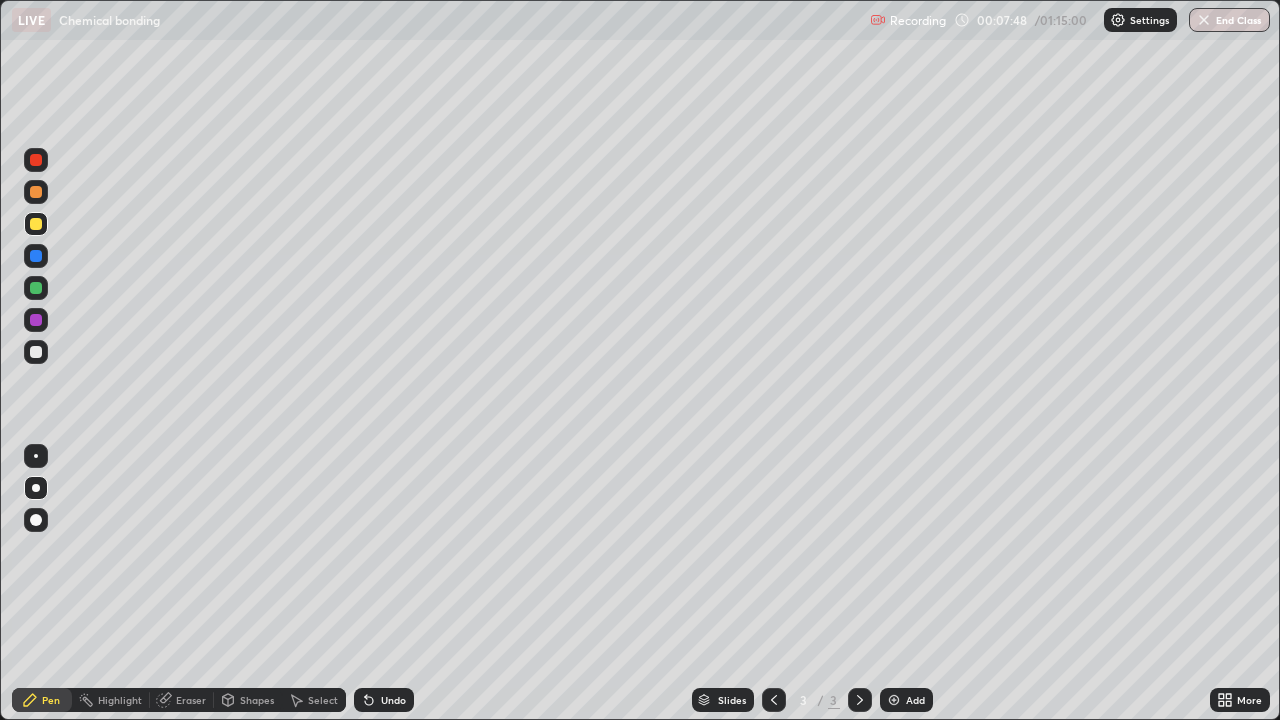 click at bounding box center (36, 352) 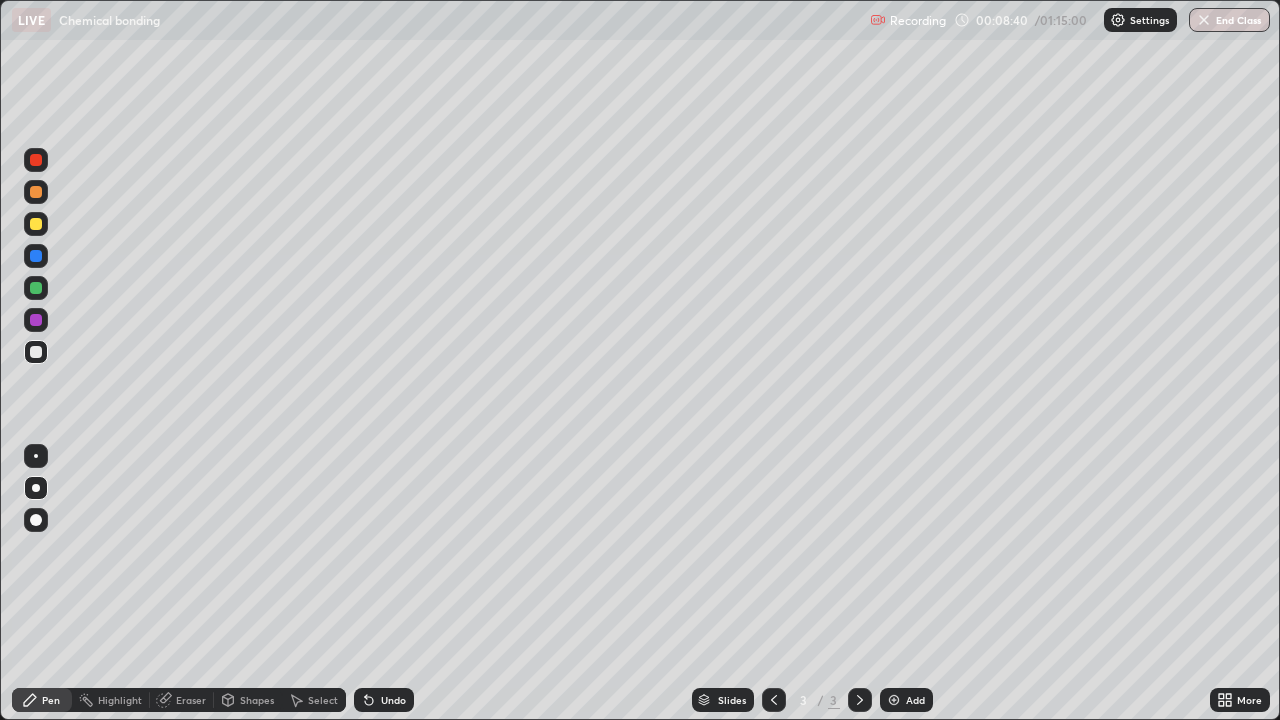 click on "Undo" at bounding box center [393, 700] 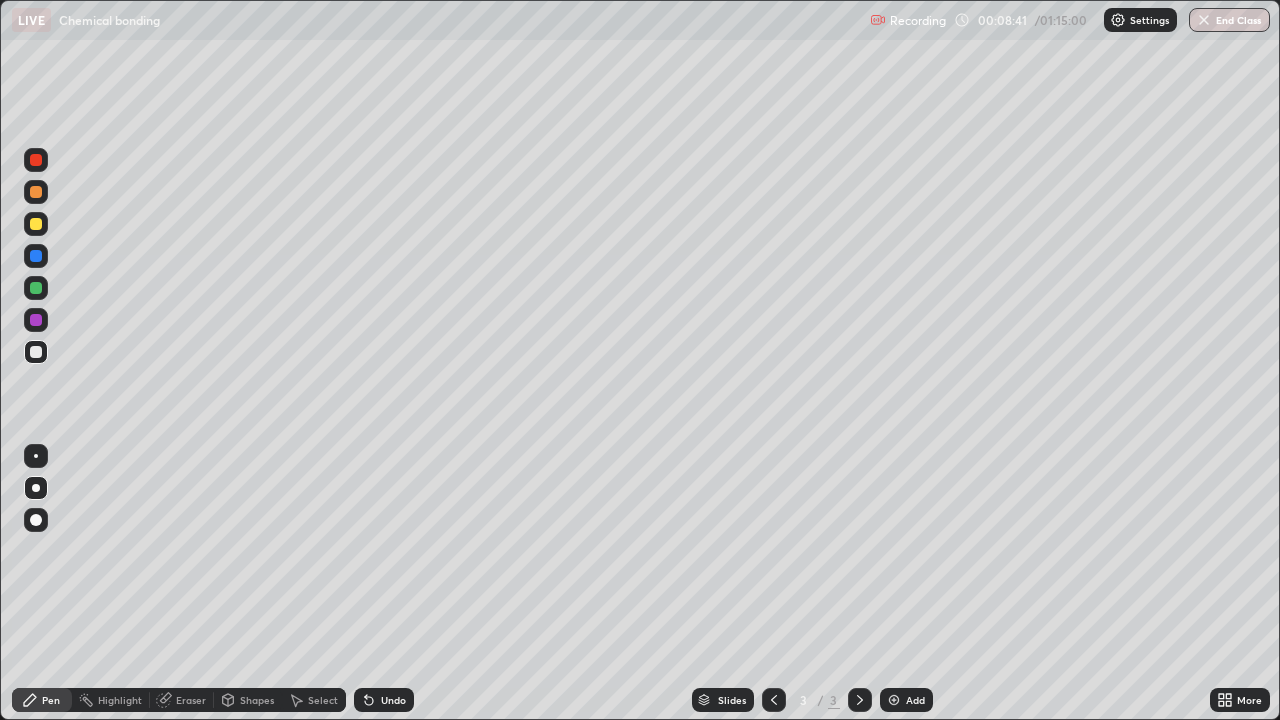 click on "Undo" at bounding box center (393, 700) 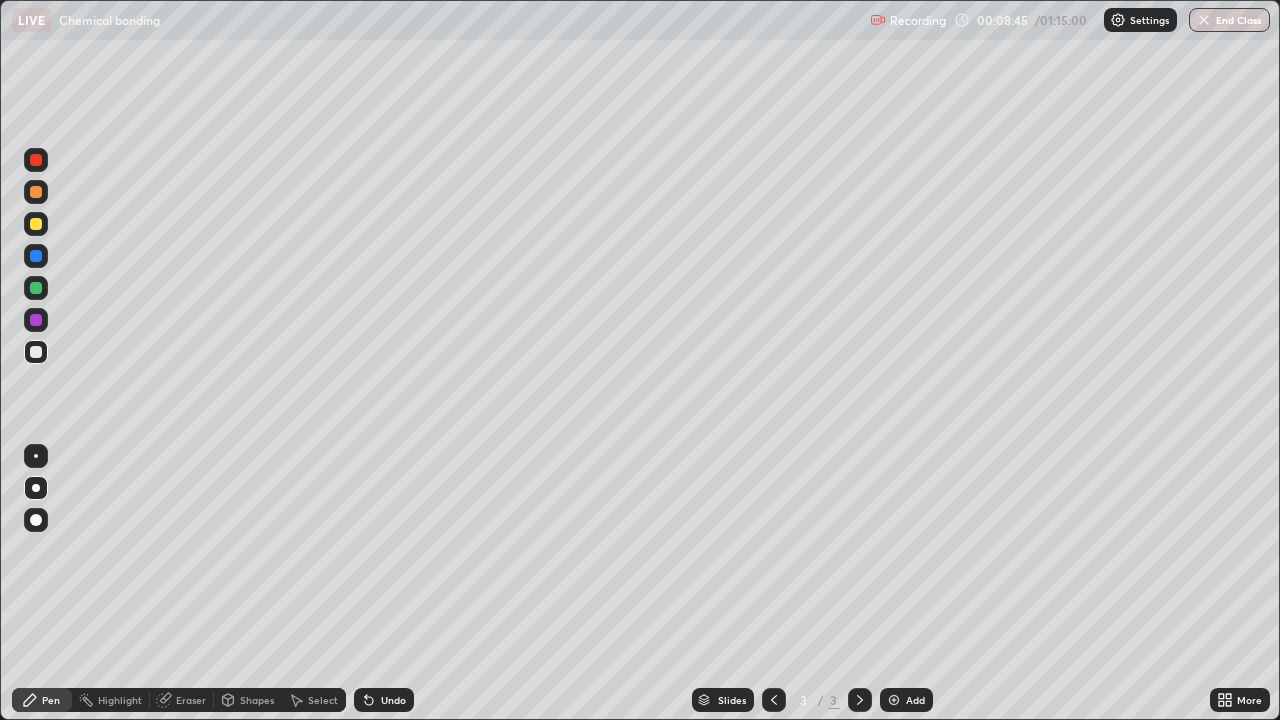 click at bounding box center [36, 224] 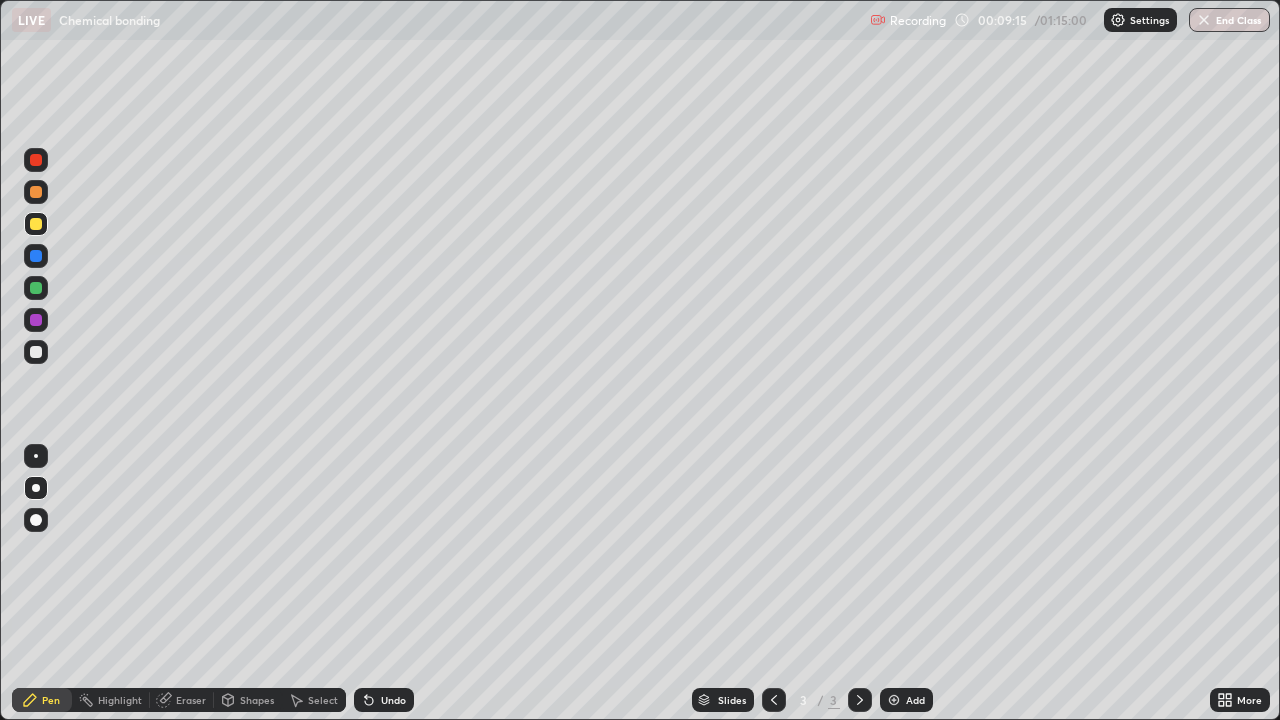 click at bounding box center (36, 288) 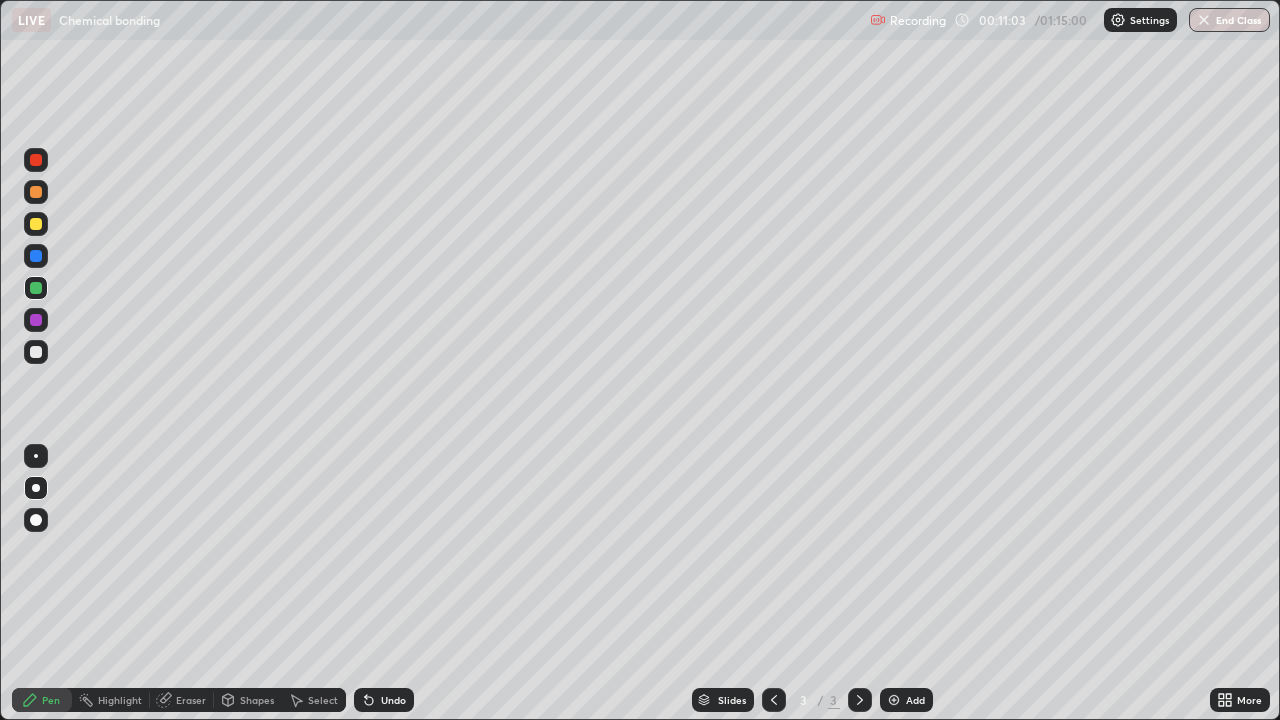 click at bounding box center [36, 288] 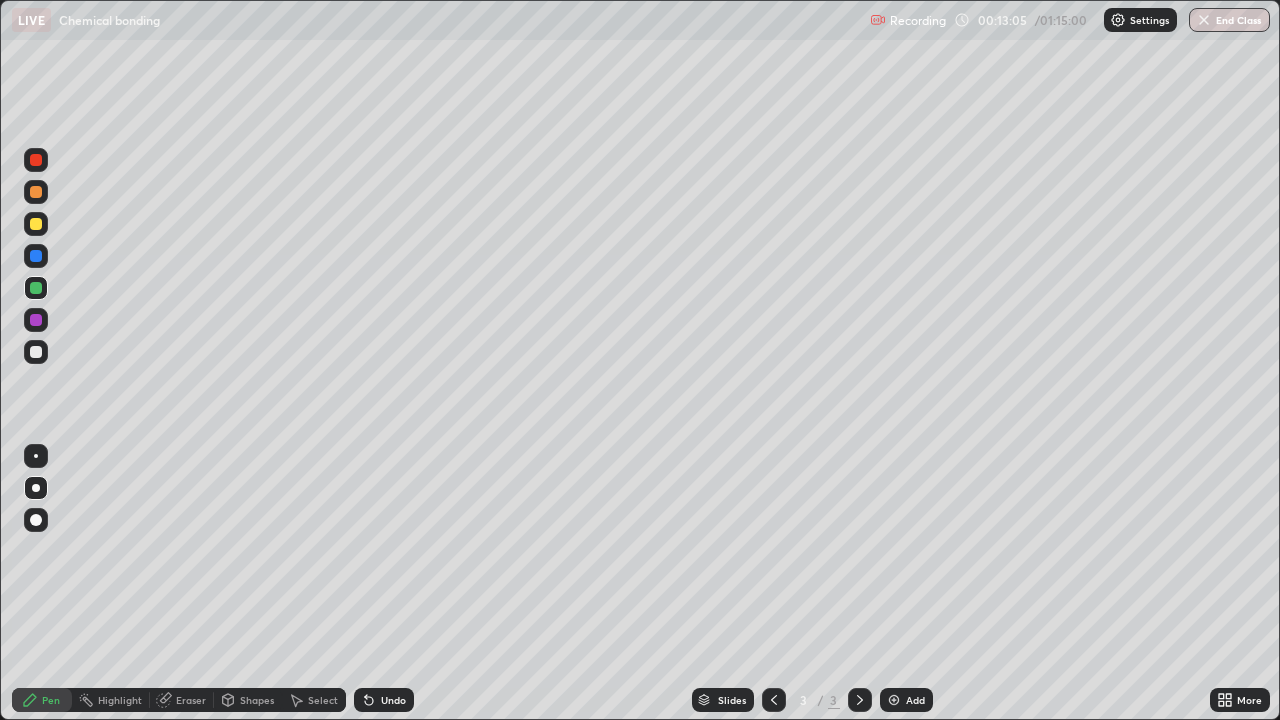 click on "Add" at bounding box center [906, 700] 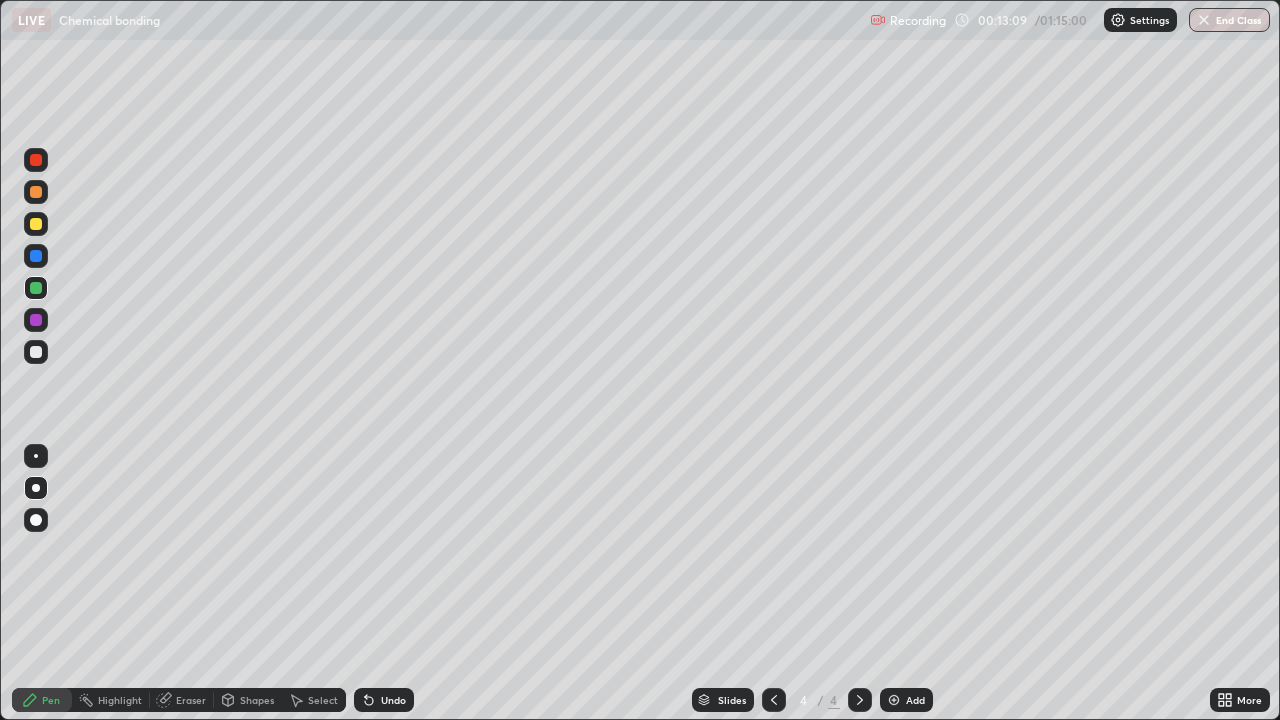 click at bounding box center (36, 352) 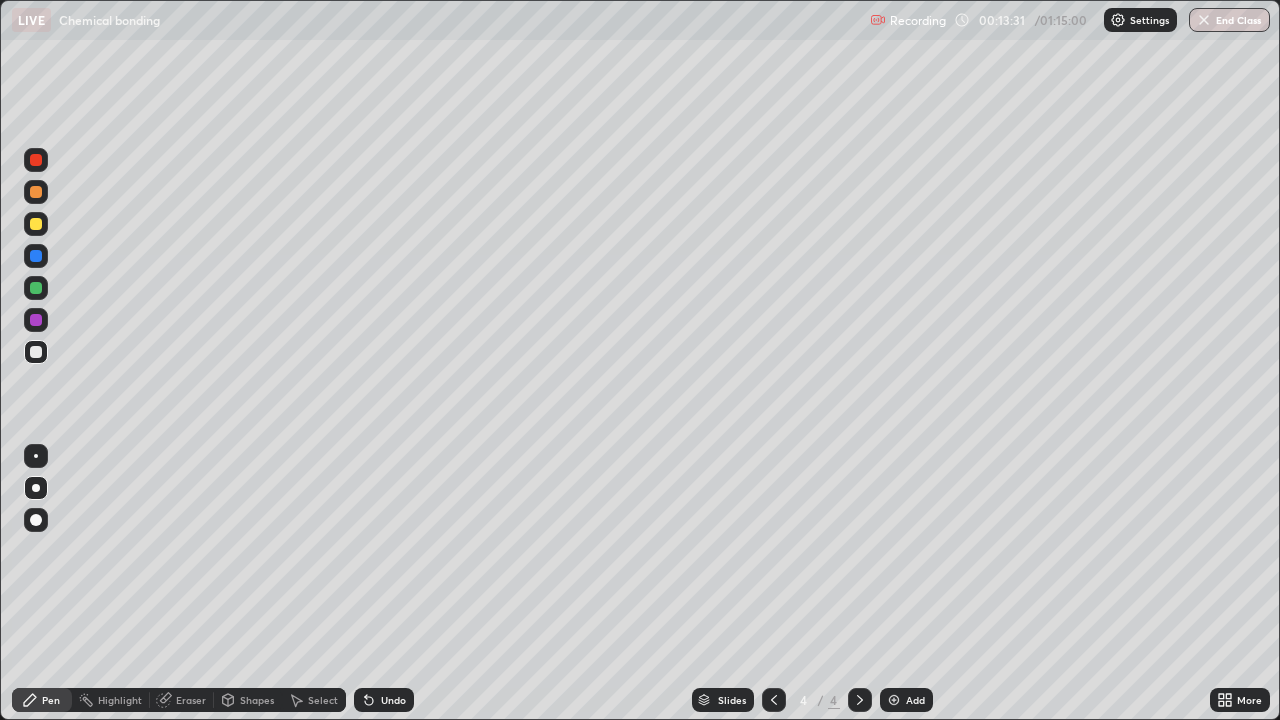 click at bounding box center (36, 224) 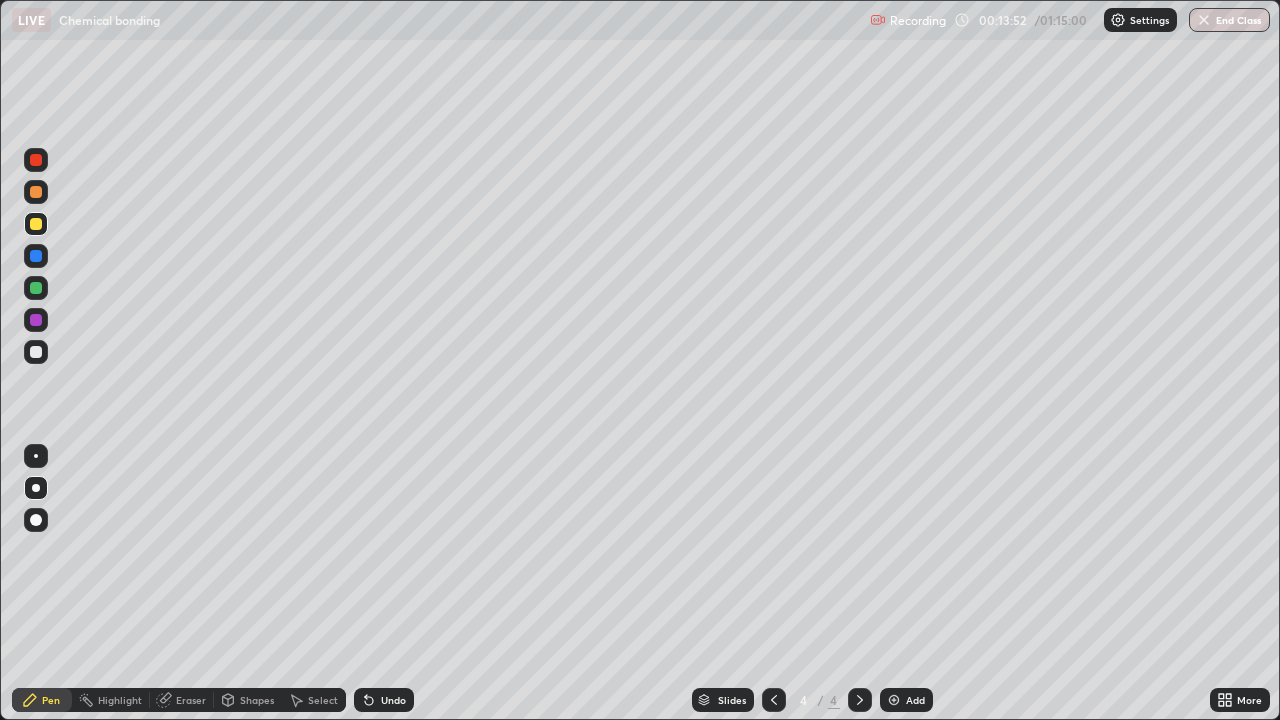 click at bounding box center (36, 352) 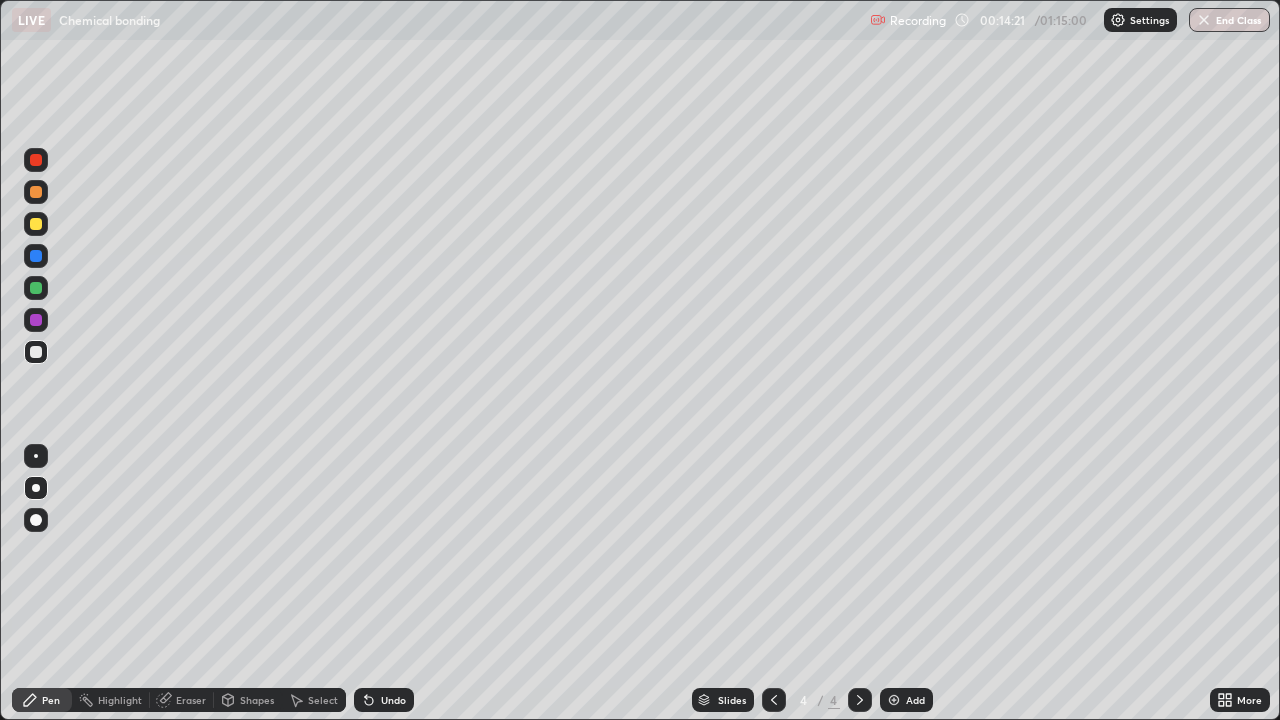 click at bounding box center [36, 224] 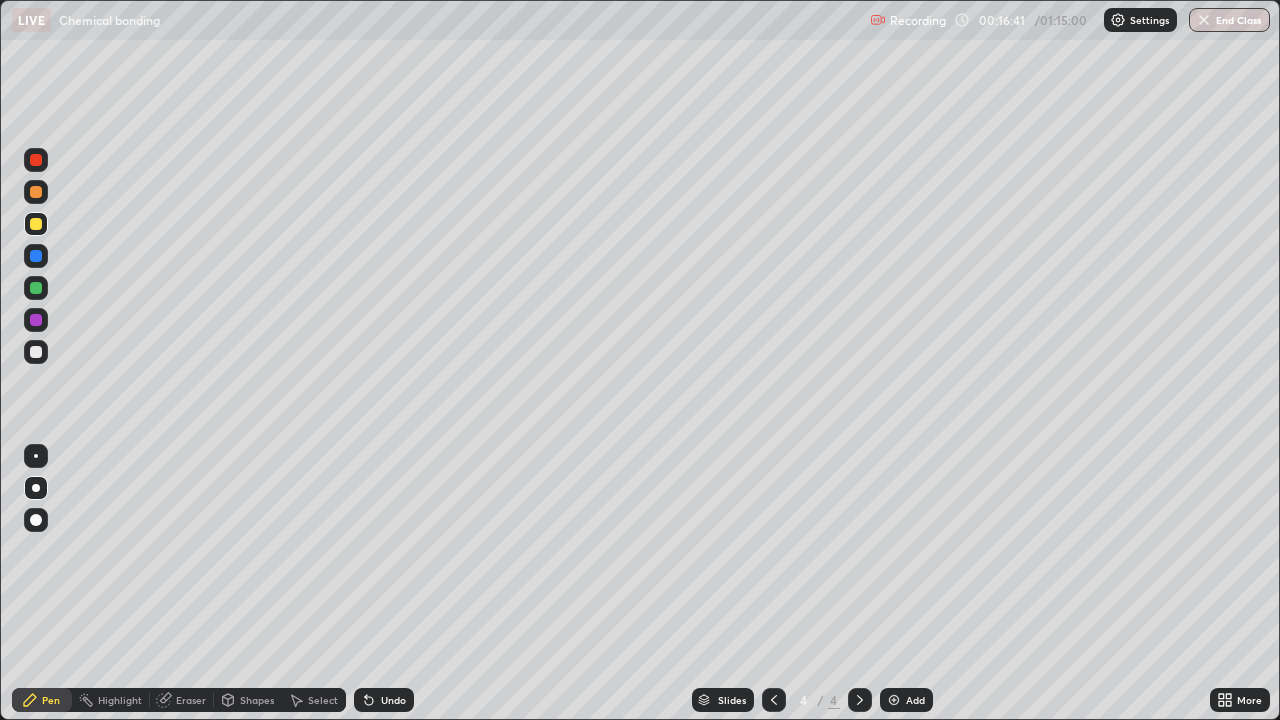 click at bounding box center (36, 352) 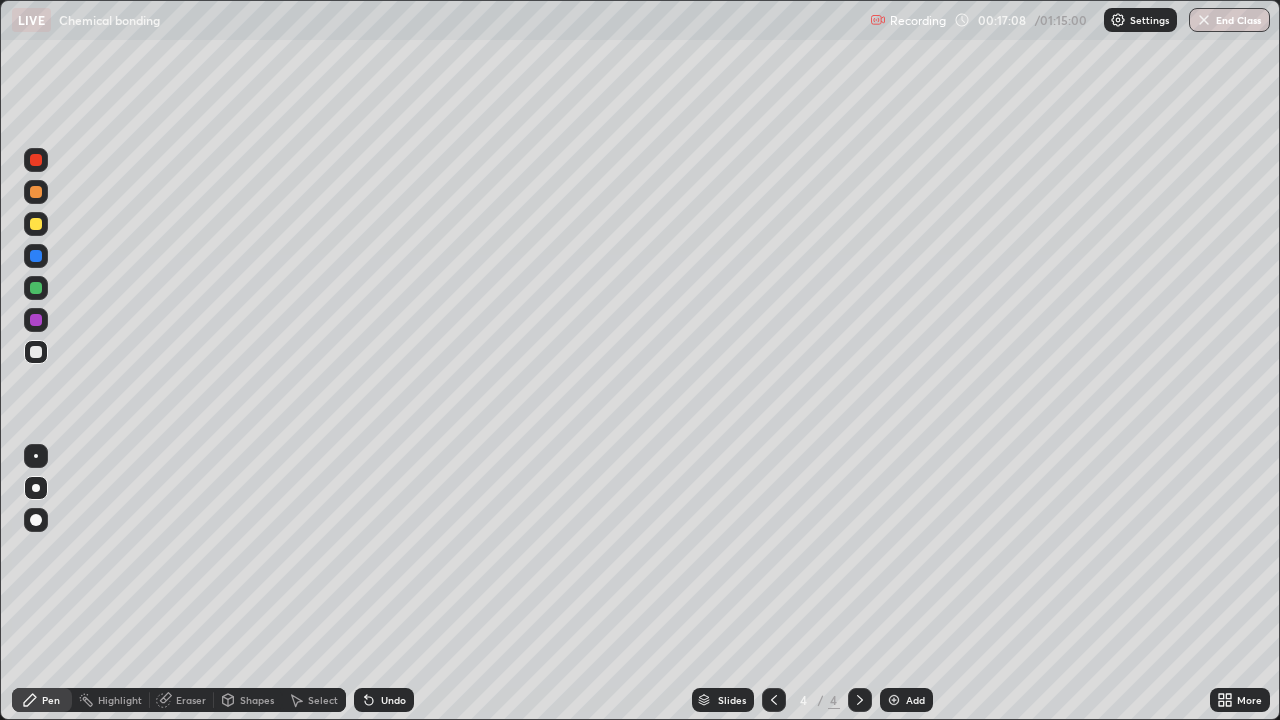 click 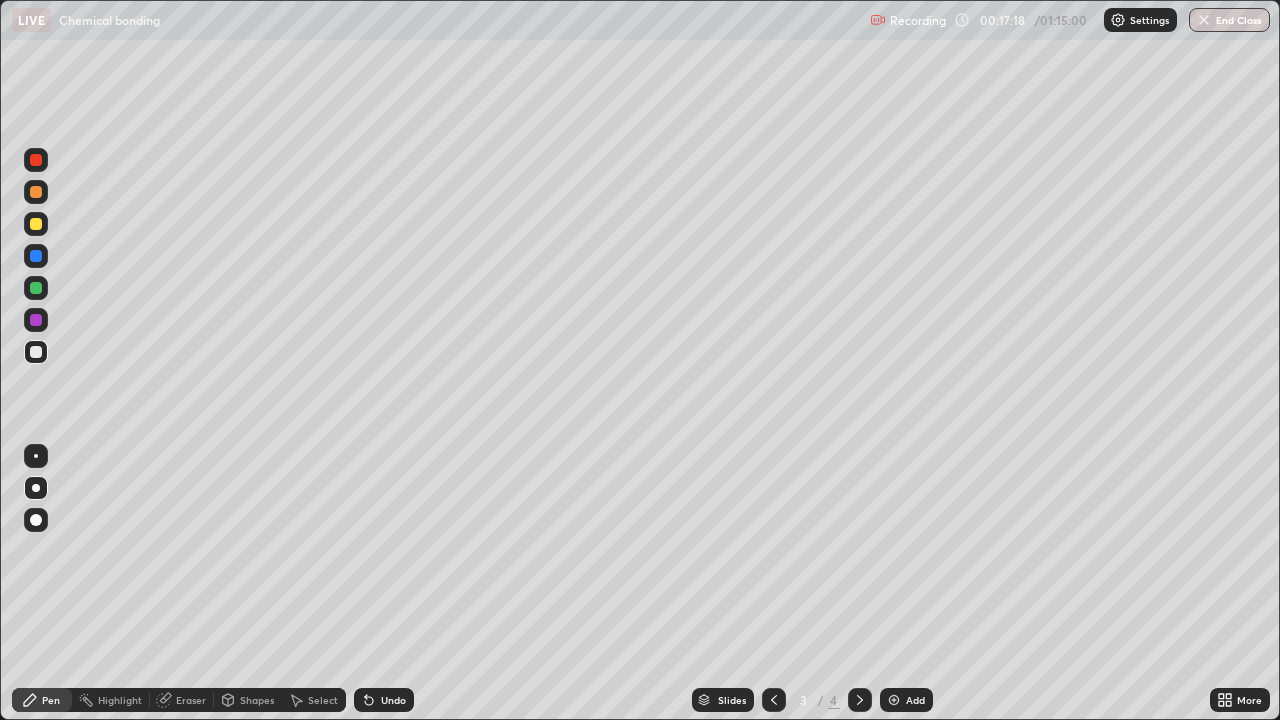 click 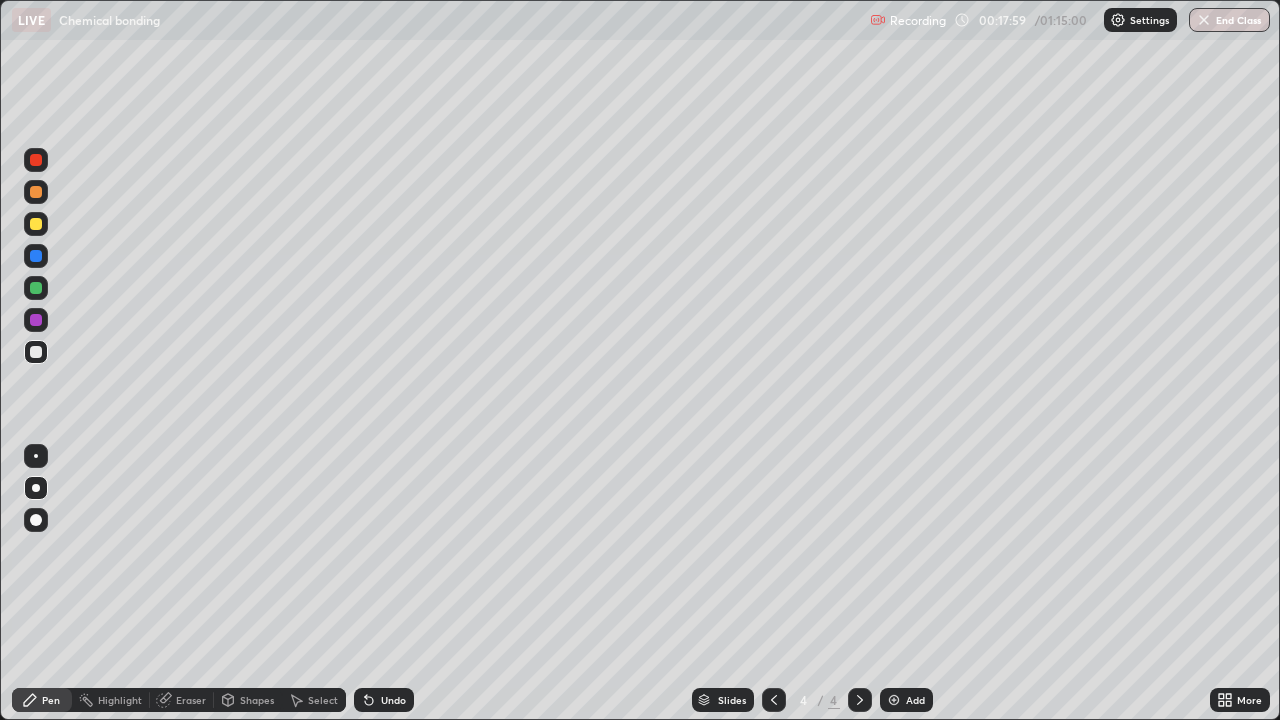 click on "Eraser" at bounding box center [191, 700] 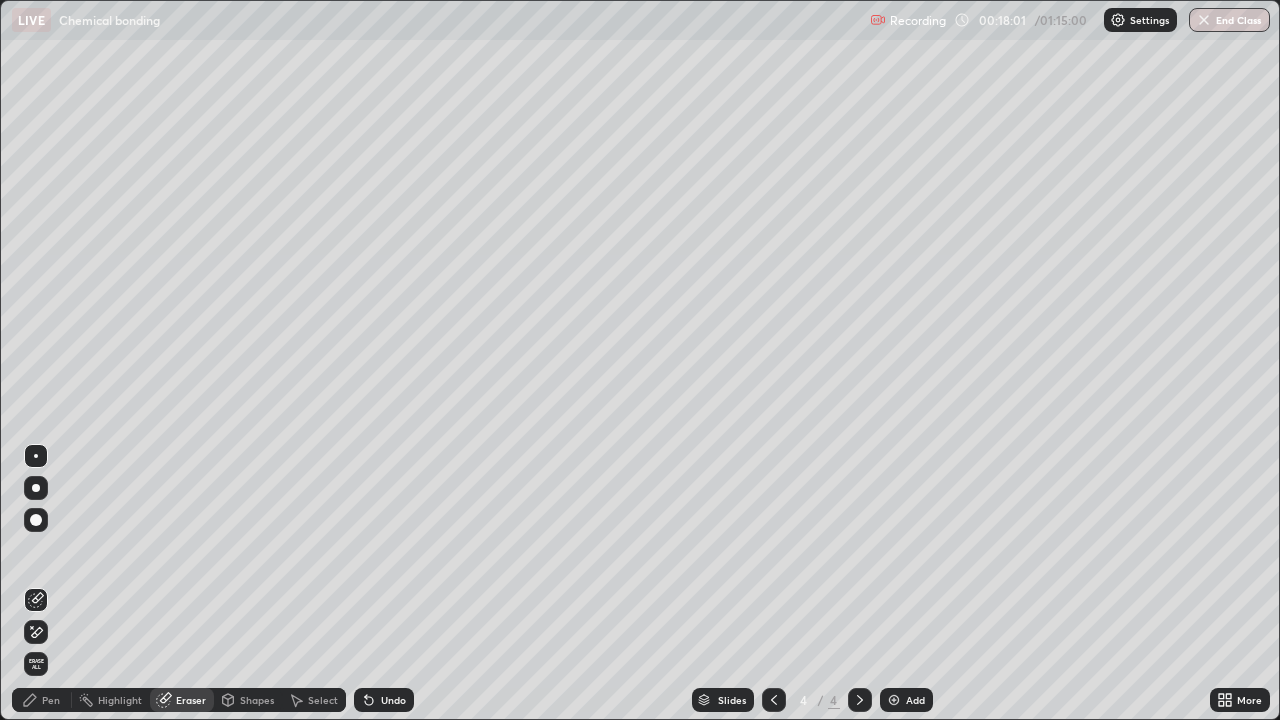 click on "Pen" at bounding box center (42, 700) 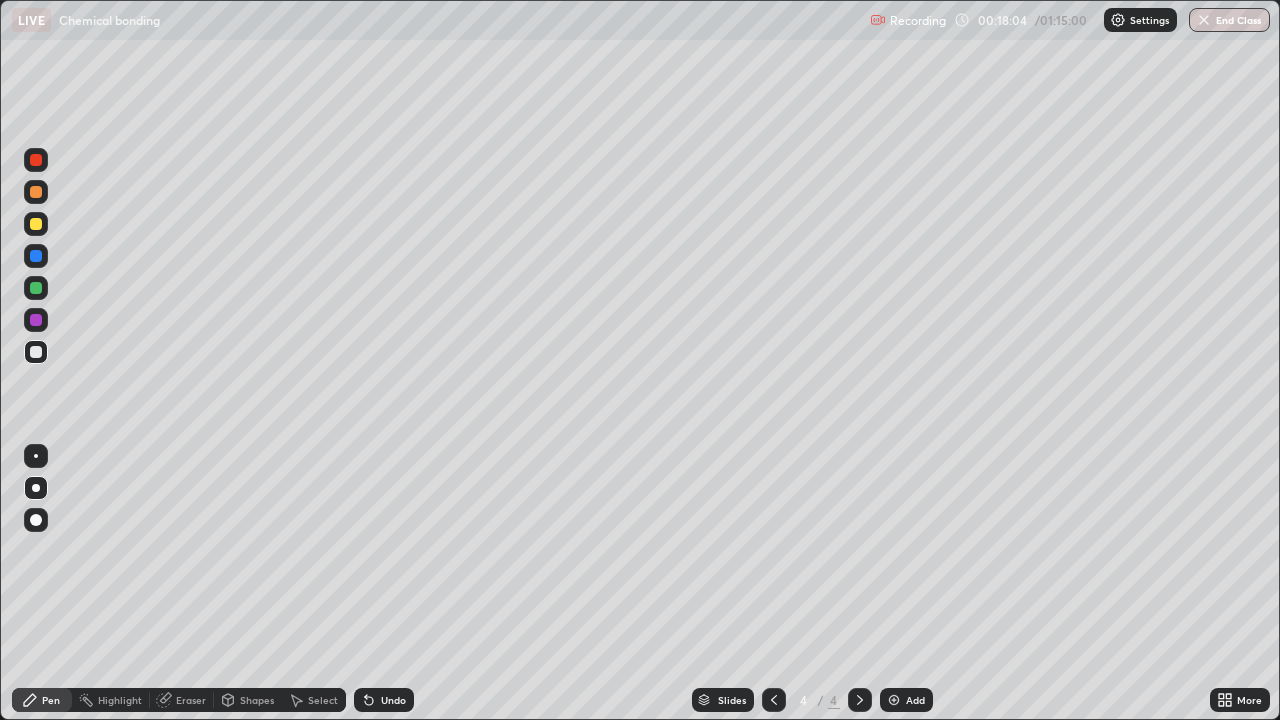 click on "Pen" at bounding box center [51, 700] 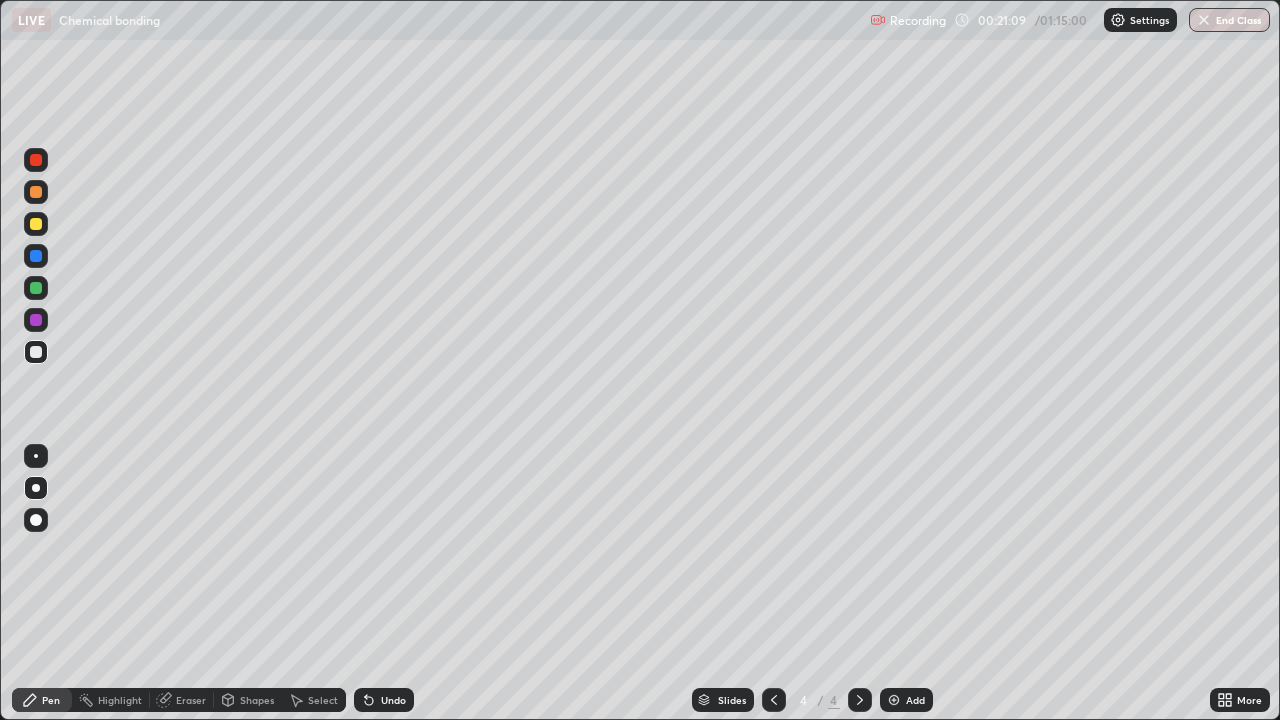 click on "Add" at bounding box center [906, 700] 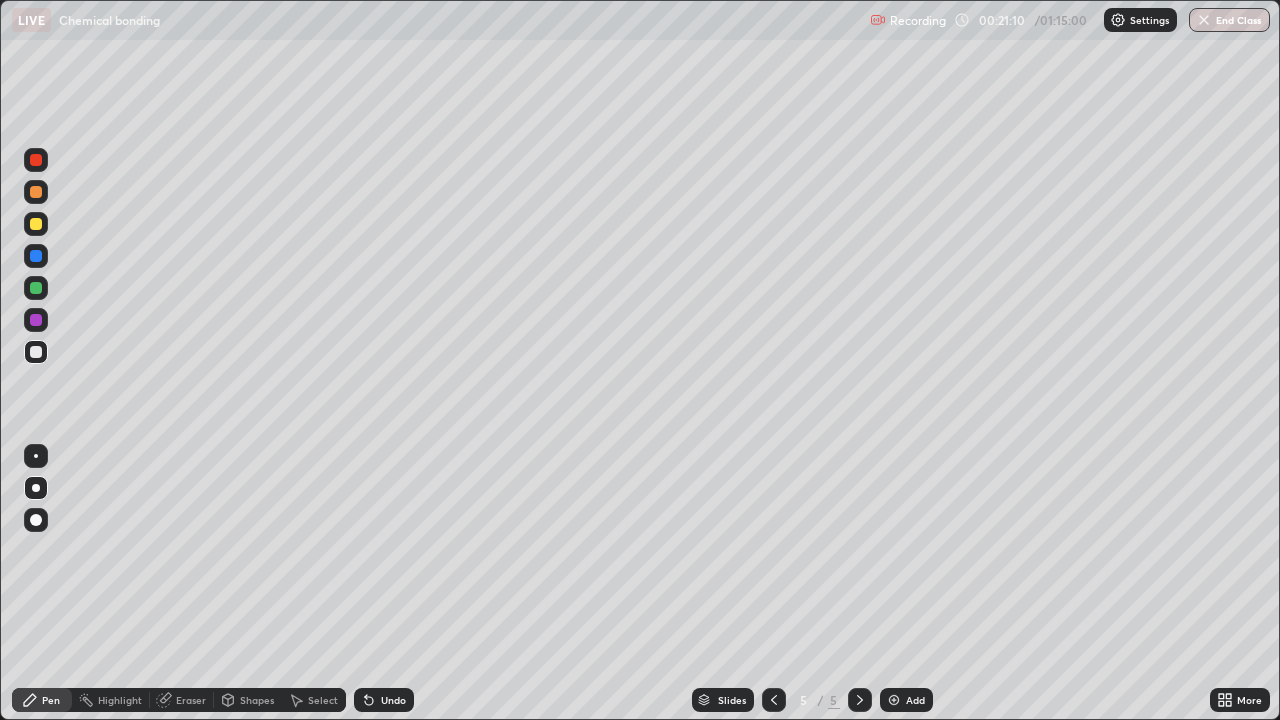 click at bounding box center [36, 224] 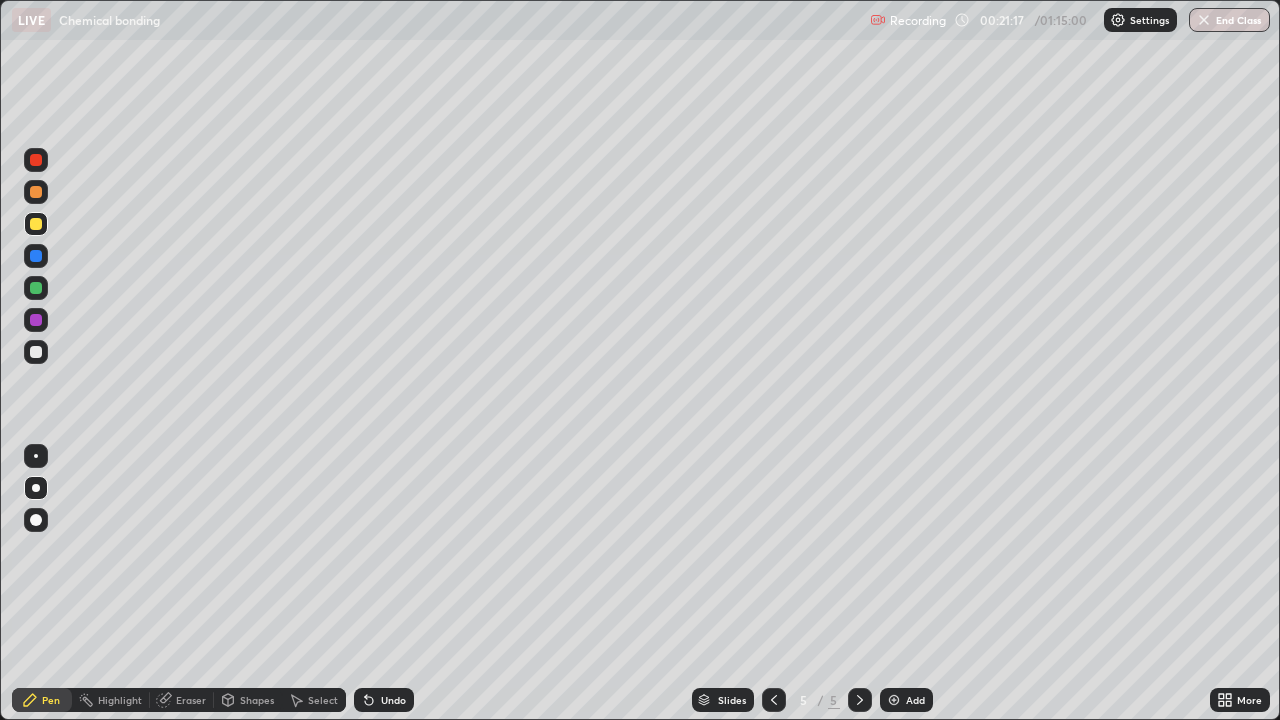 click at bounding box center (36, 352) 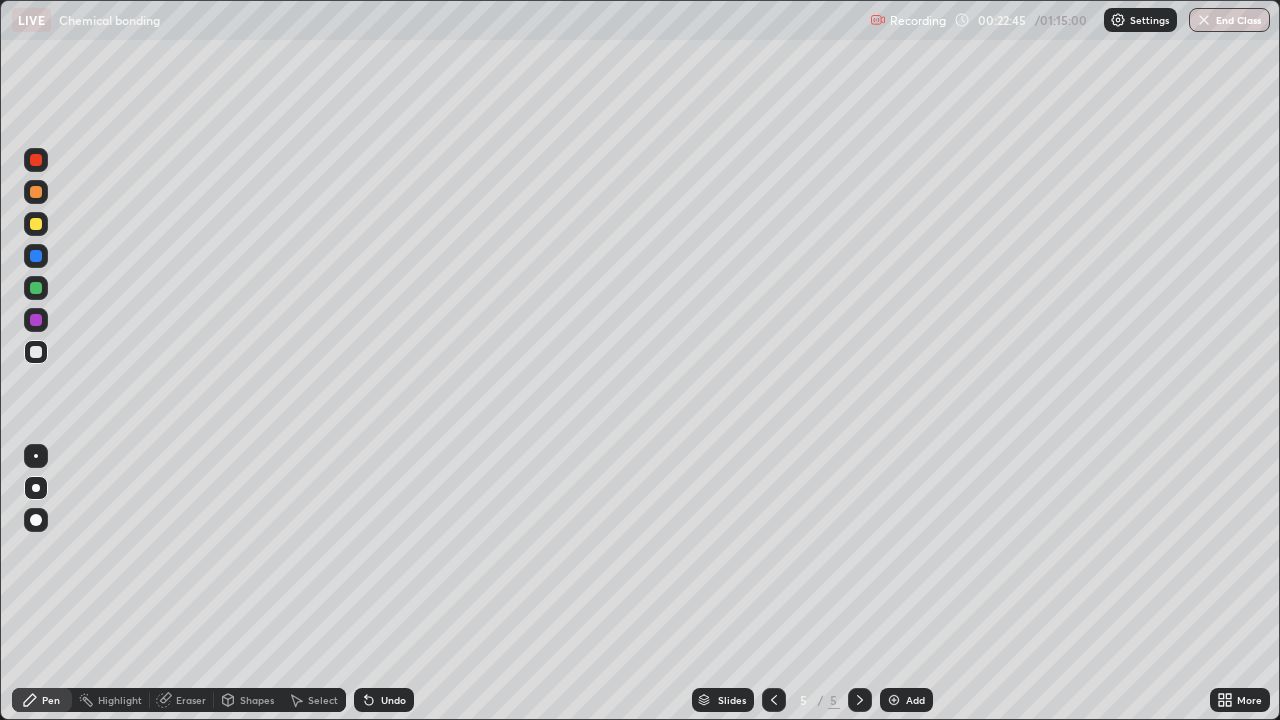 click at bounding box center [36, 224] 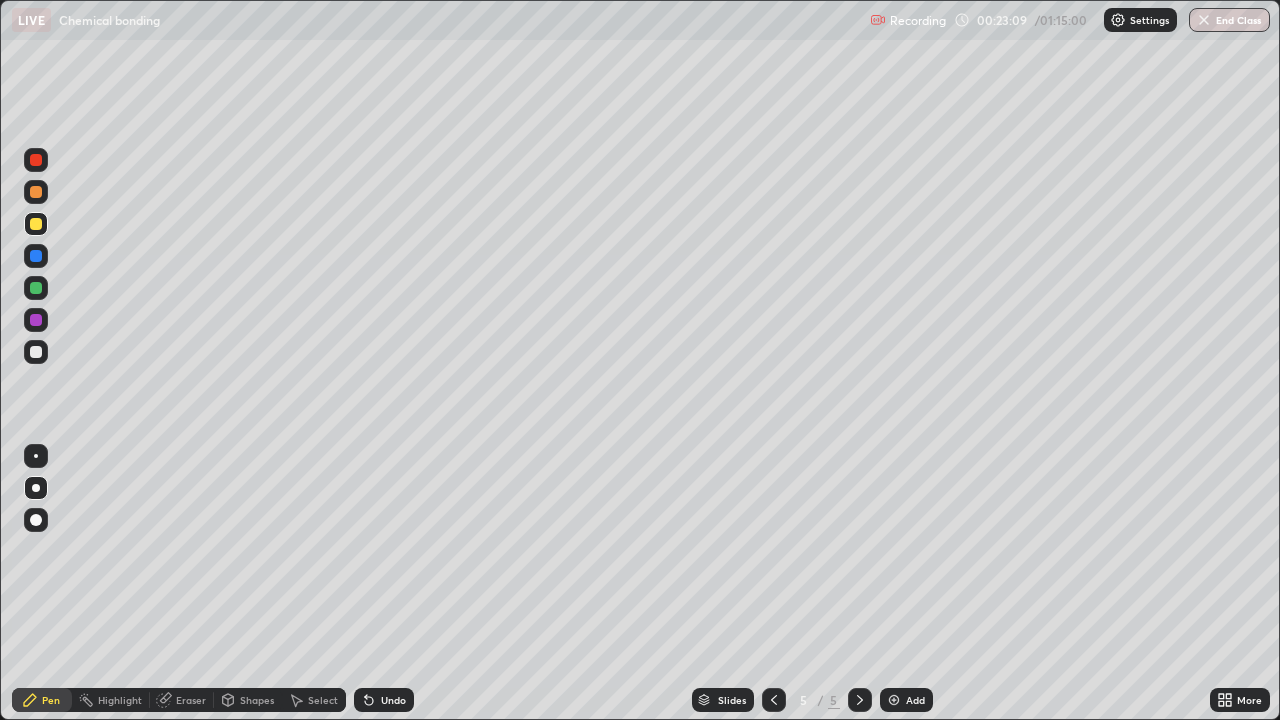 click at bounding box center (36, 352) 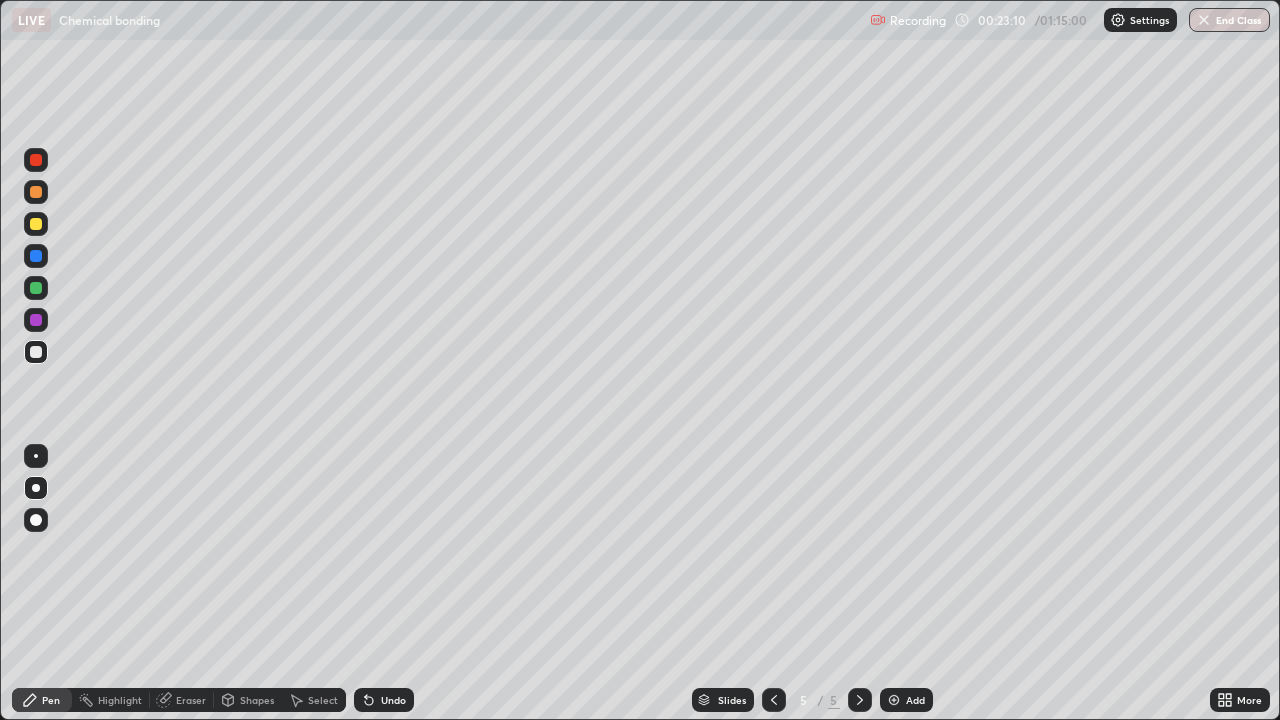 click at bounding box center [36, 224] 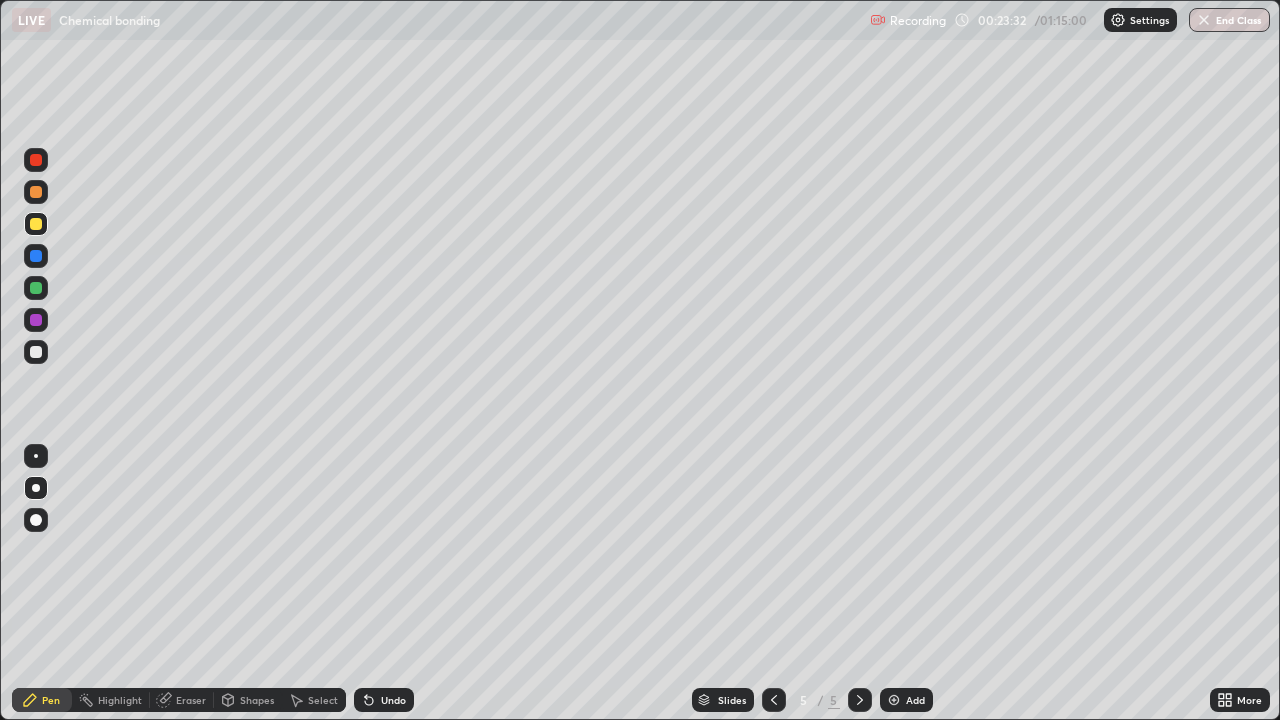 click at bounding box center [36, 352] 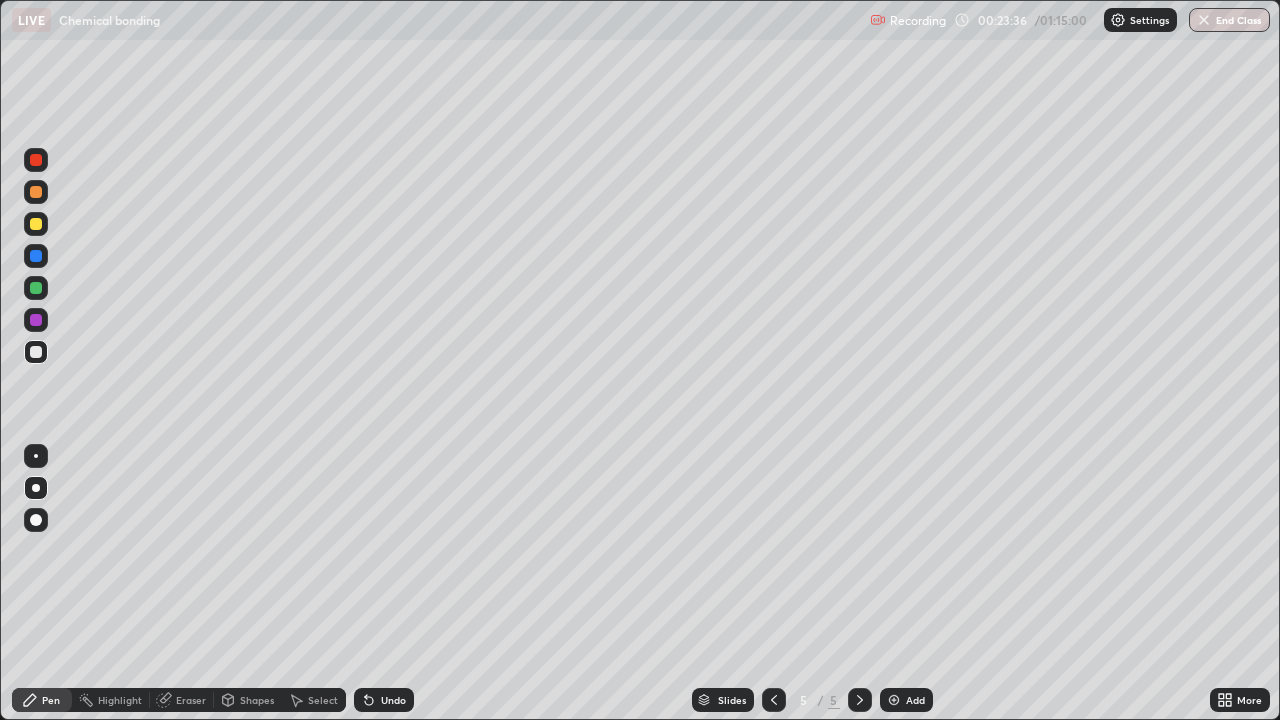 click at bounding box center [36, 288] 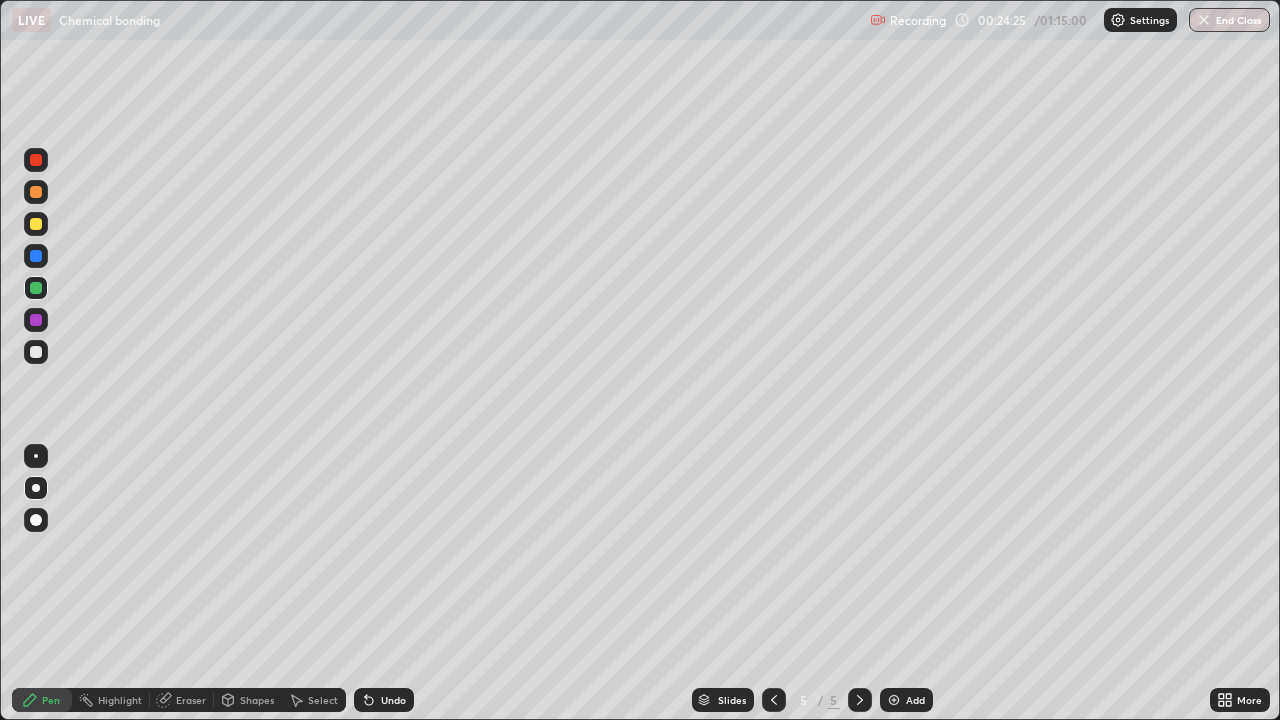 click at bounding box center (36, 352) 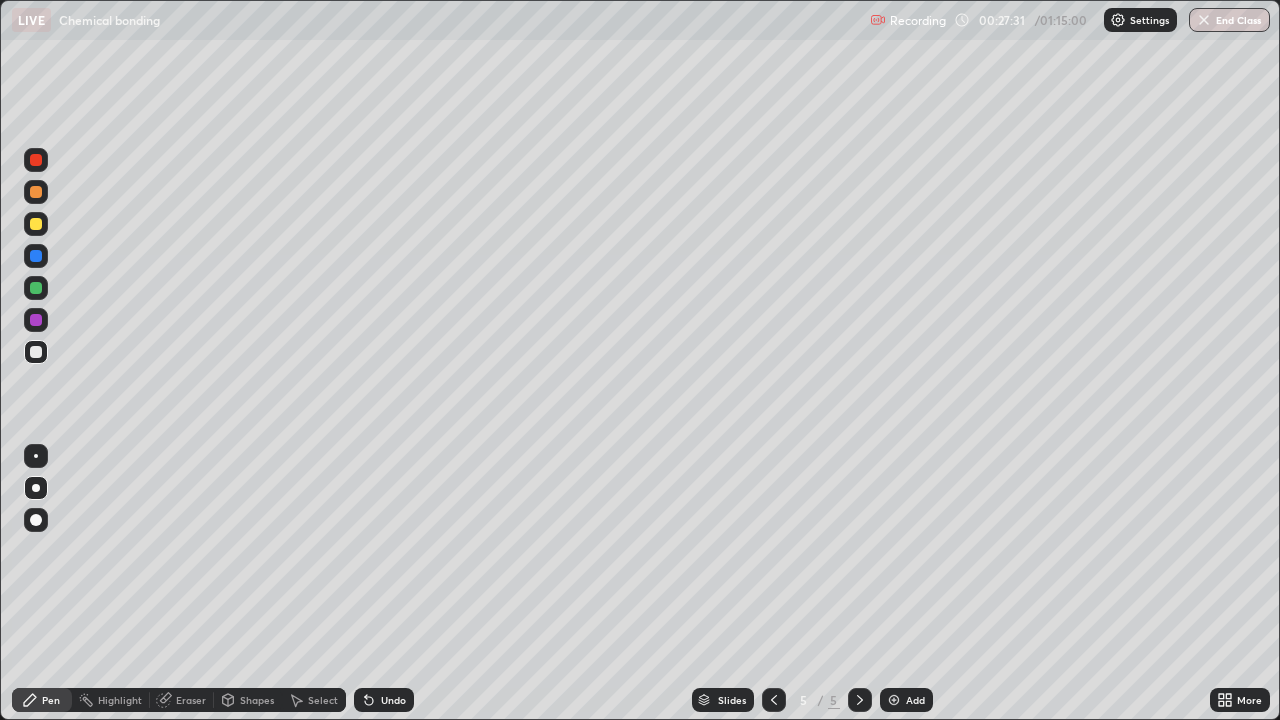 click on "Add" at bounding box center [915, 700] 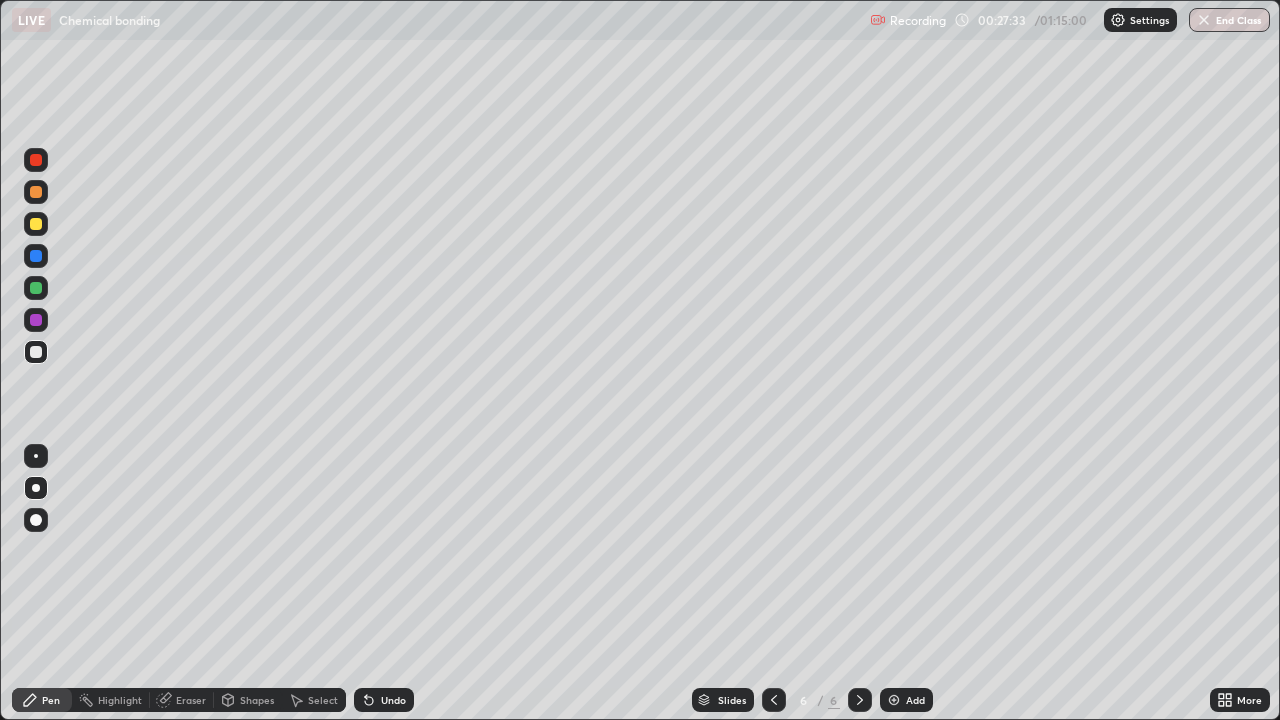 click at bounding box center [36, 224] 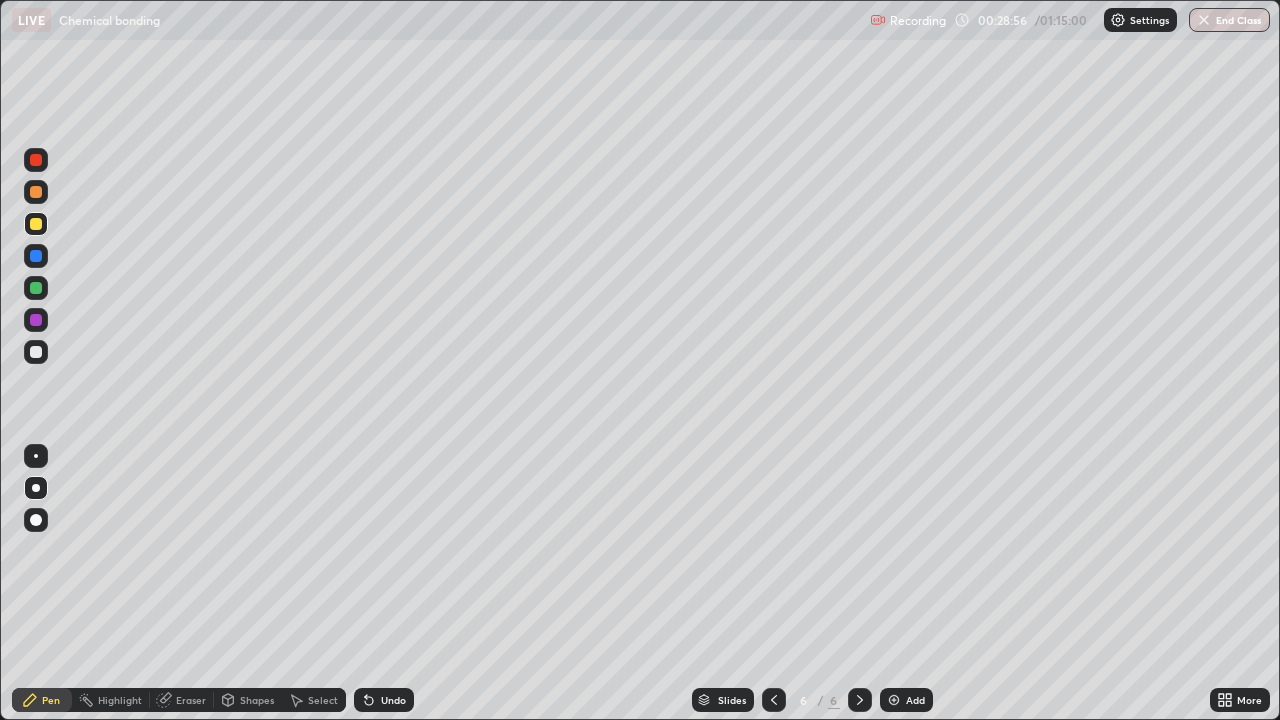 click at bounding box center (36, 352) 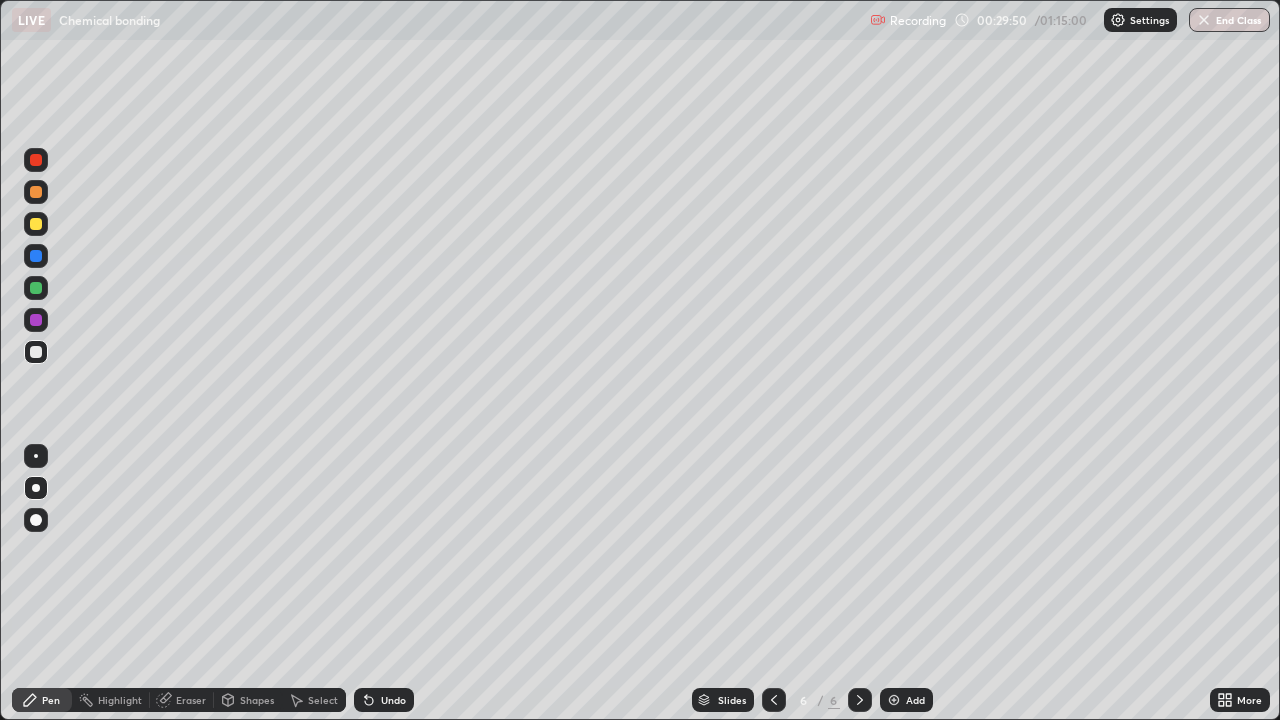 click at bounding box center (36, 224) 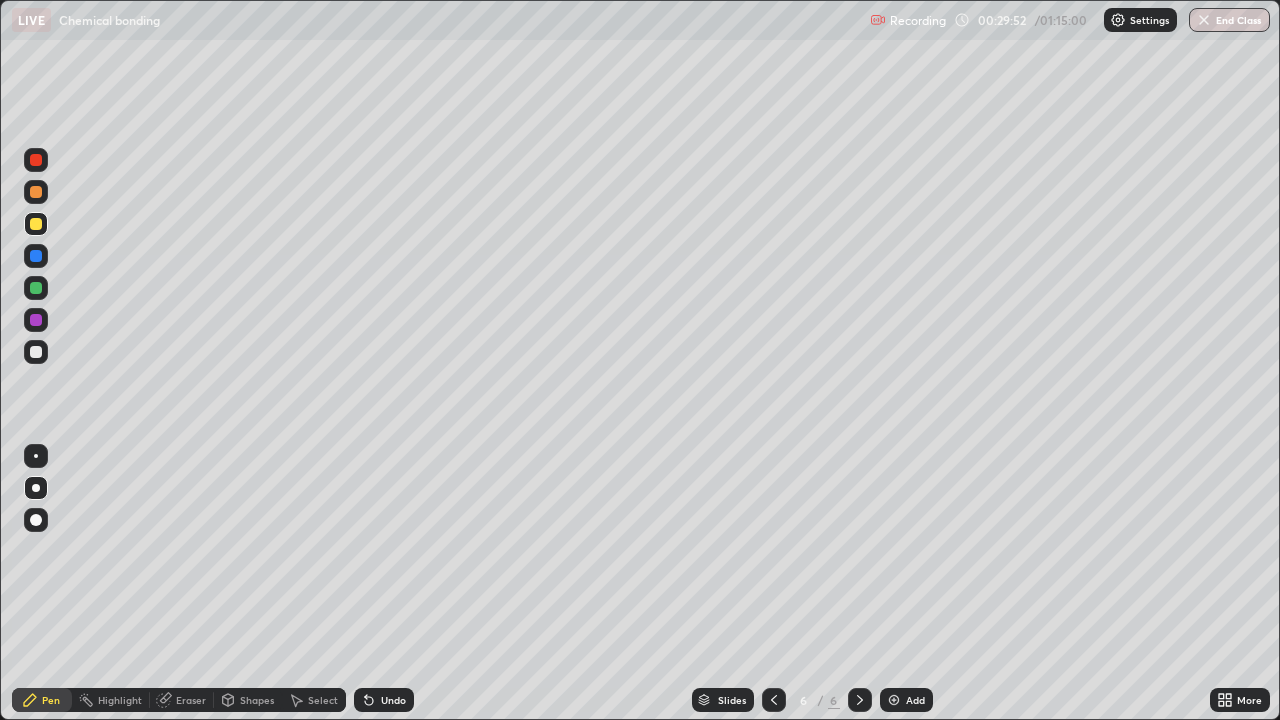 click 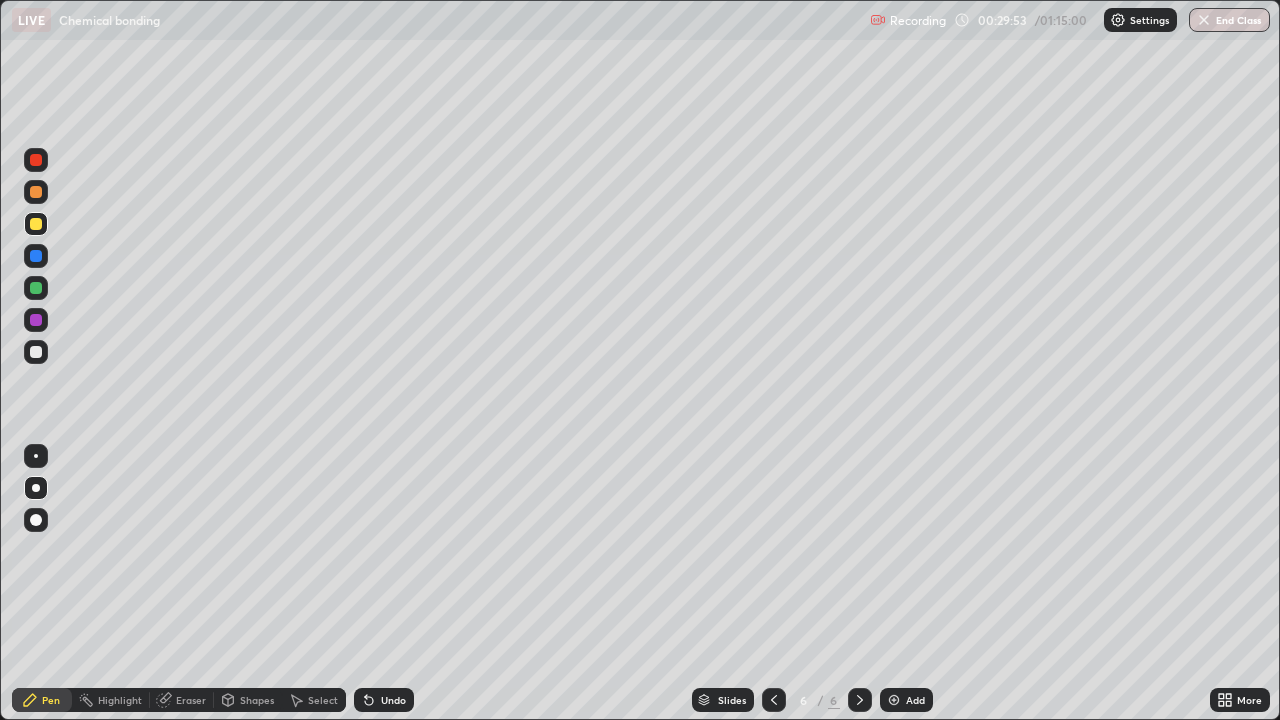 click on "Undo" at bounding box center [384, 700] 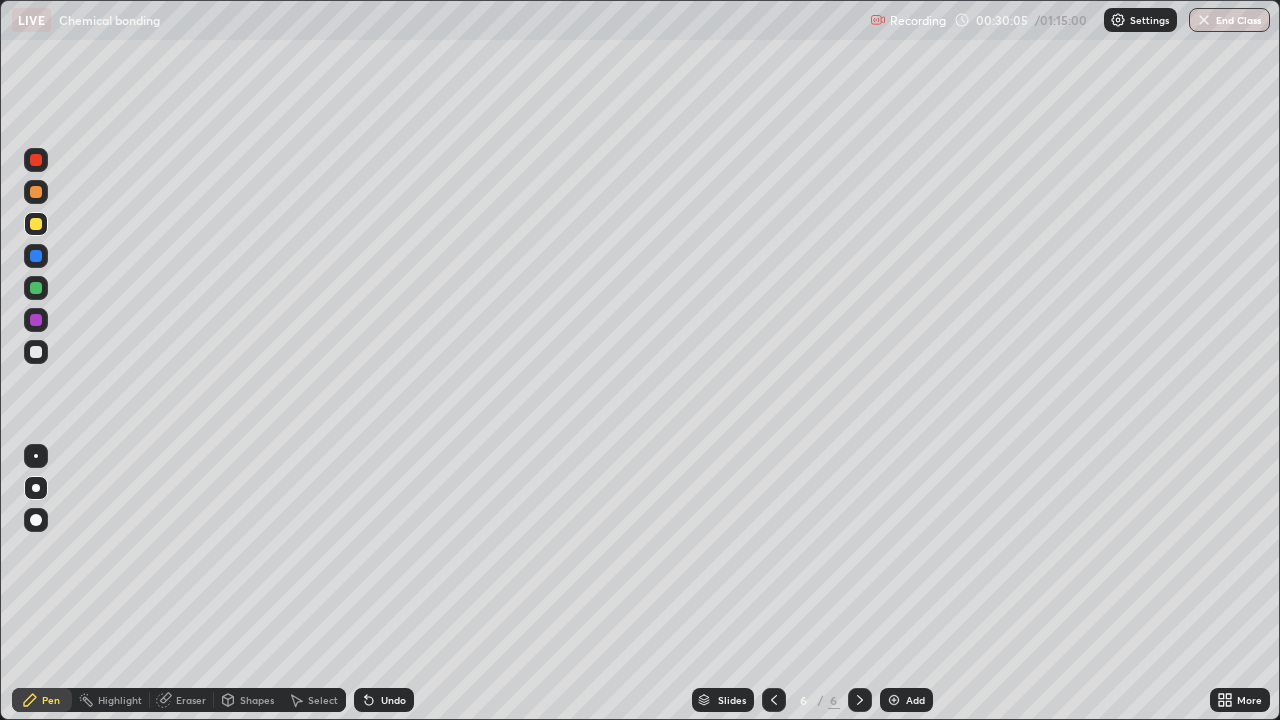 click on "Undo" at bounding box center (384, 700) 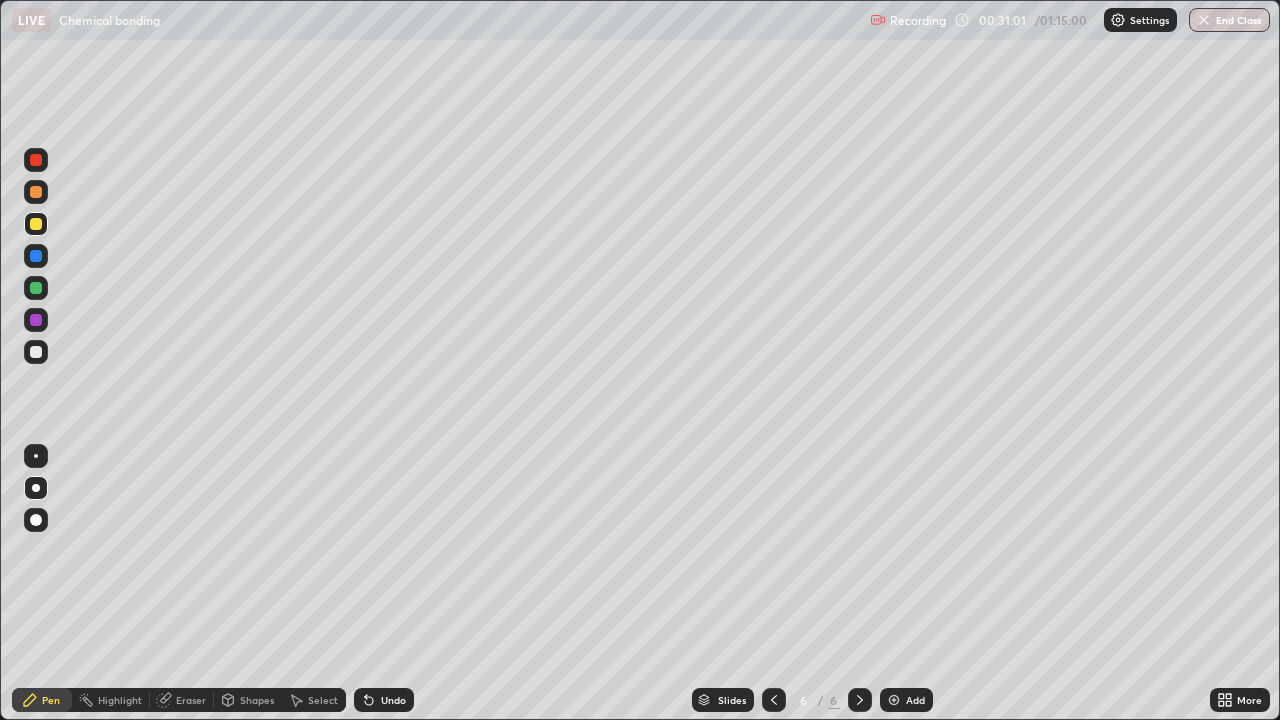 click at bounding box center (36, 352) 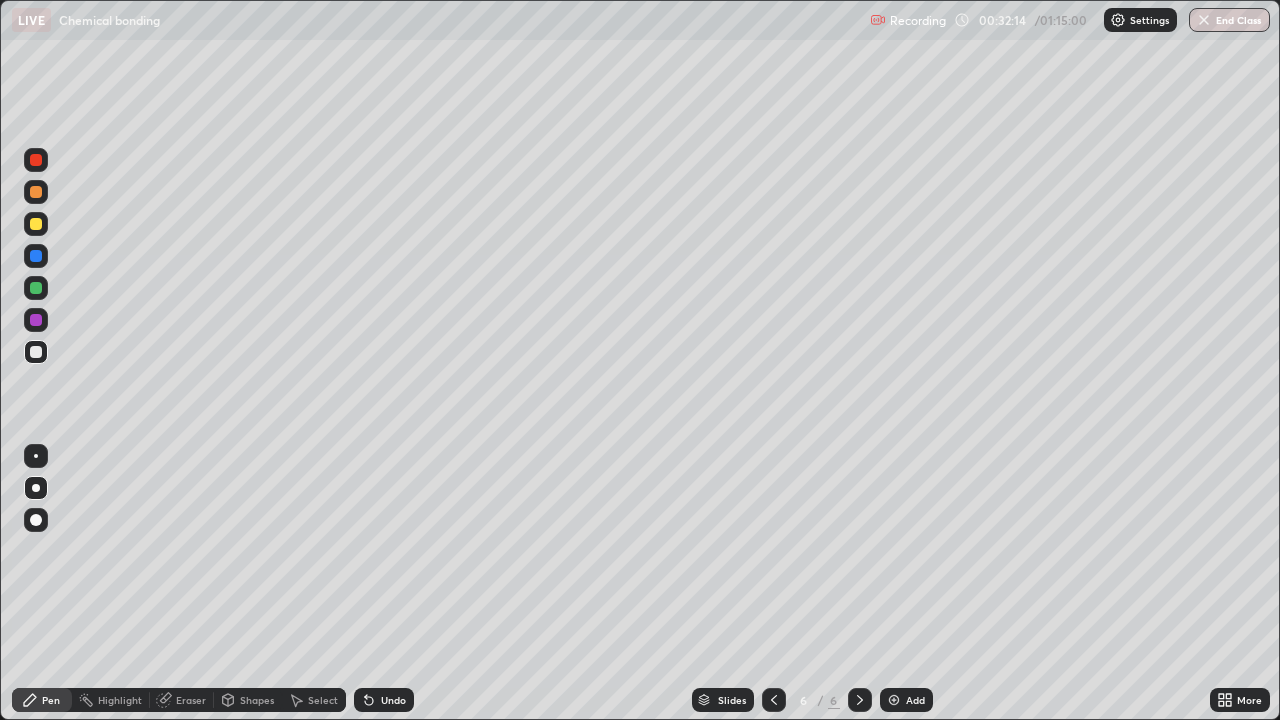click on "Add" at bounding box center (906, 700) 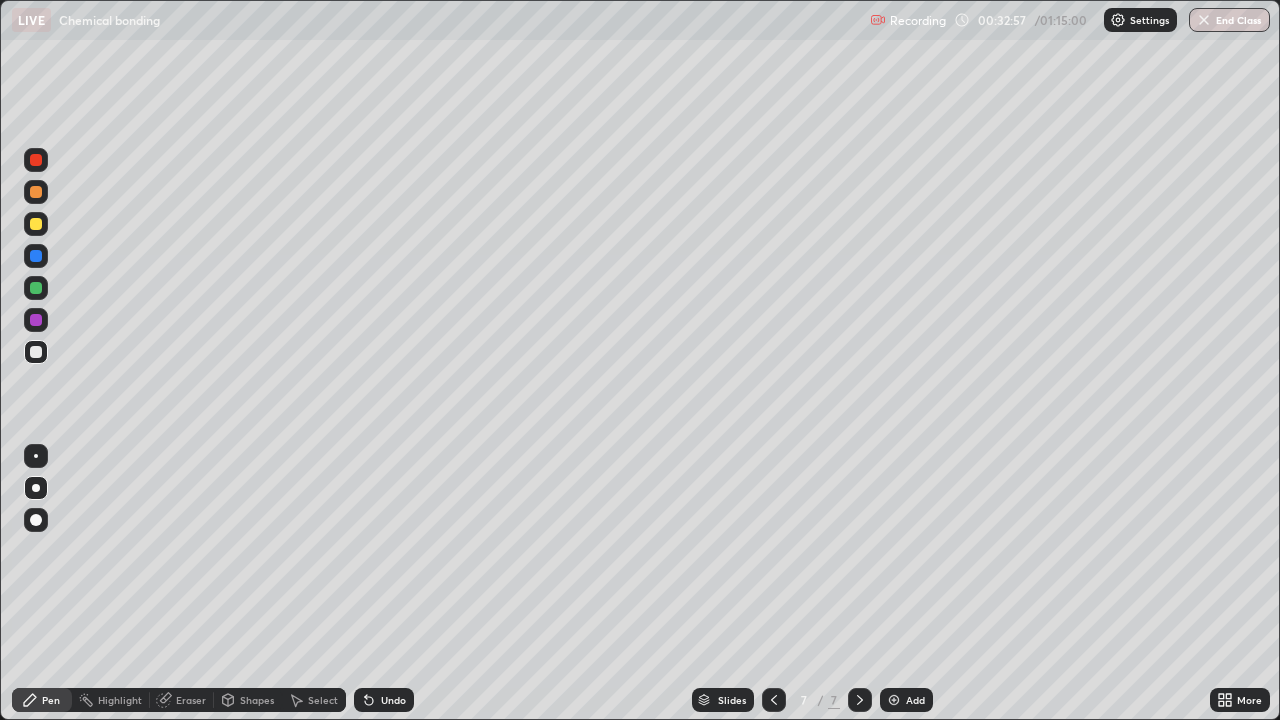 click at bounding box center [36, 224] 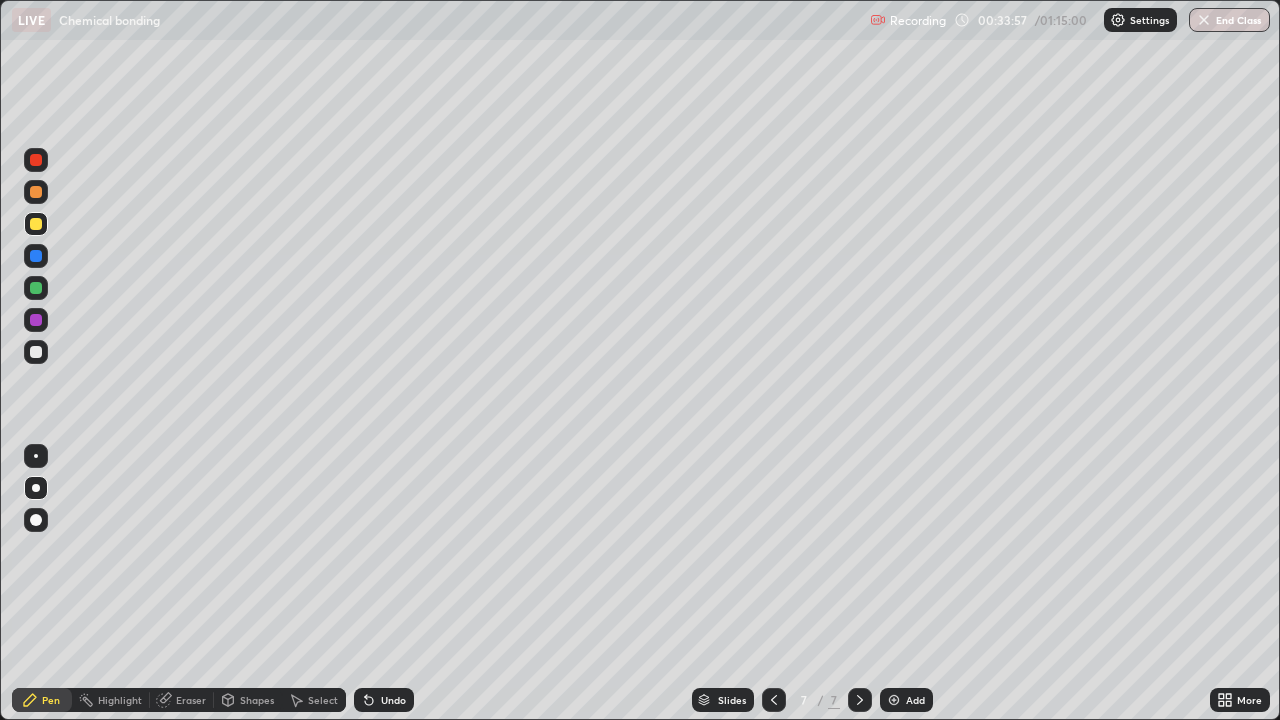 click at bounding box center (36, 352) 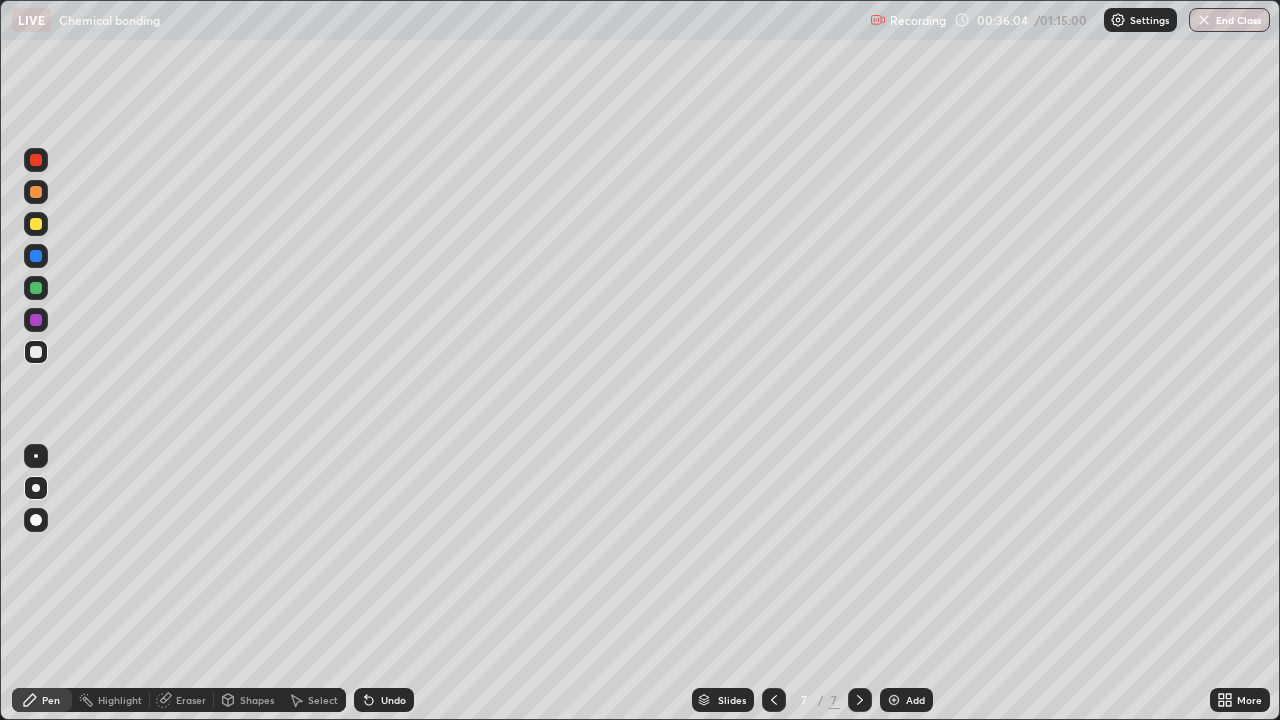 click at bounding box center (36, 352) 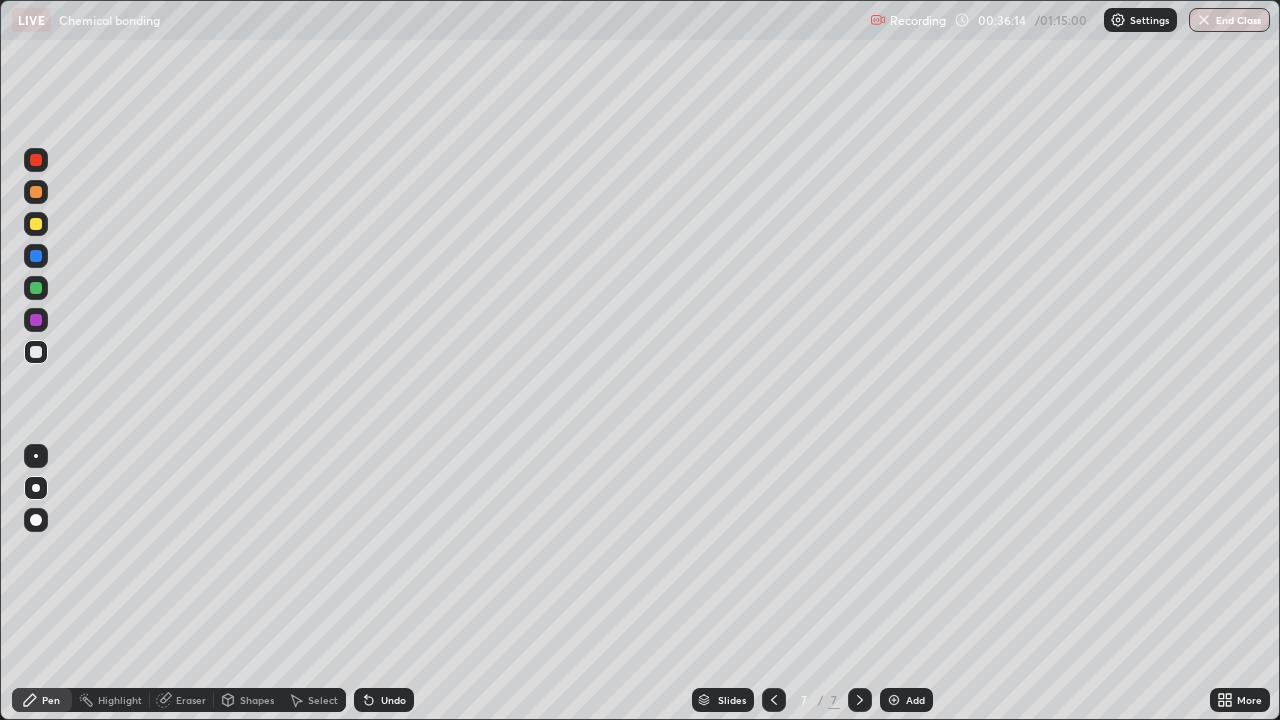 click on "Eraser" at bounding box center (182, 700) 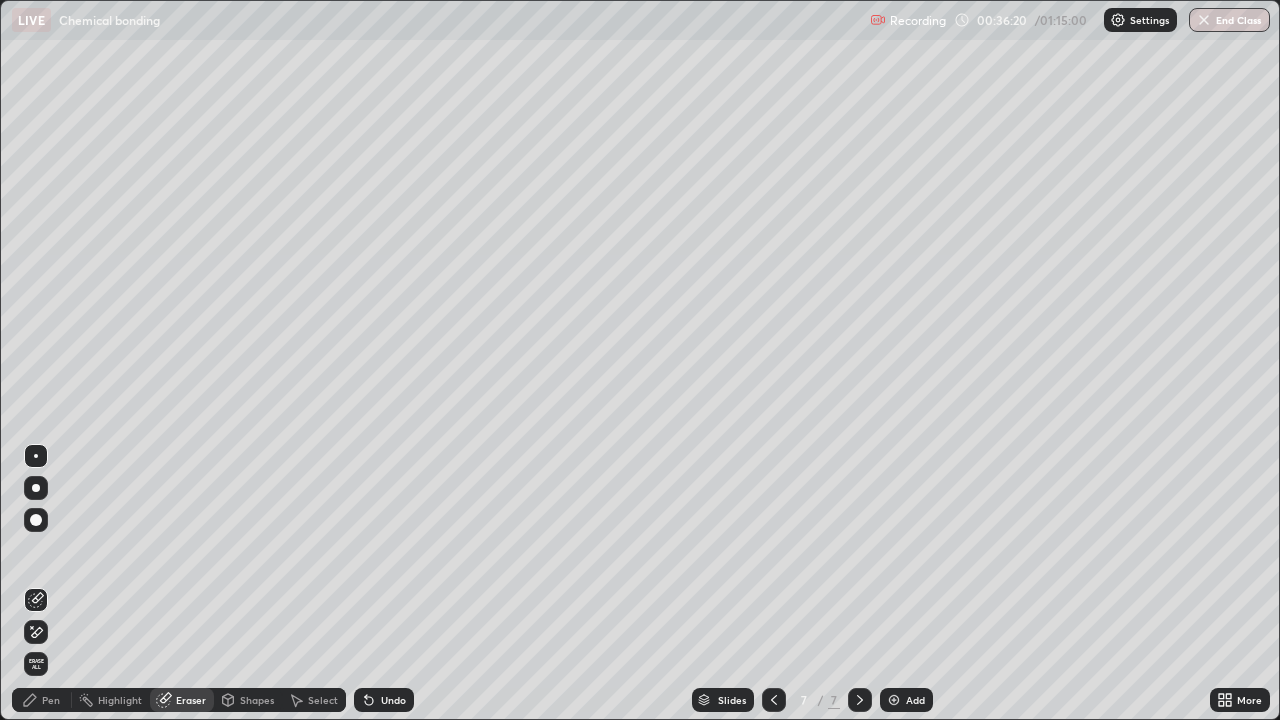 click on "Pen" at bounding box center [51, 700] 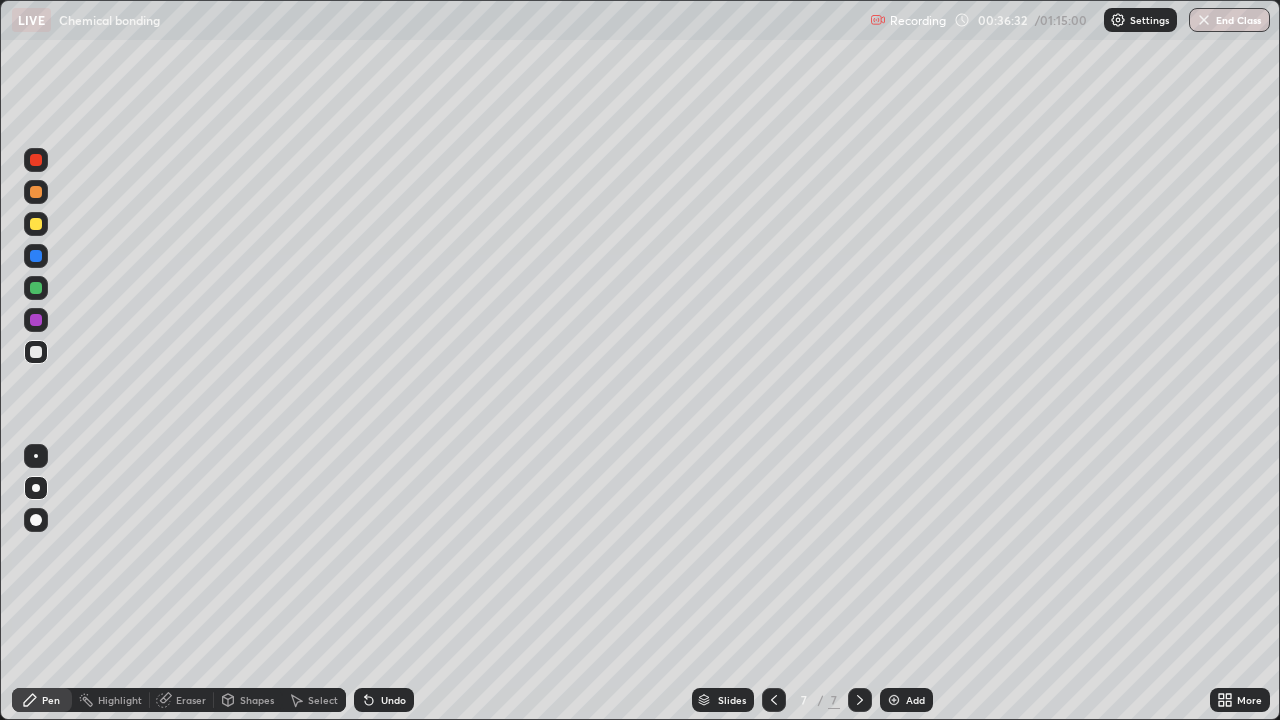 click at bounding box center (36, 224) 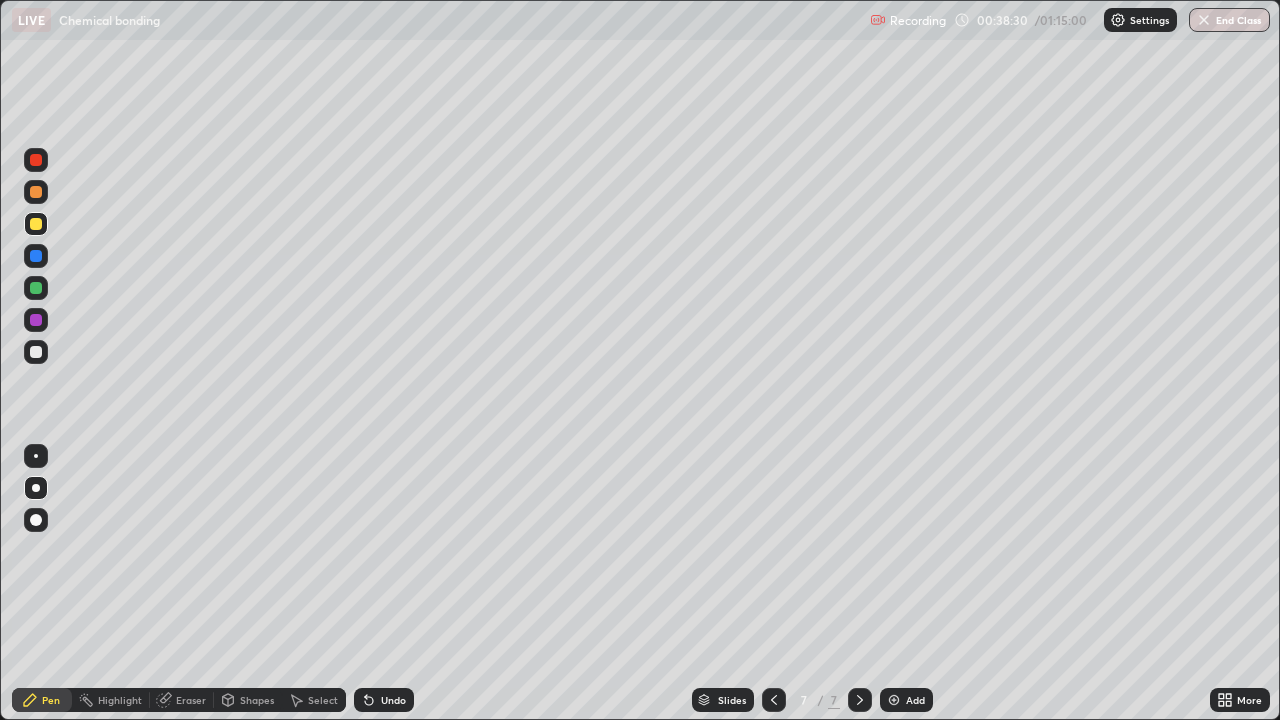click at bounding box center (894, 700) 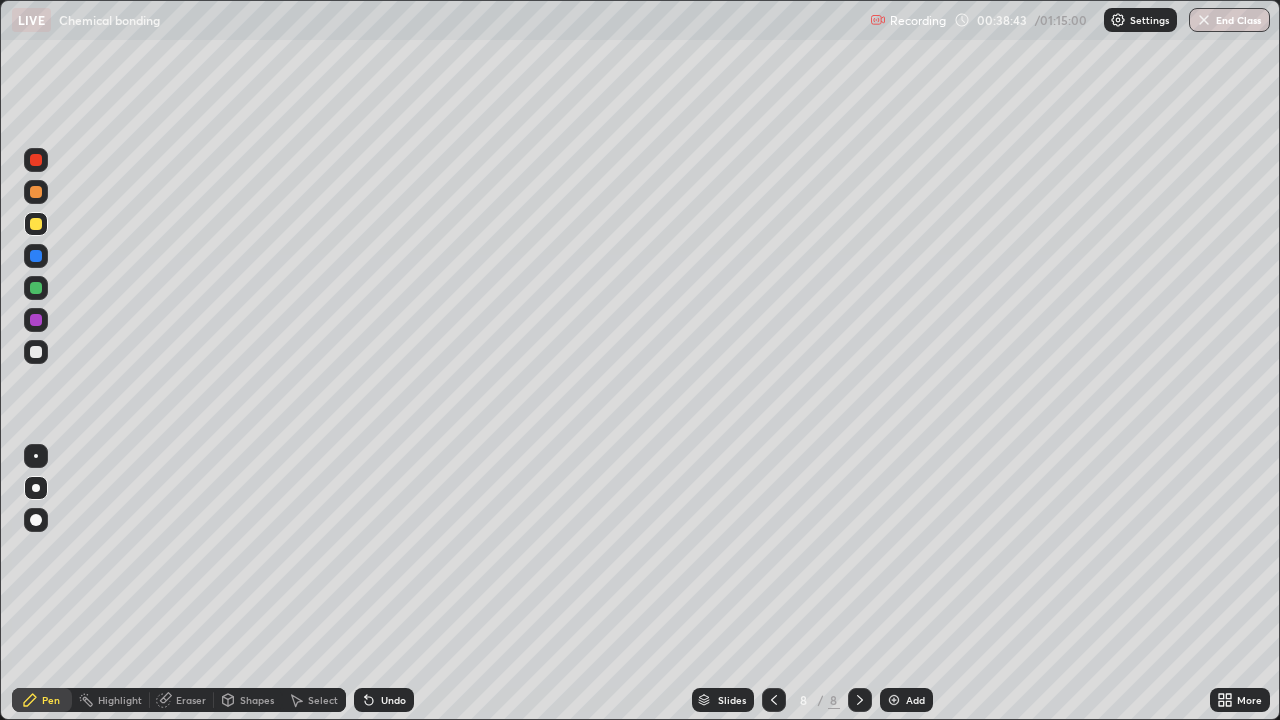 click at bounding box center (36, 352) 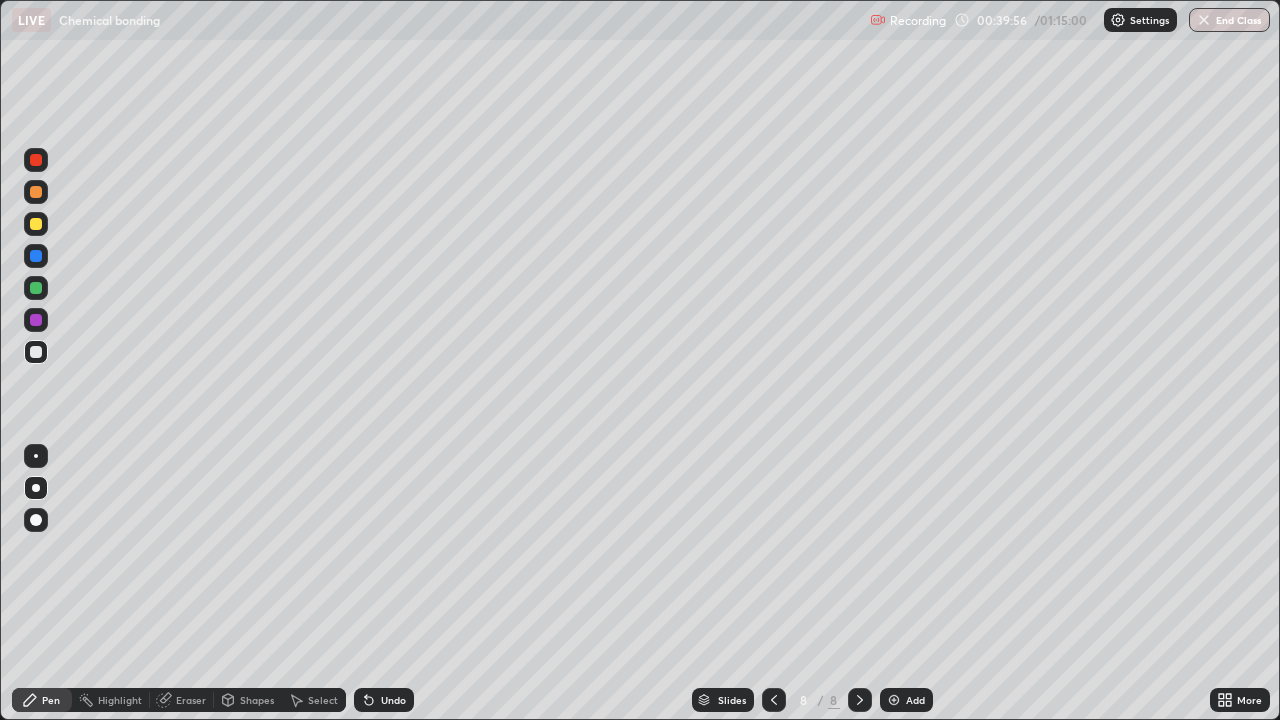 click at bounding box center (36, 224) 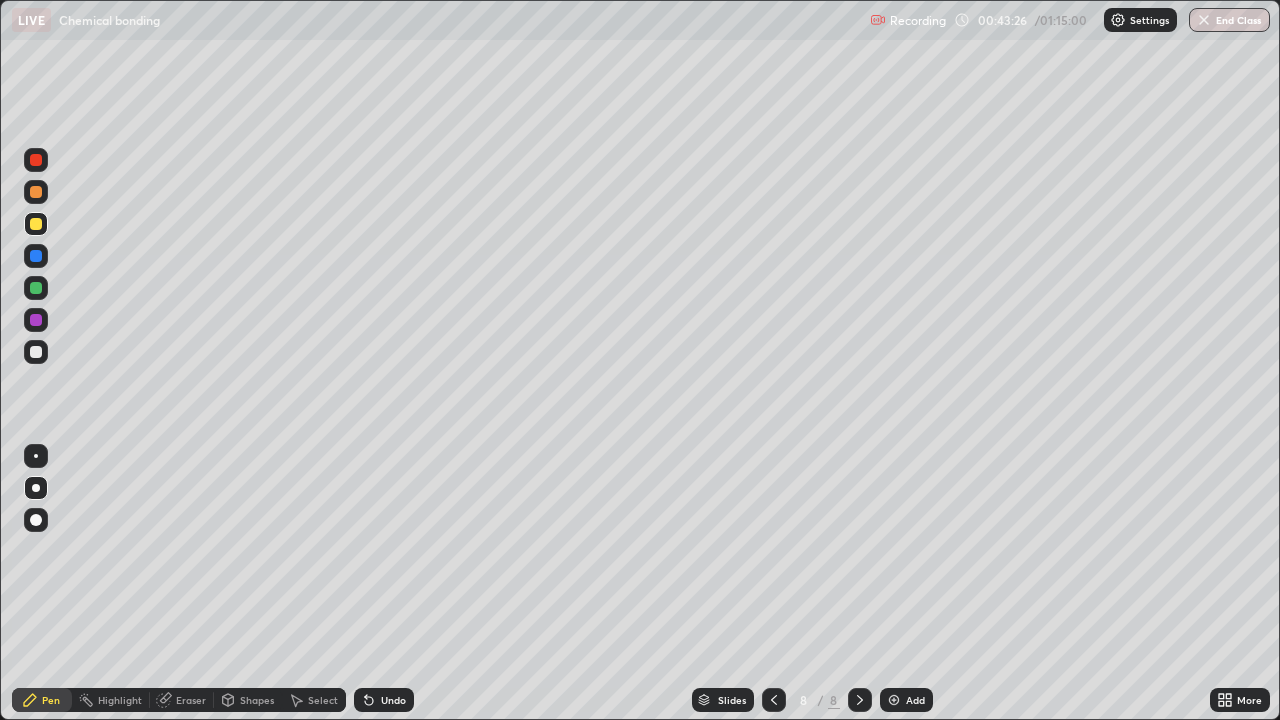 click at bounding box center (36, 288) 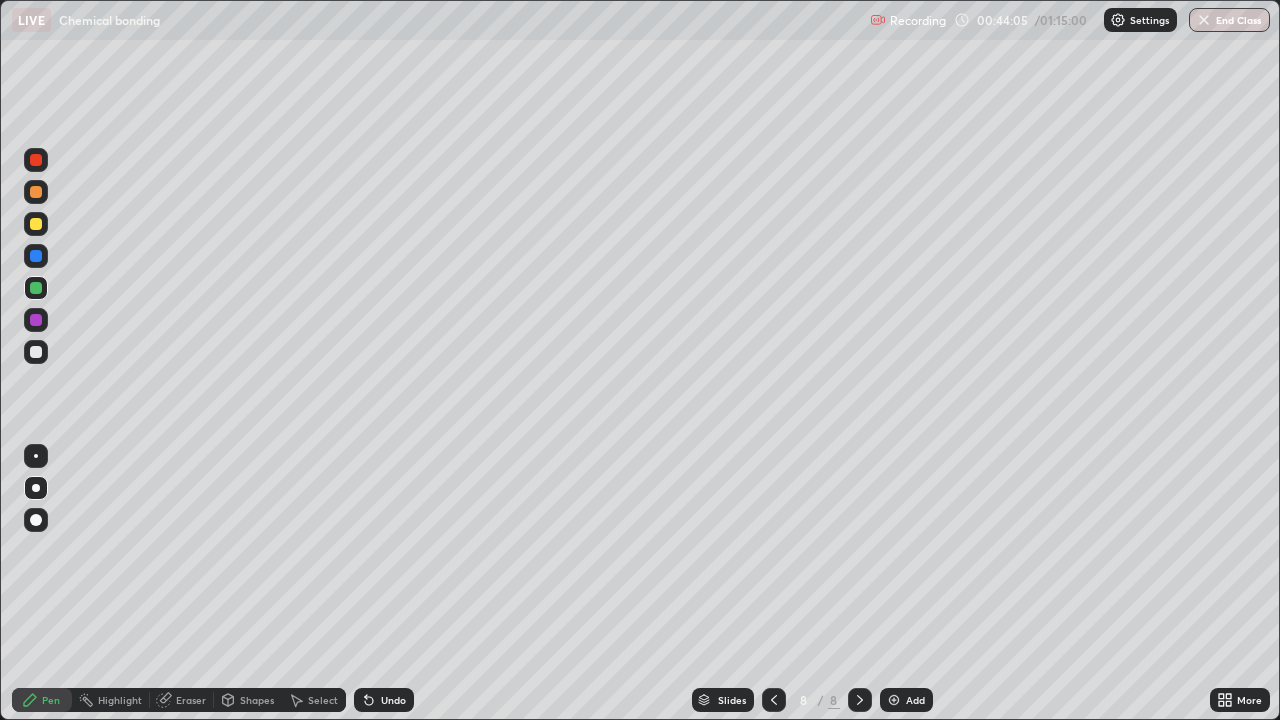 click at bounding box center (36, 352) 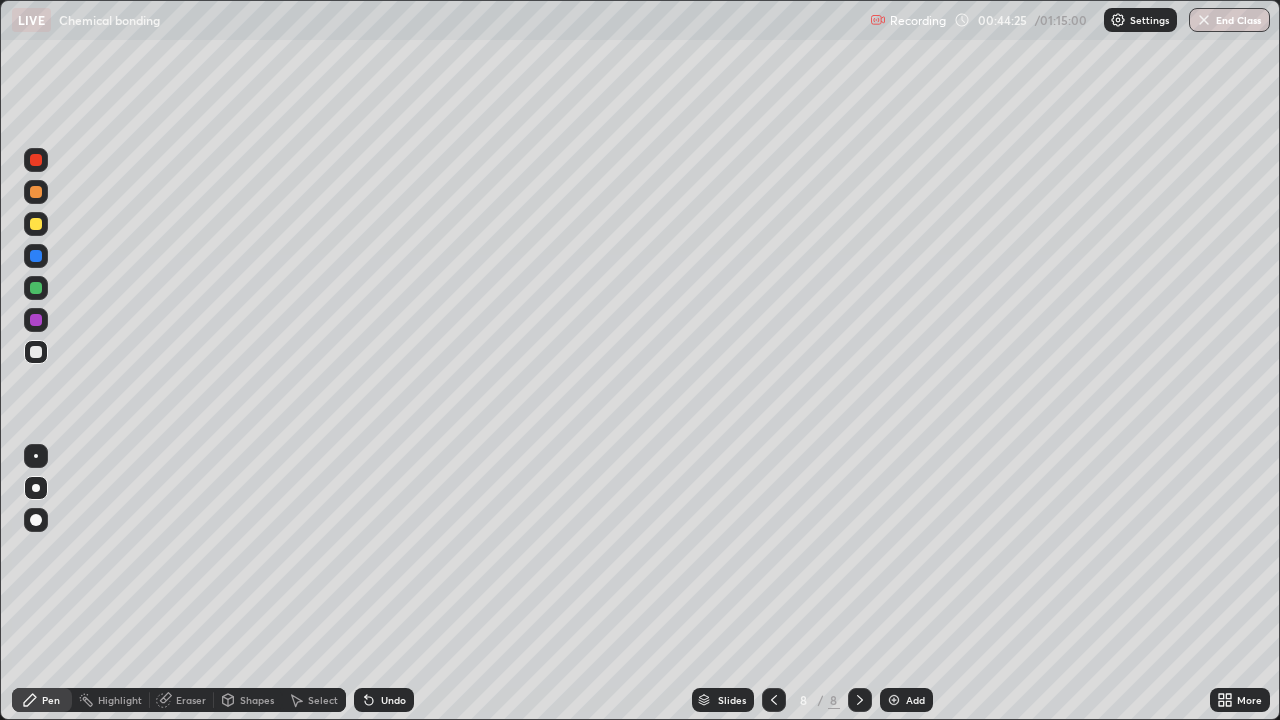 click at bounding box center (36, 224) 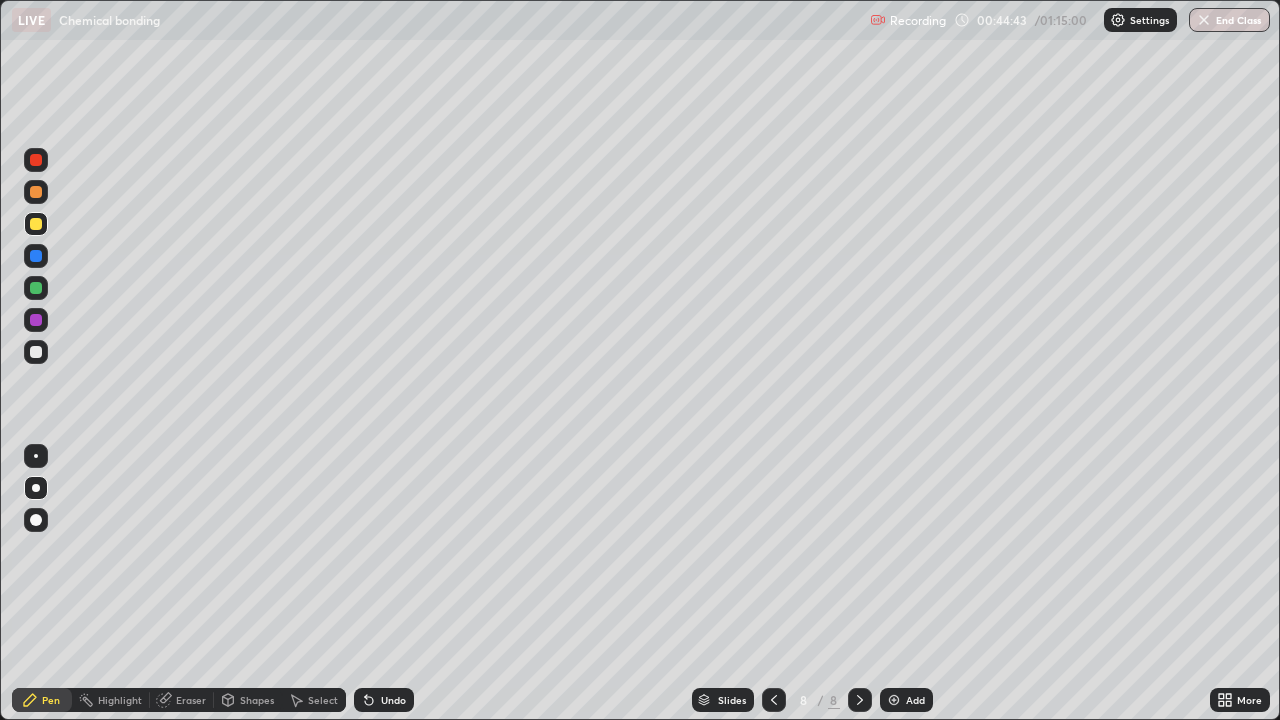 click at bounding box center [36, 352] 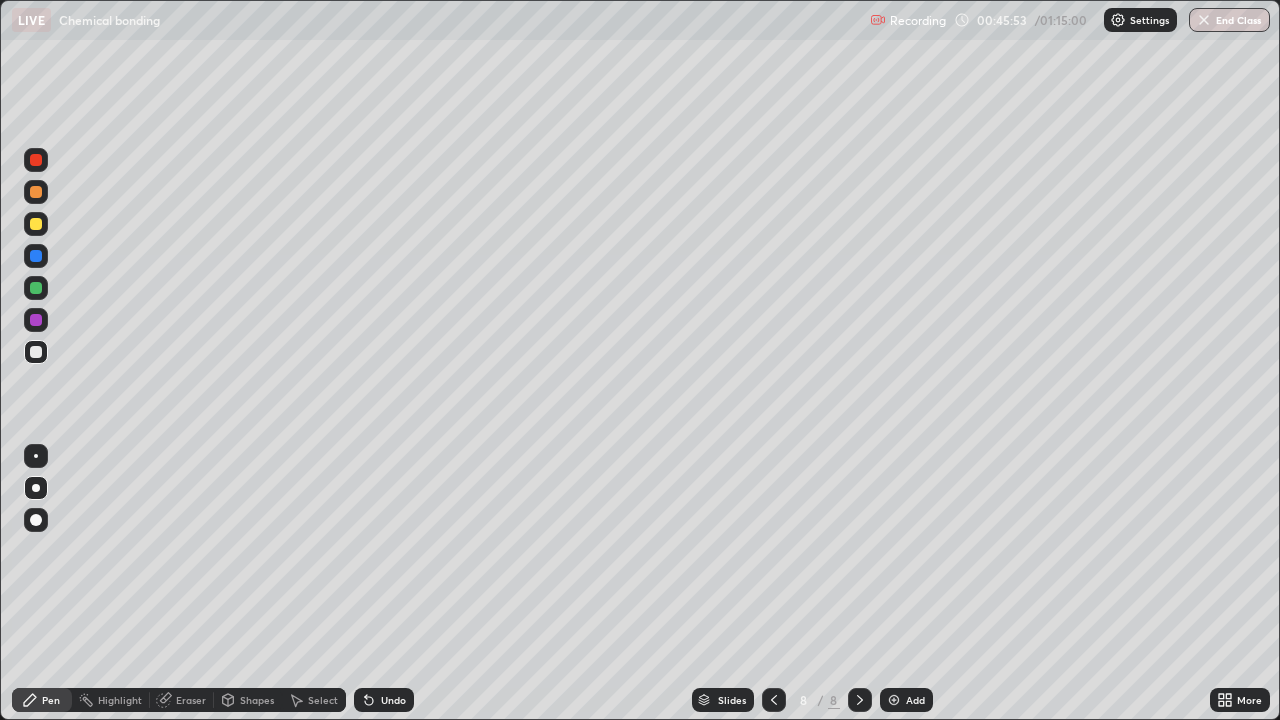 click at bounding box center [36, 224] 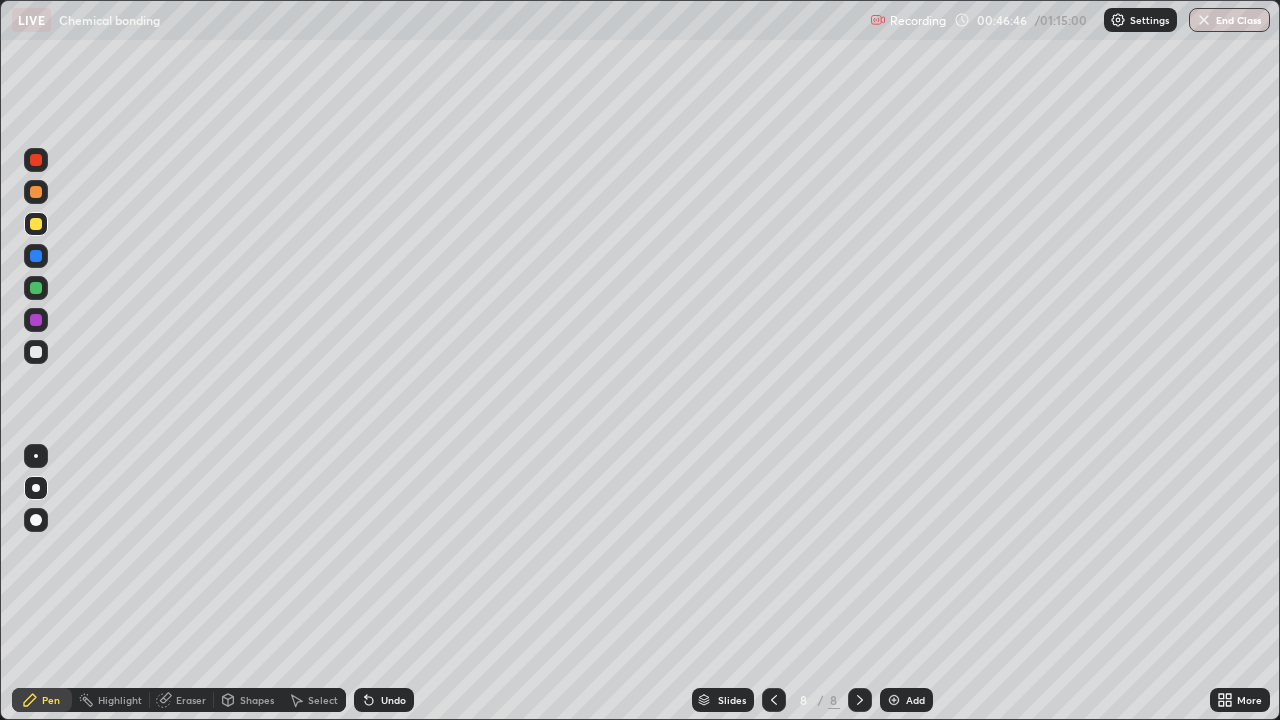 click at bounding box center [36, 352] 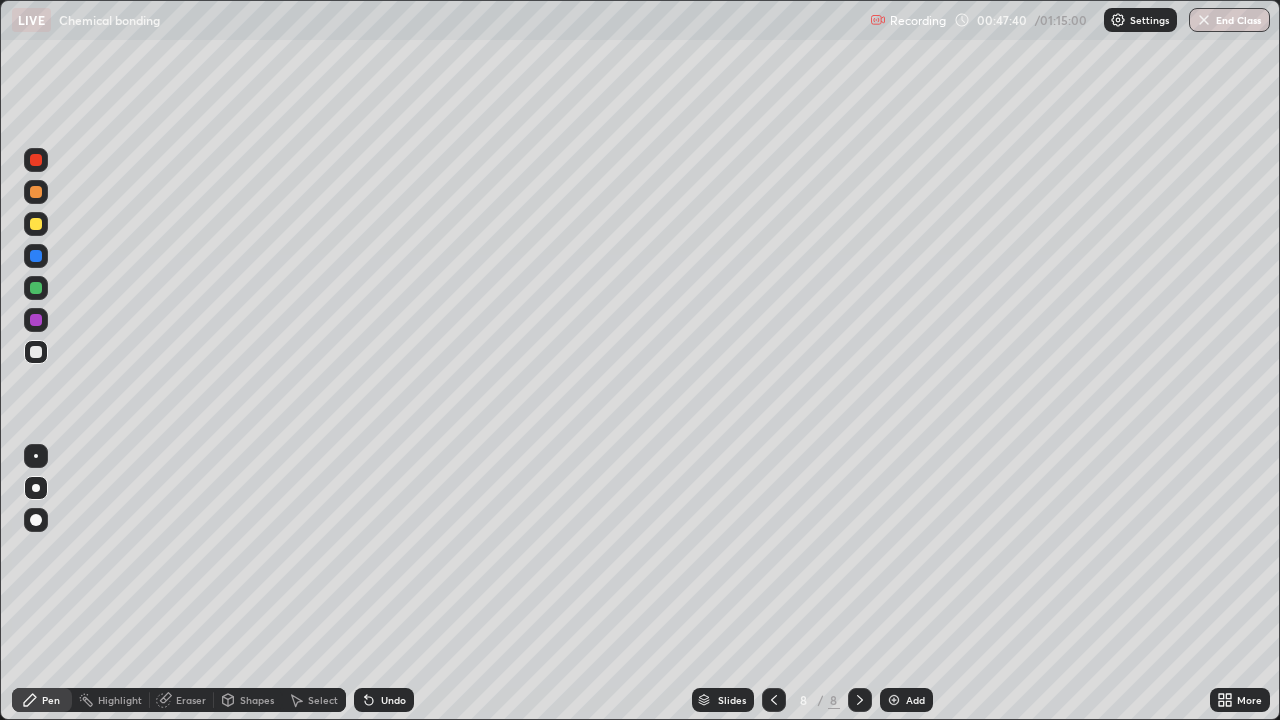 click at bounding box center (894, 700) 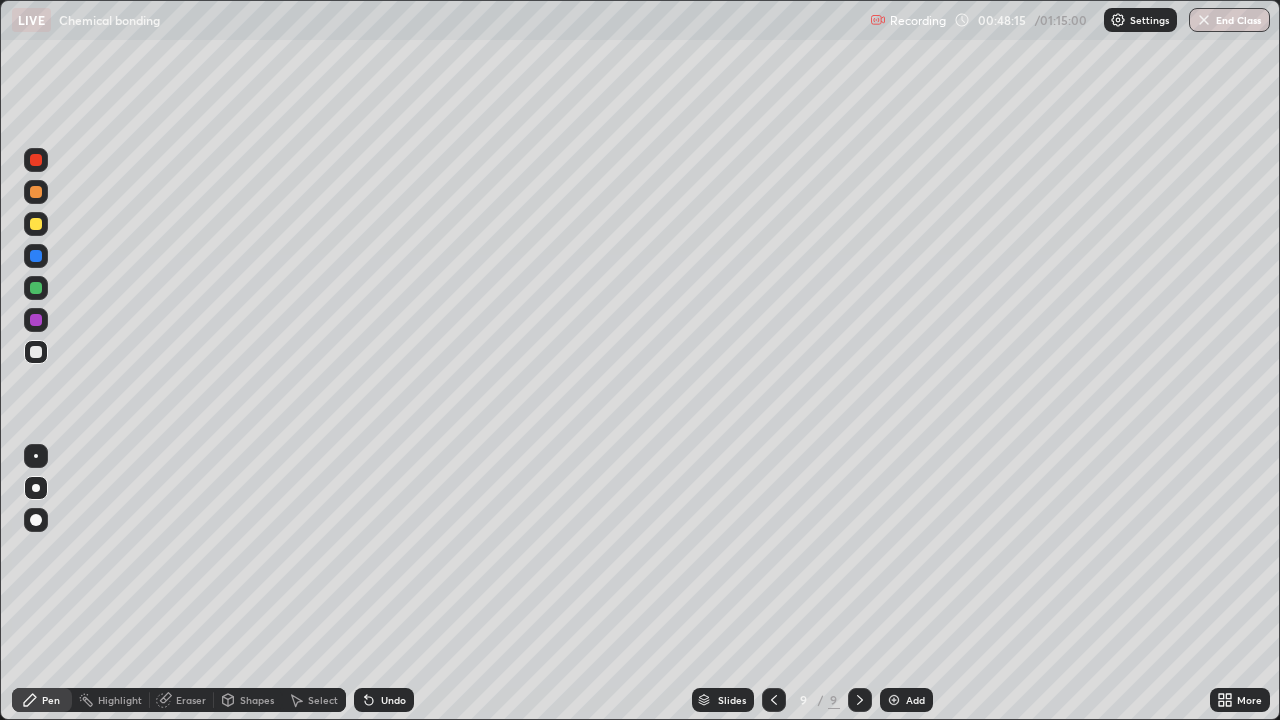 click at bounding box center (36, 224) 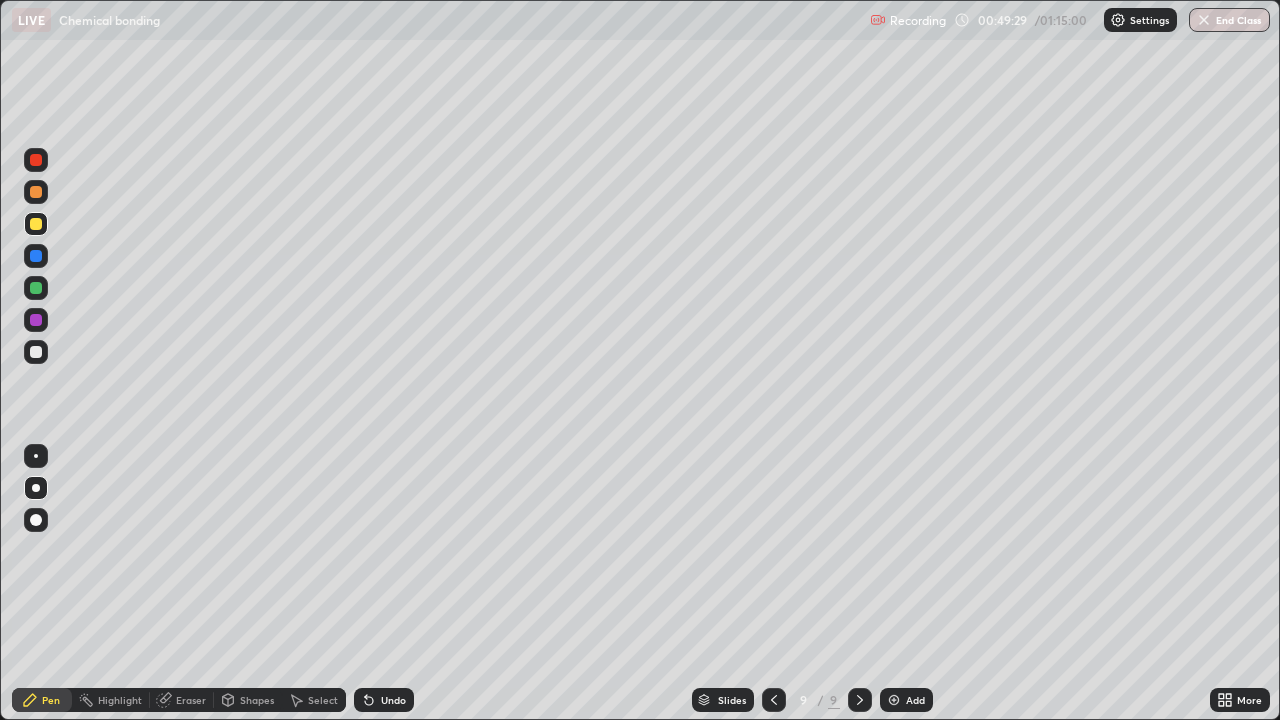 click at bounding box center [894, 700] 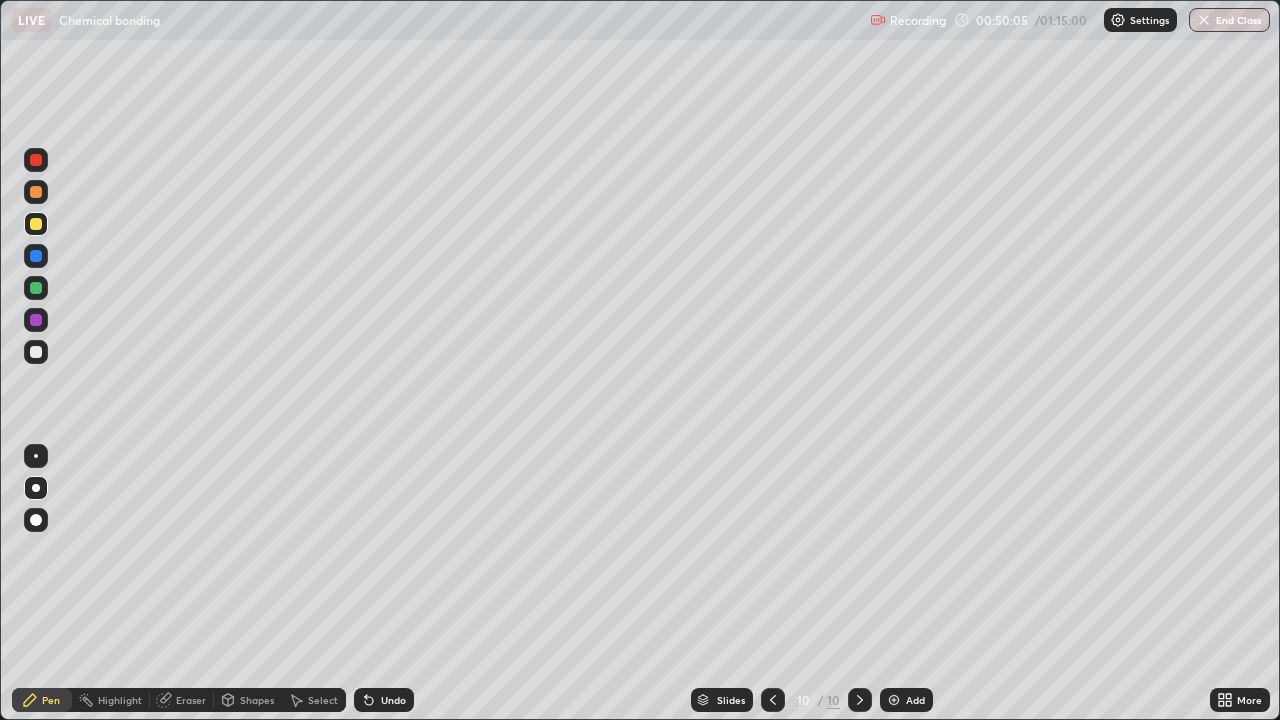 click at bounding box center [36, 352] 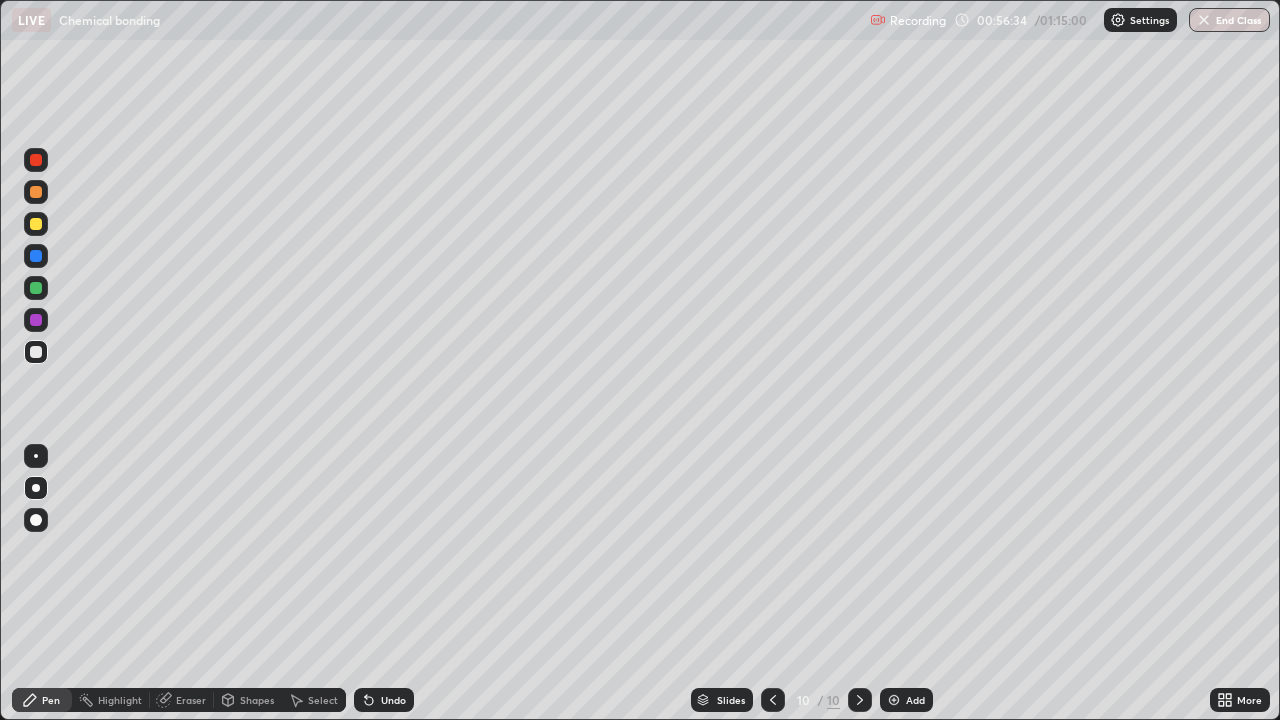 click on "Add" at bounding box center (906, 700) 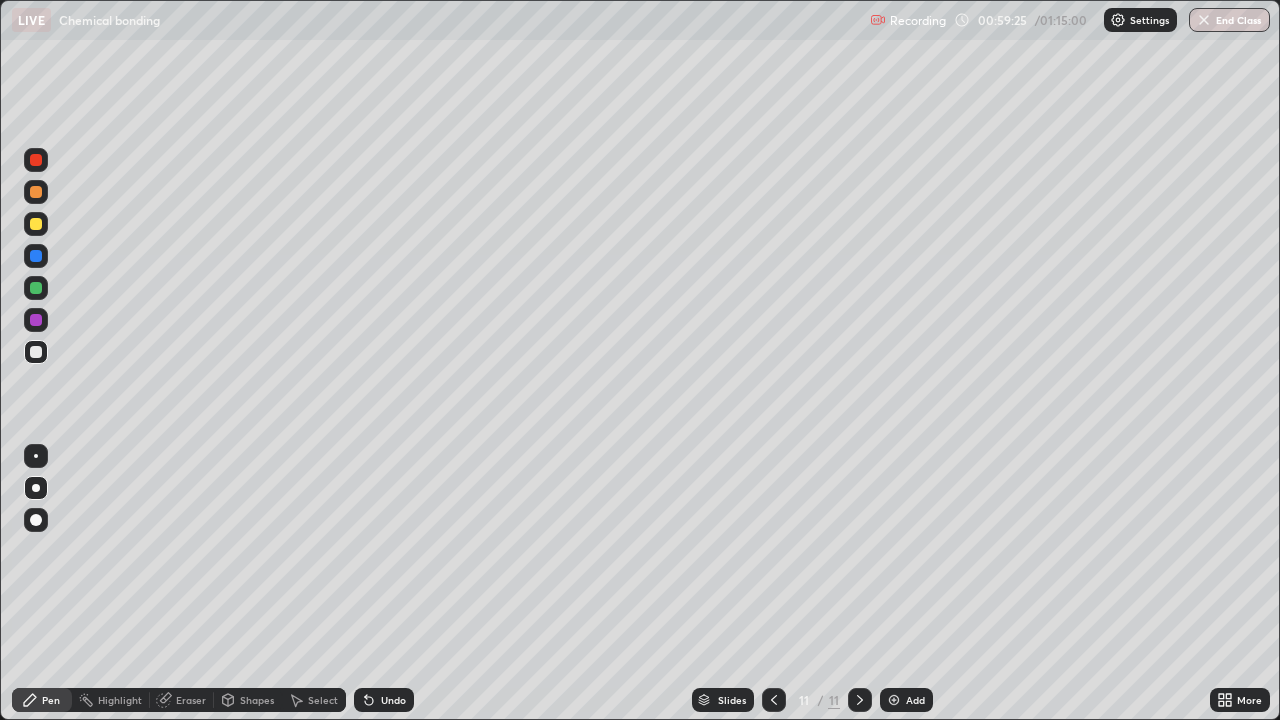 click at bounding box center (36, 224) 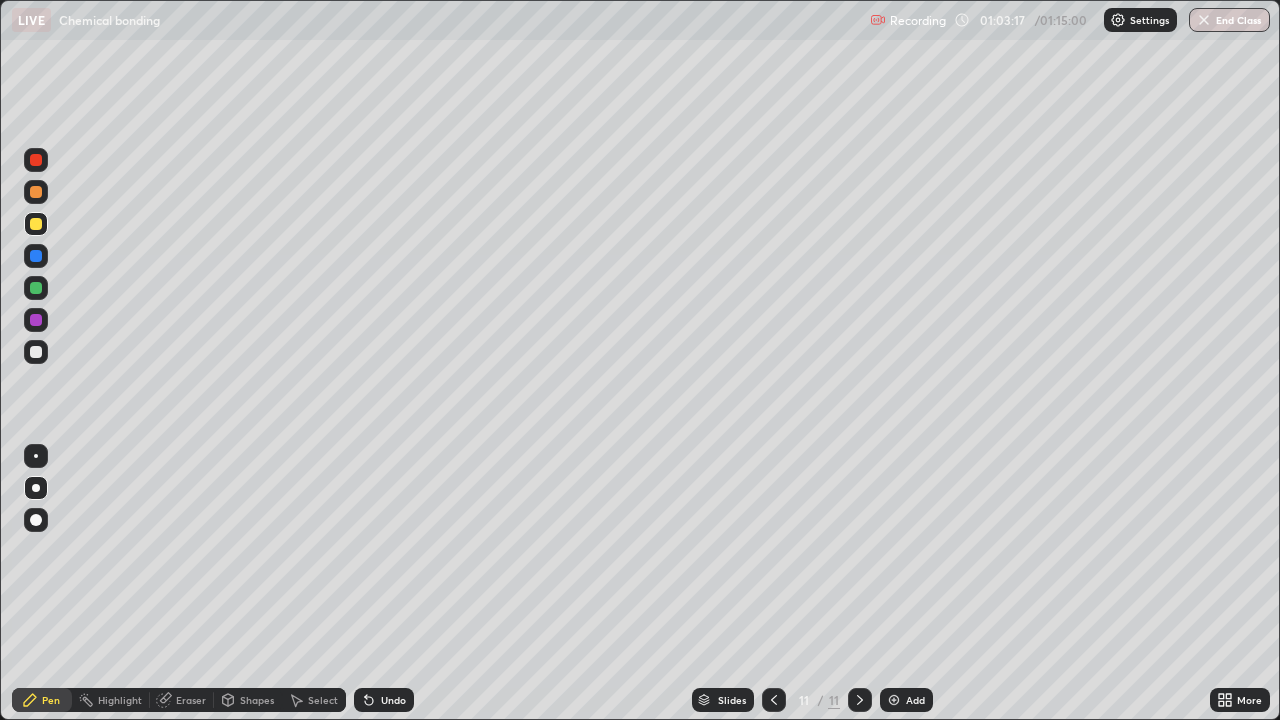 click on "Add" at bounding box center [915, 700] 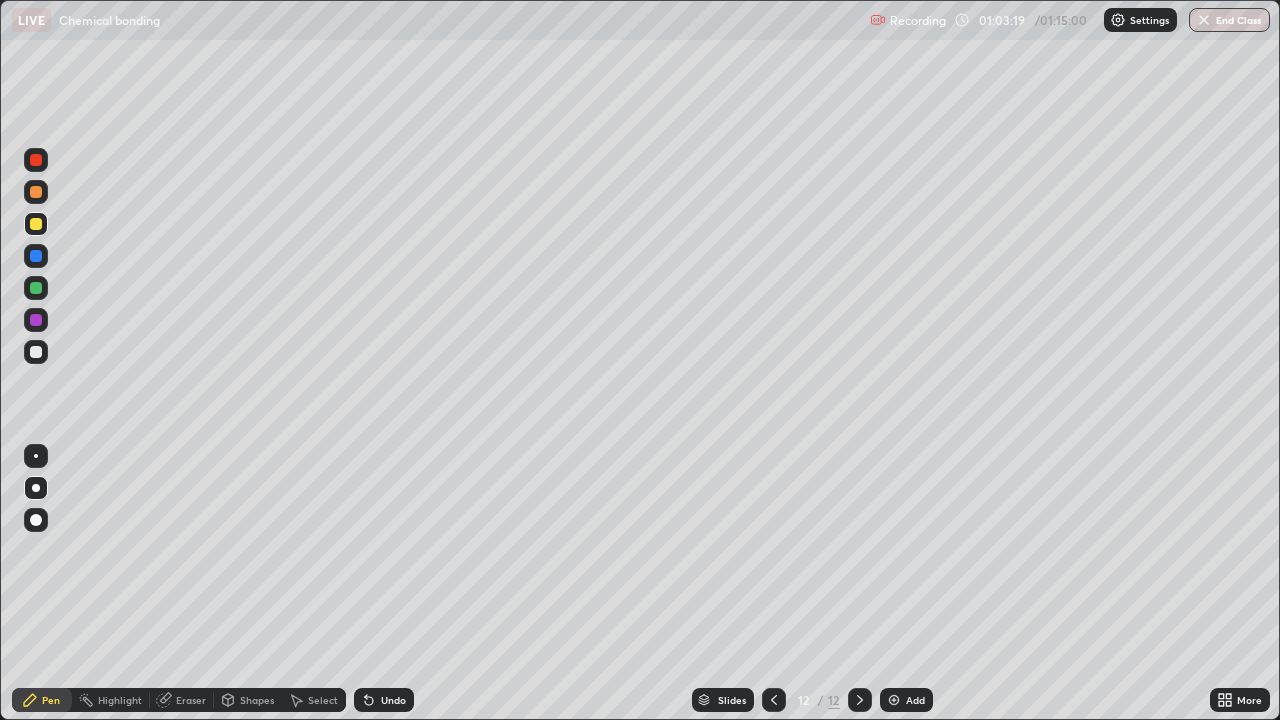 click at bounding box center (36, 352) 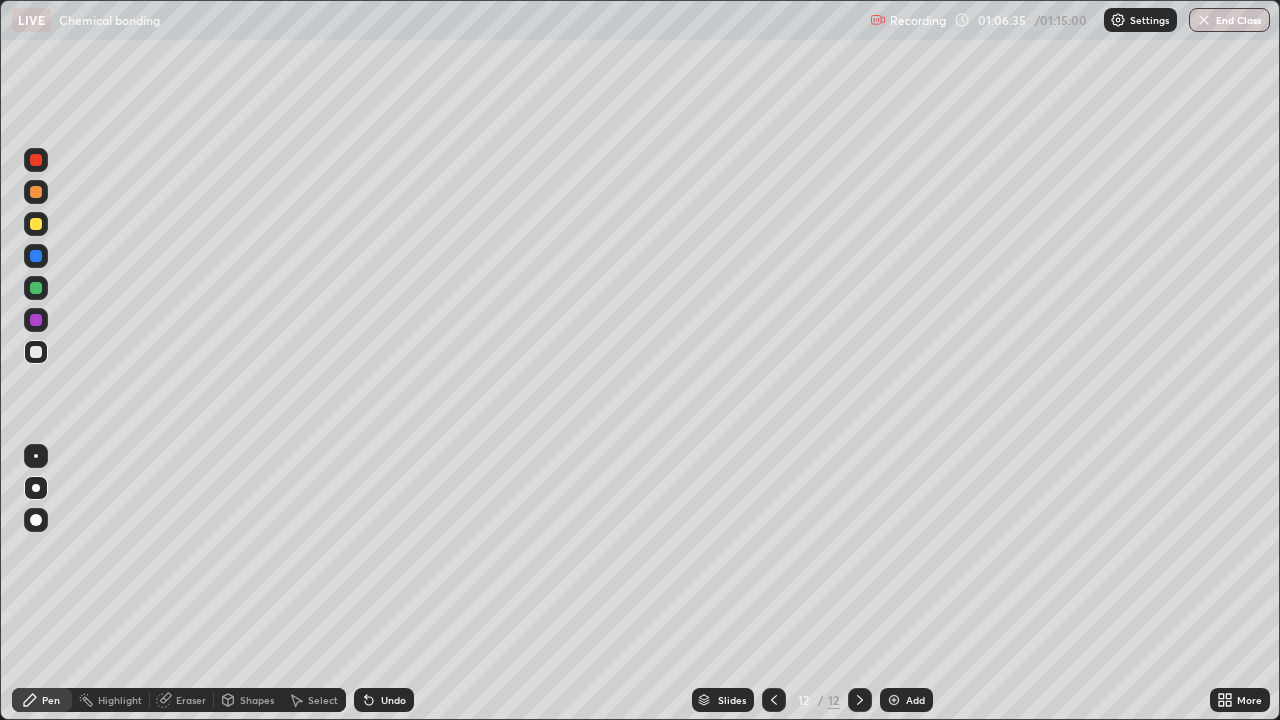click at bounding box center [36, 224] 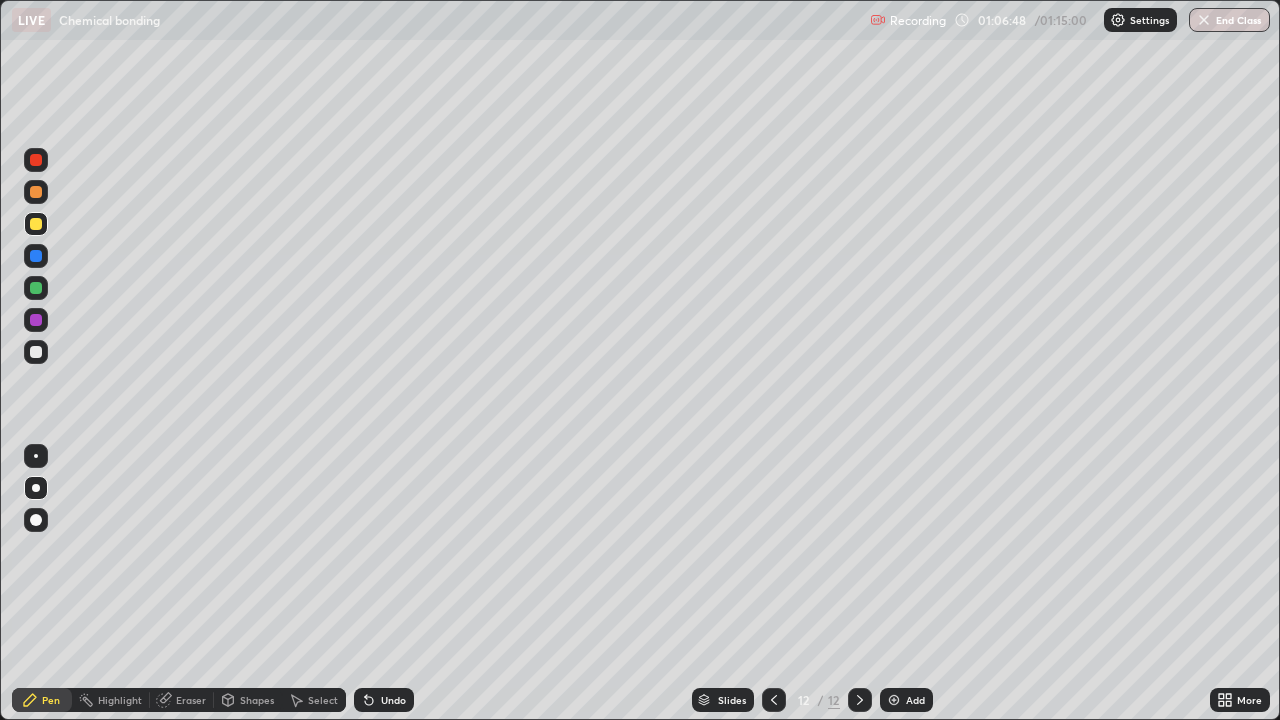 click at bounding box center [36, 352] 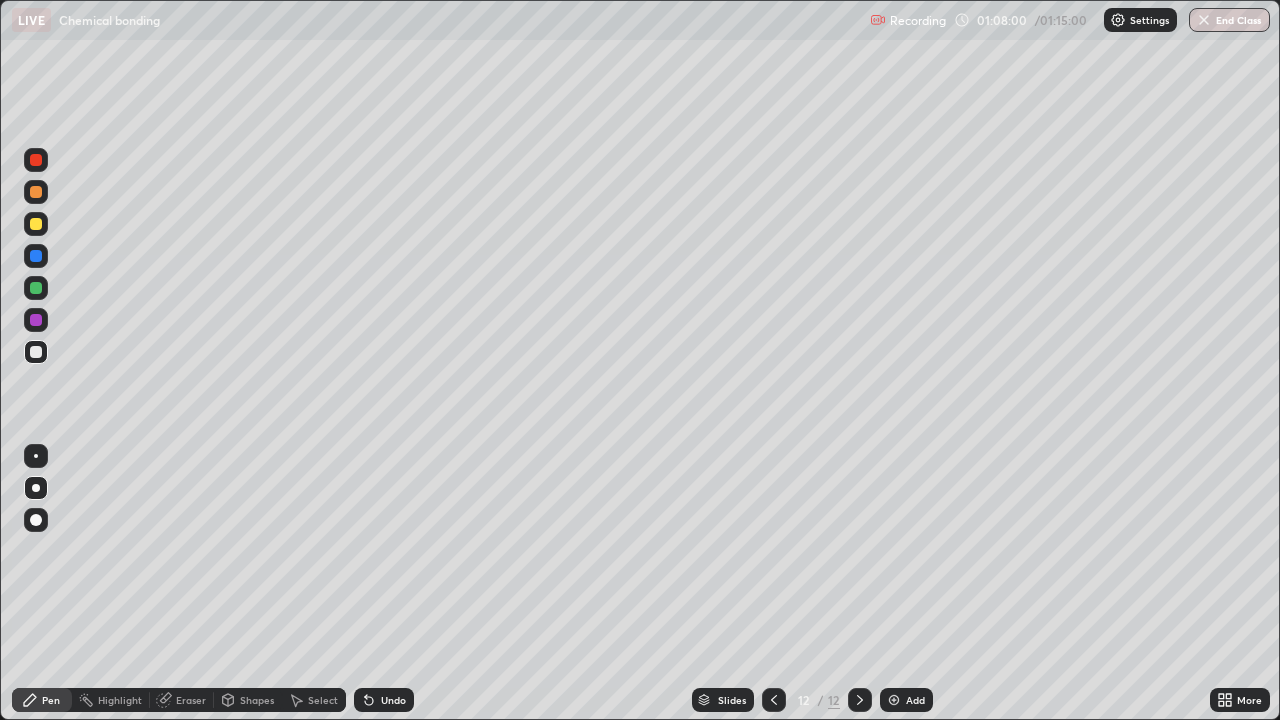 click at bounding box center [36, 224] 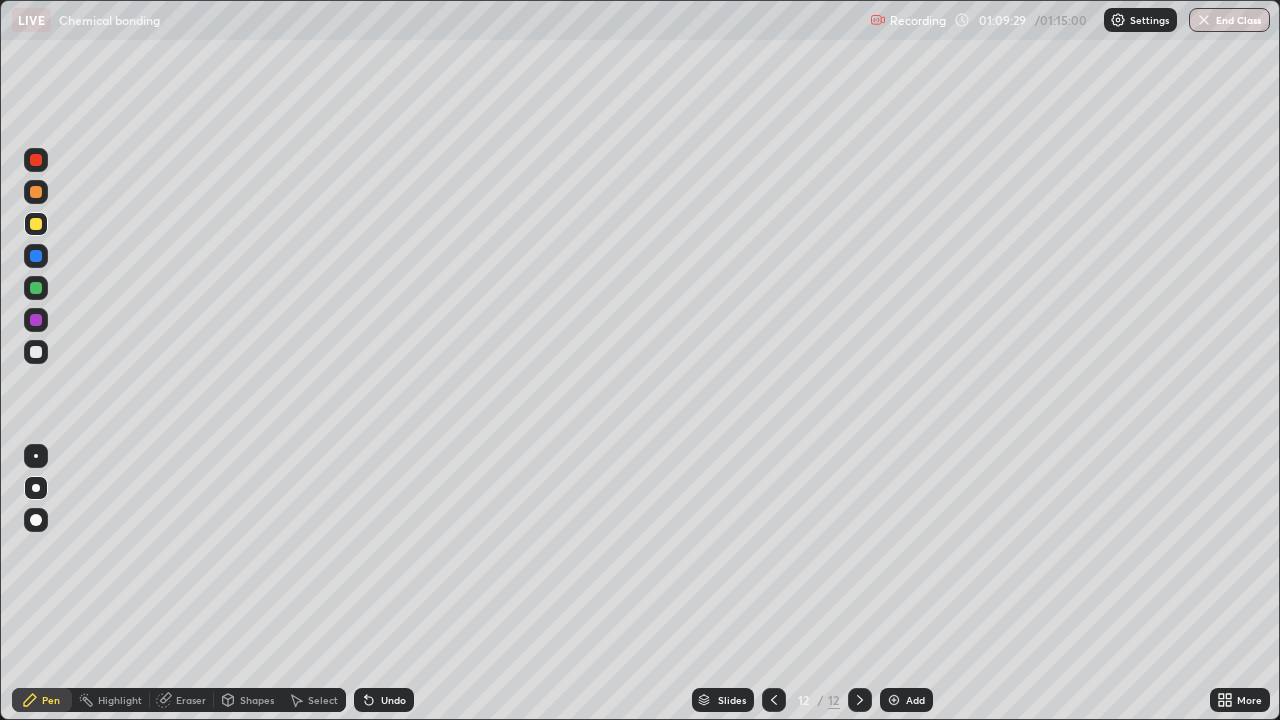 click on "End Class" at bounding box center [1229, 20] 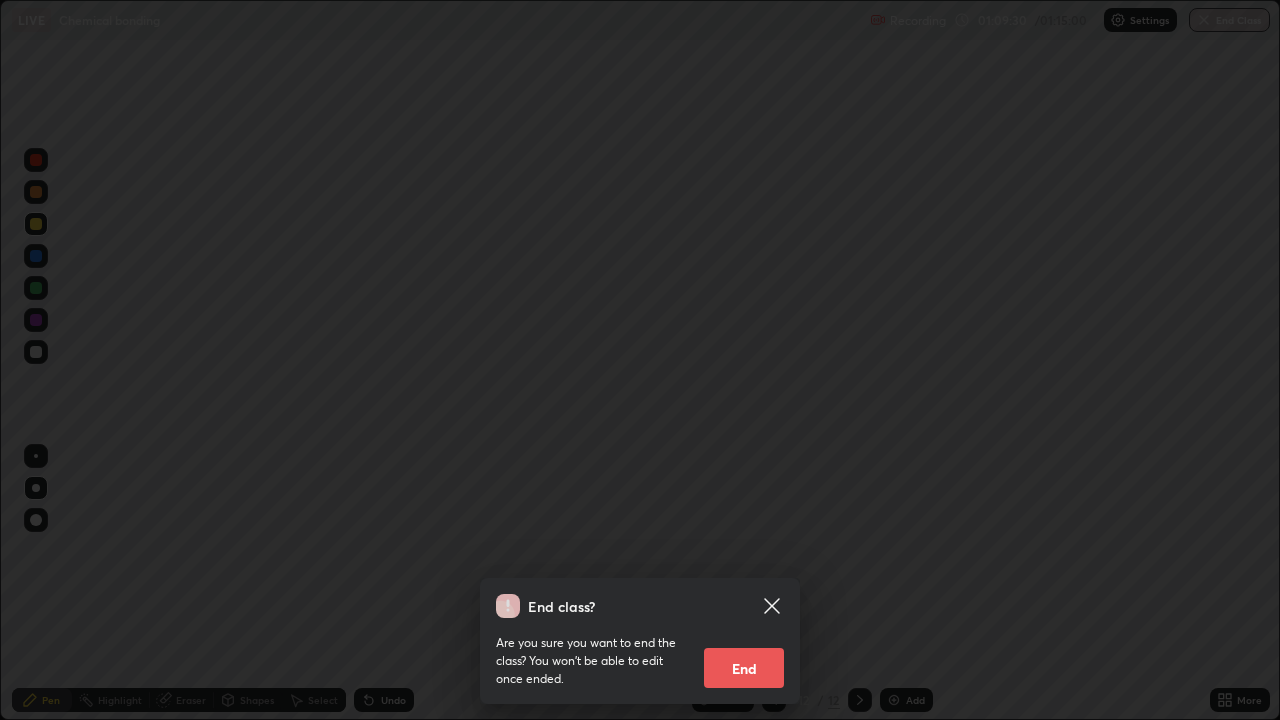 click on "End" at bounding box center [744, 668] 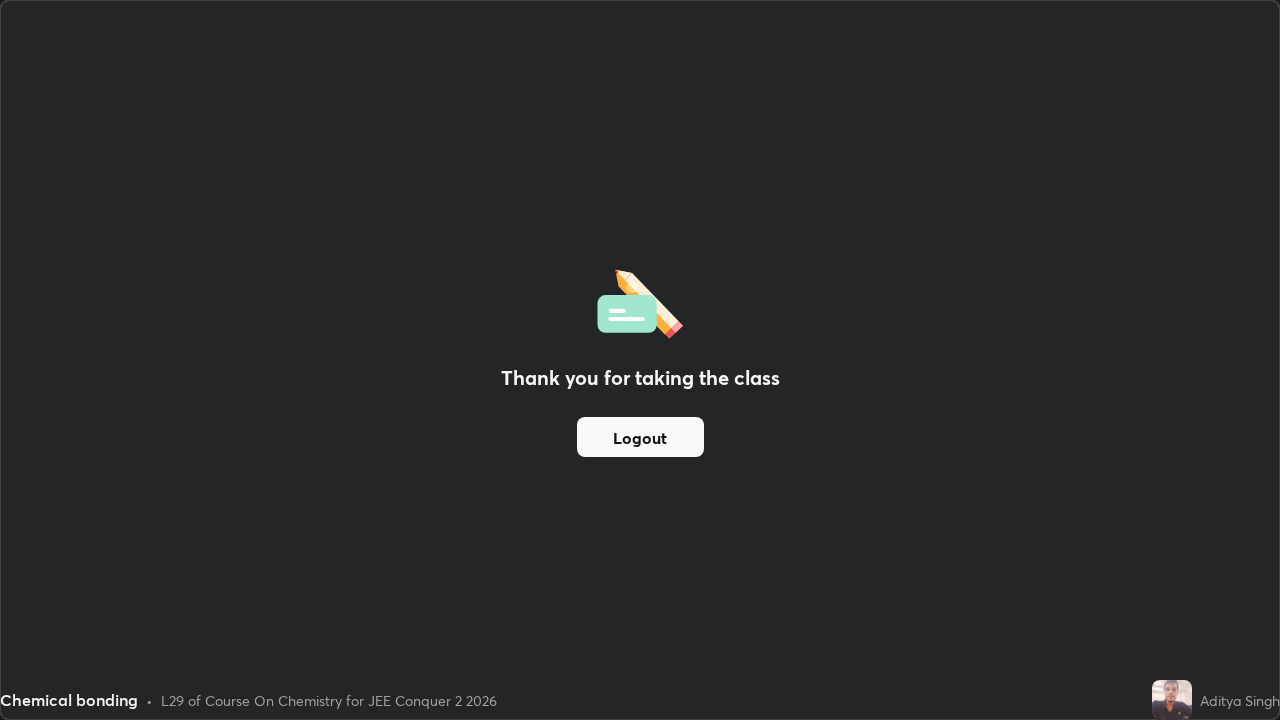 click on "Logout" at bounding box center [640, 437] 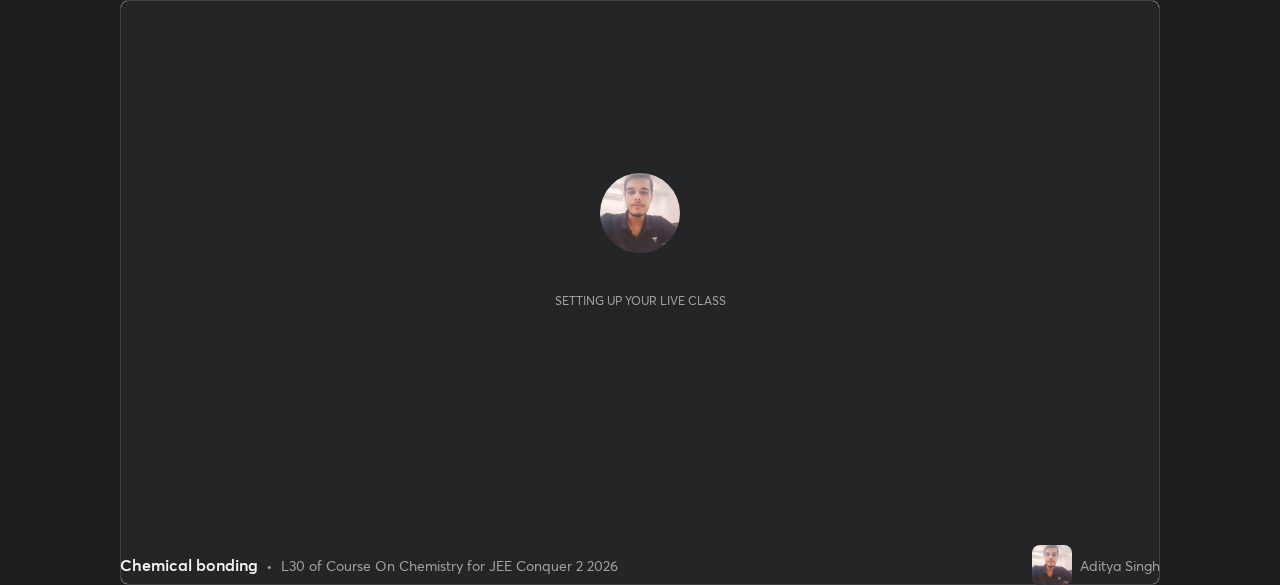 scroll, scrollTop: 0, scrollLeft: 0, axis: both 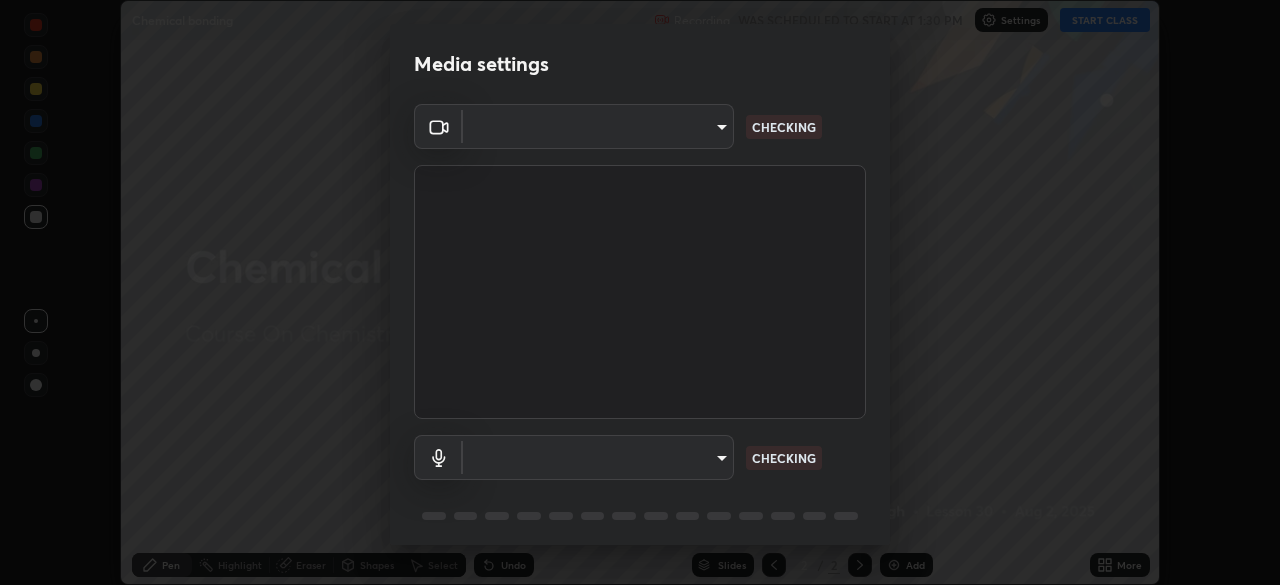 type on "[HASH]" 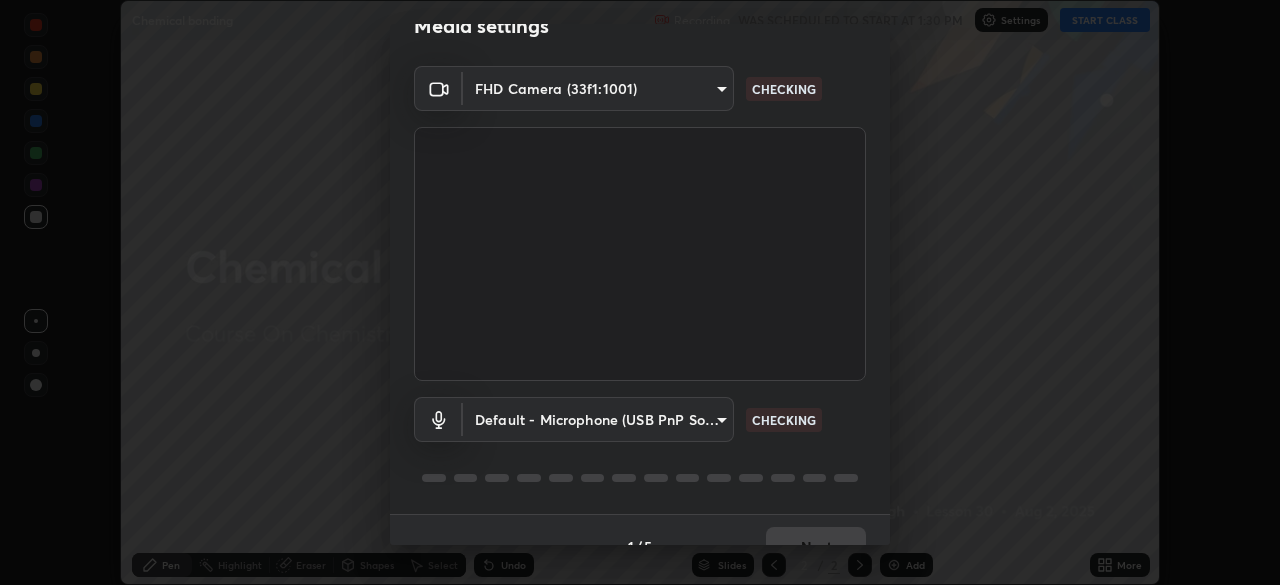 scroll, scrollTop: 71, scrollLeft: 0, axis: vertical 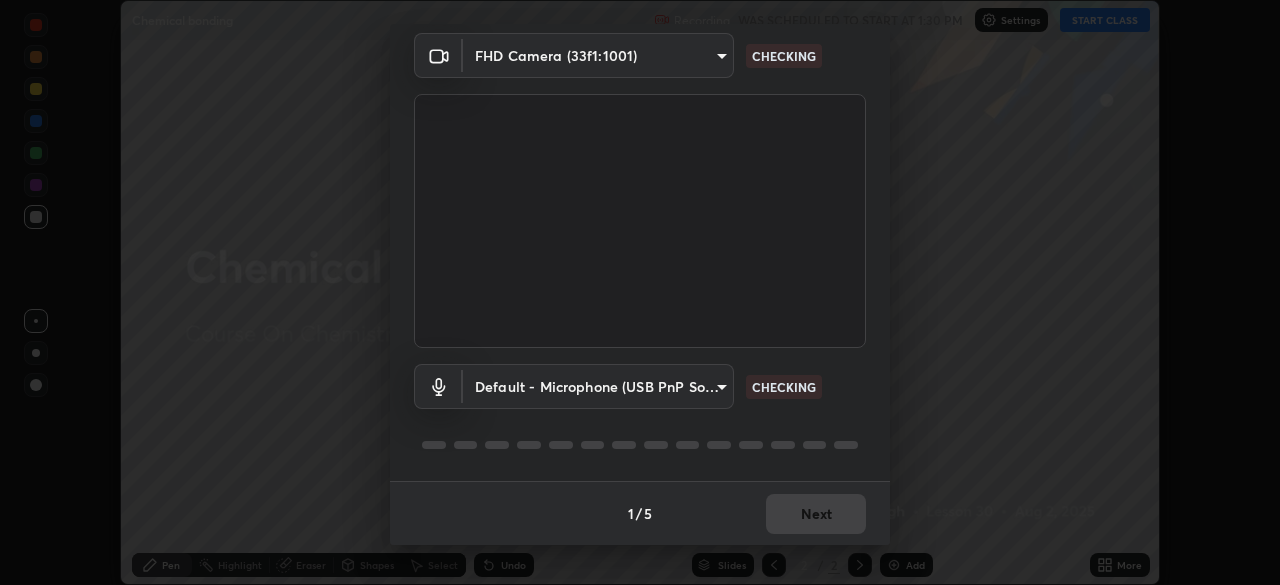 click on "Erase all Chemical bonding Recording WAS SCHEDULED TO START AT  1:30 PM Settings START CLASS Setting up your live class Chemical bonding • L30 of Course On Chemistry for JEE Conquer 2 2026 Aditya Singh Pen Highlight Eraser Shapes Select Undo Slides 2 / 2 Add More No doubts shared Encourage your learners to ask a doubt for better clarity Report an issue Reason for reporting Buffering Chat not working Audio - Video sync issue Educator video quality low ​ Attach an image Report Media settings FHD Camera (33f1:1001) 7d393a75b5efabb373047579b199f96731eb4933b6c70bc853c0b4e4a878a56a CHECKING Default - Microphone (USB PnP Sound Device) default CHECKING 1 / 5 Next" at bounding box center [640, 292] 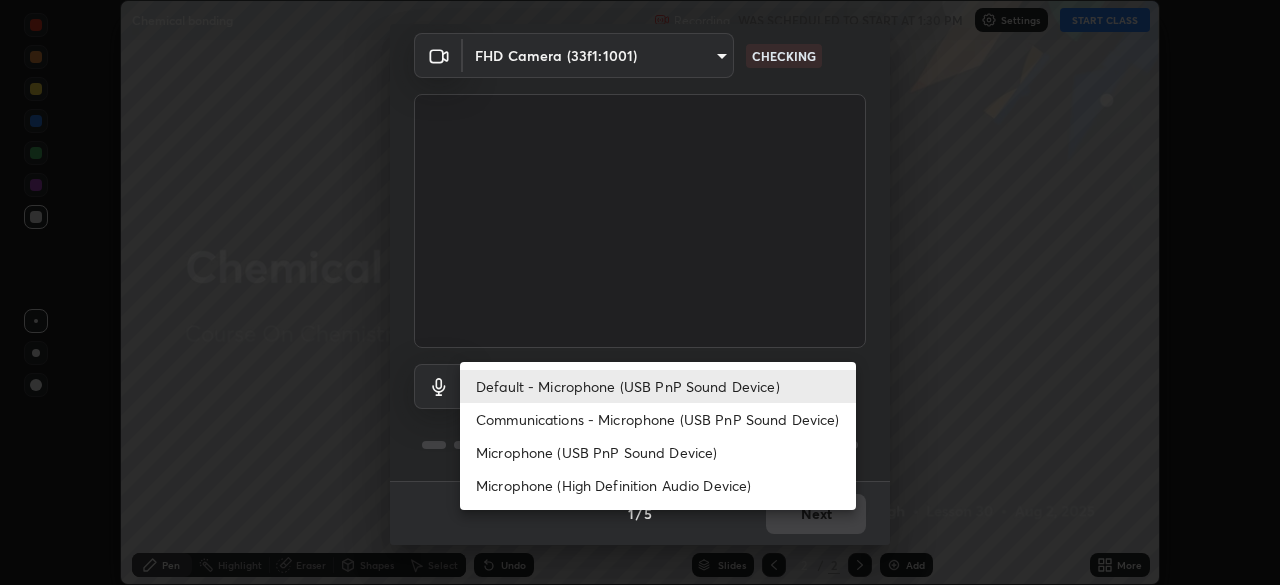 click on "Communications - Microphone (USB PnP Sound Device)" at bounding box center [658, 419] 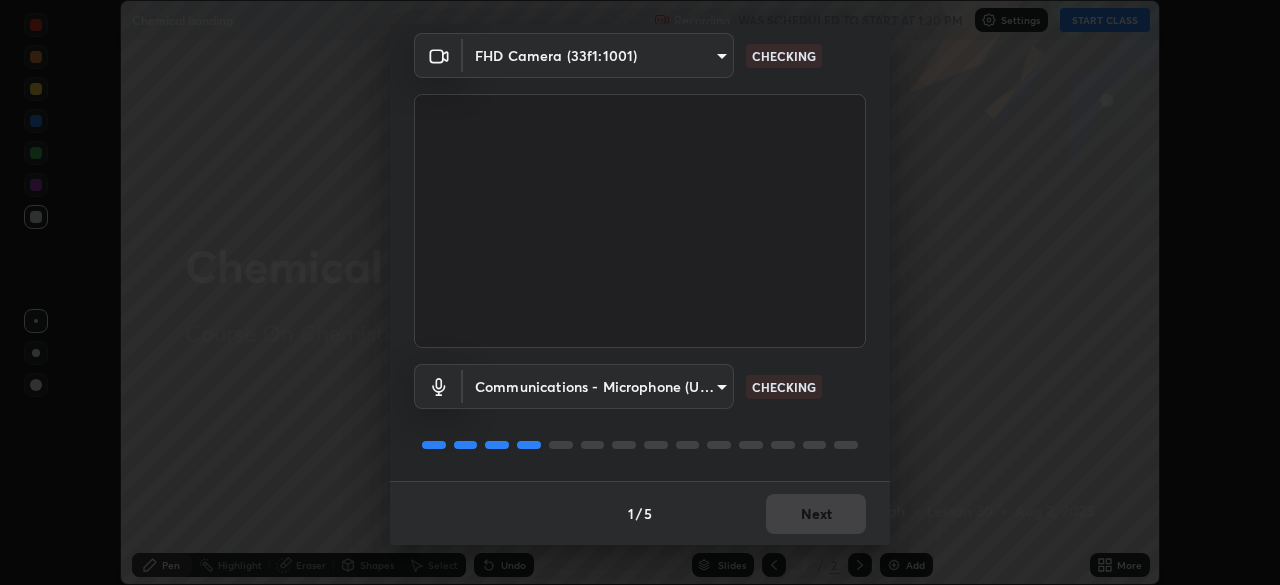click on "Erase all Chemical bonding Recording WAS SCHEDULED TO START AT  1:30 PM Settings START CLASS Setting up your live class Chemical bonding • L30 of Course On Chemistry for JEE Conquer 2 2026 Aditya Singh Pen Highlight Eraser Shapes Select Undo Slides 2 / 2 Add More No doubts shared Encourage your learners to ask a doubt for better clarity Report an issue Reason for reporting Buffering Chat not working Audio - Video sync issue Educator video quality low ​ Attach an image Report Media settings FHD Camera (33f1:1001) 7d393a75b5efabb373047579b199f96731eb4933b6c70bc853c0b4e4a878a56a CHECKING Communications - Microphone (USB PnP Sound Device) communications CHECKING 1 / 5 Next" at bounding box center (640, 292) 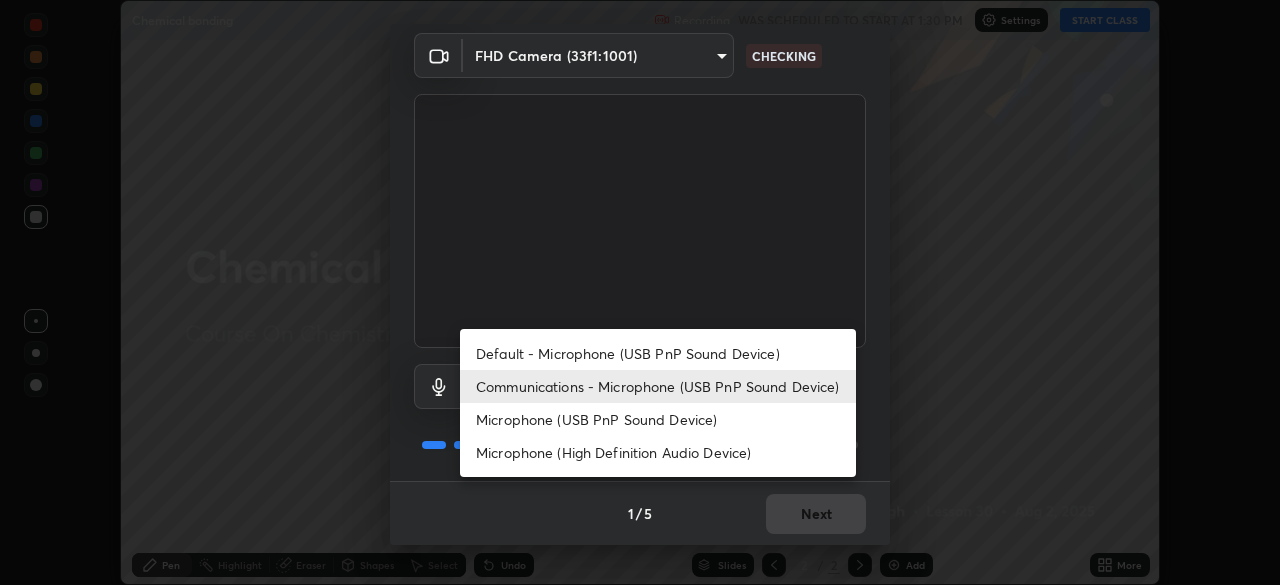 click on "Default - Microphone (USB PnP Sound Device)" at bounding box center (658, 353) 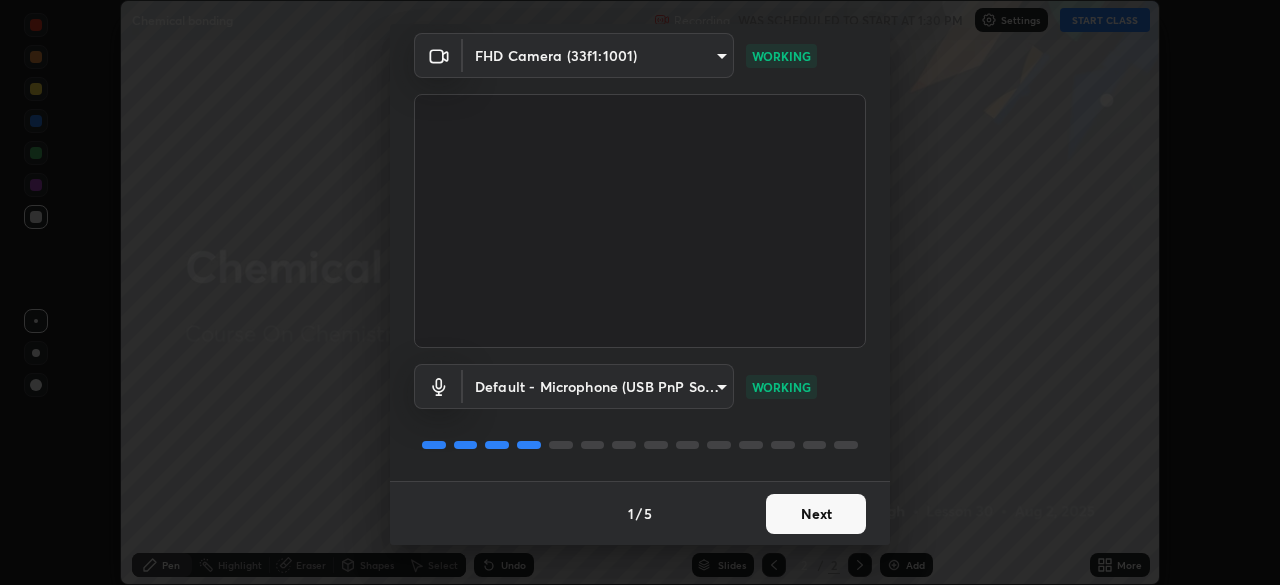 click on "Next" at bounding box center [816, 514] 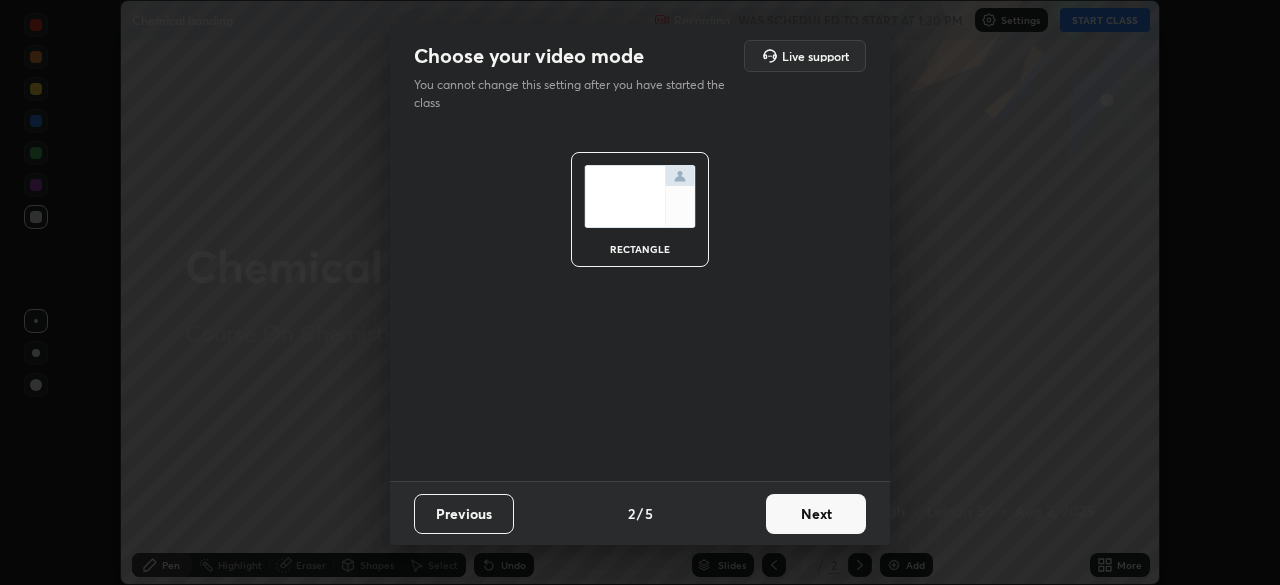 click on "Next" at bounding box center (816, 514) 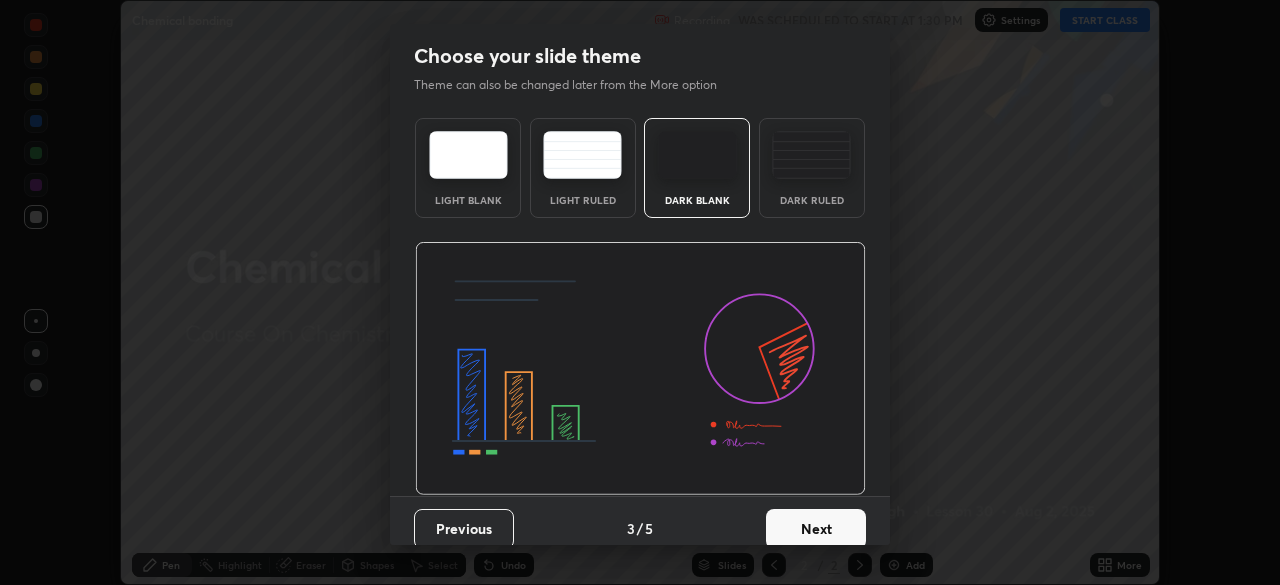 click on "Next" at bounding box center [816, 529] 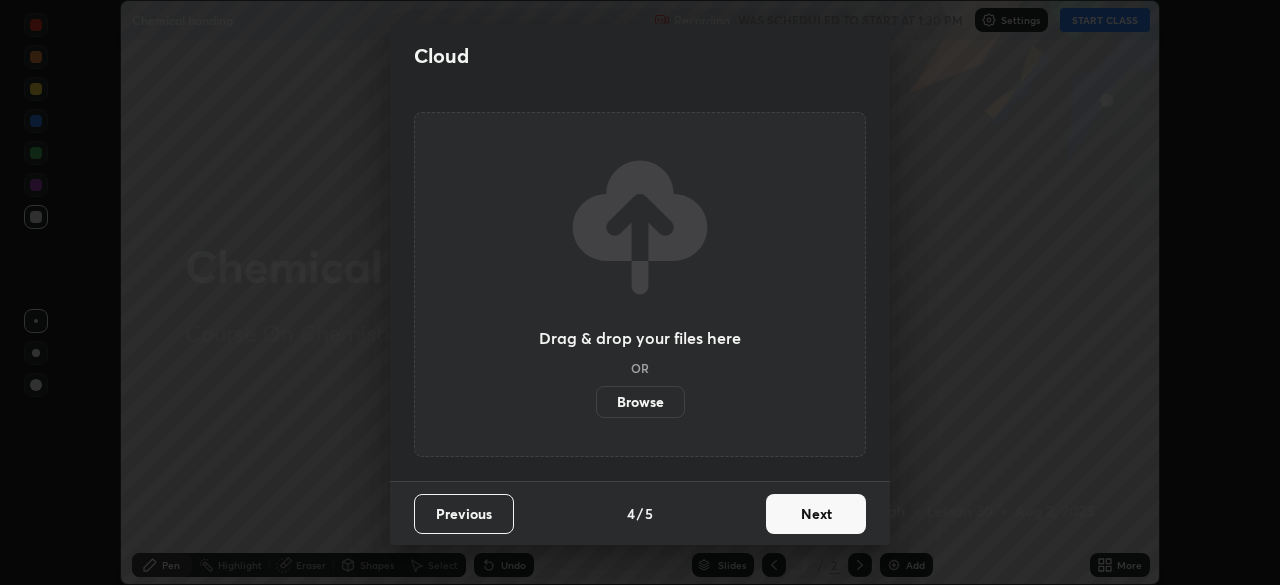 click on "Next" at bounding box center [816, 514] 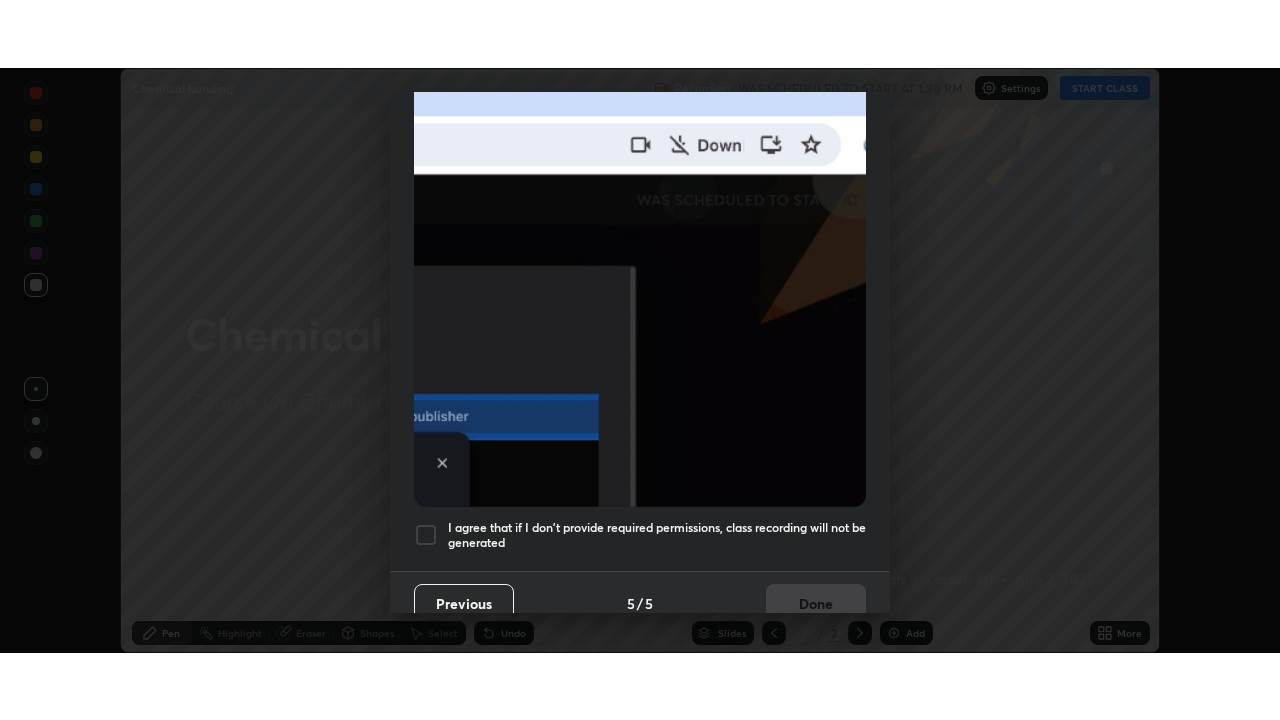 scroll, scrollTop: 479, scrollLeft: 0, axis: vertical 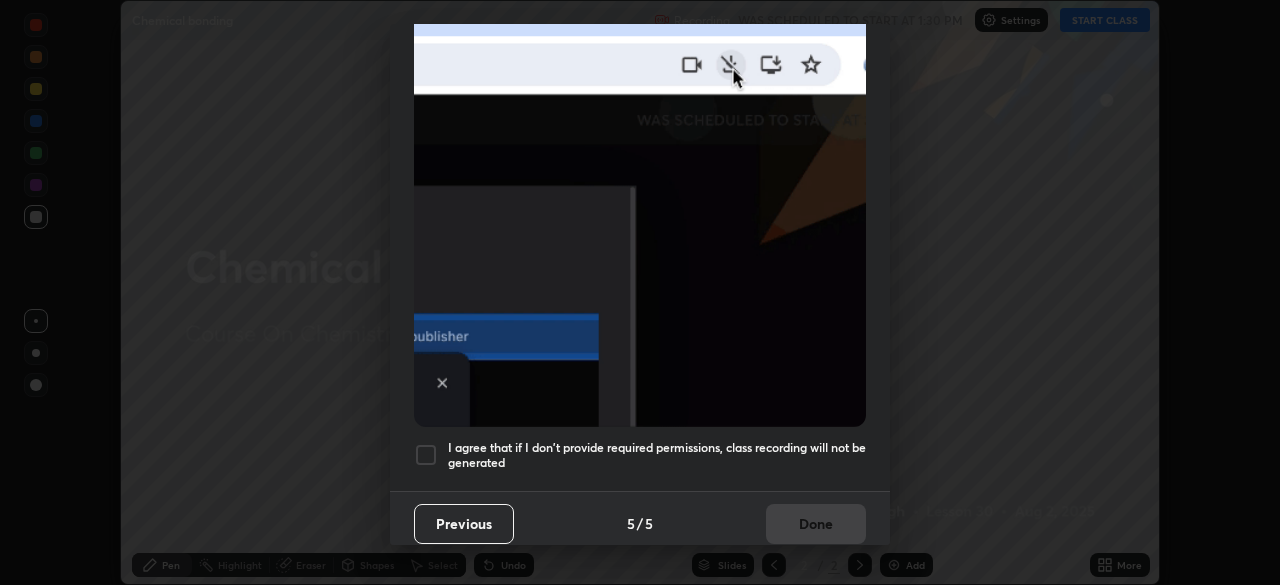 click at bounding box center [426, 455] 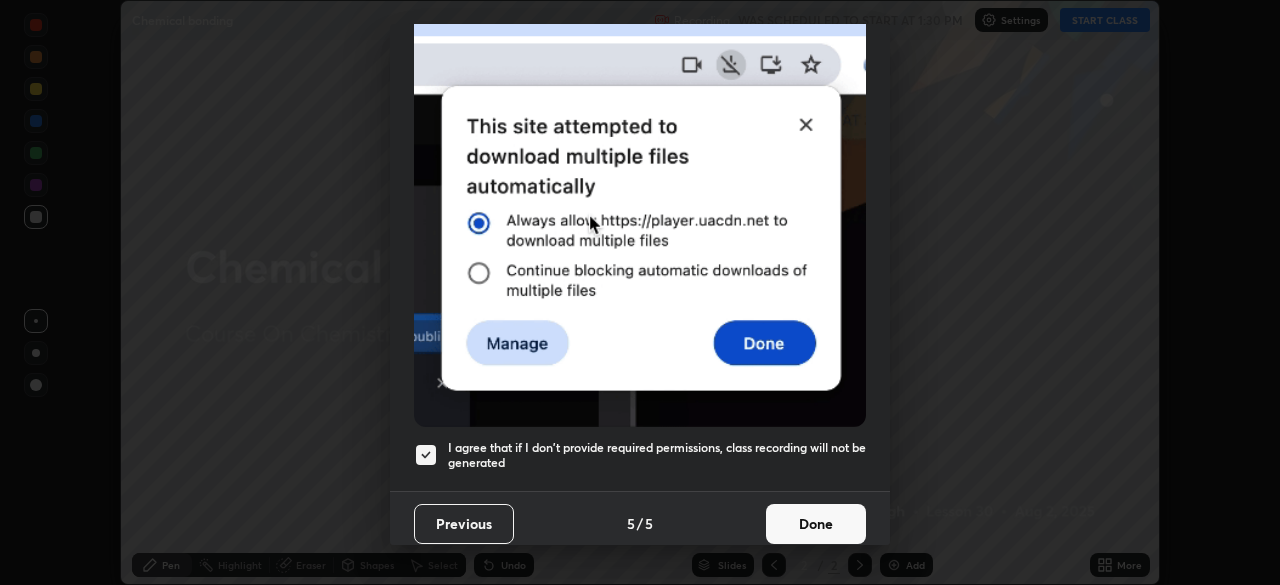 click on "Done" at bounding box center (816, 524) 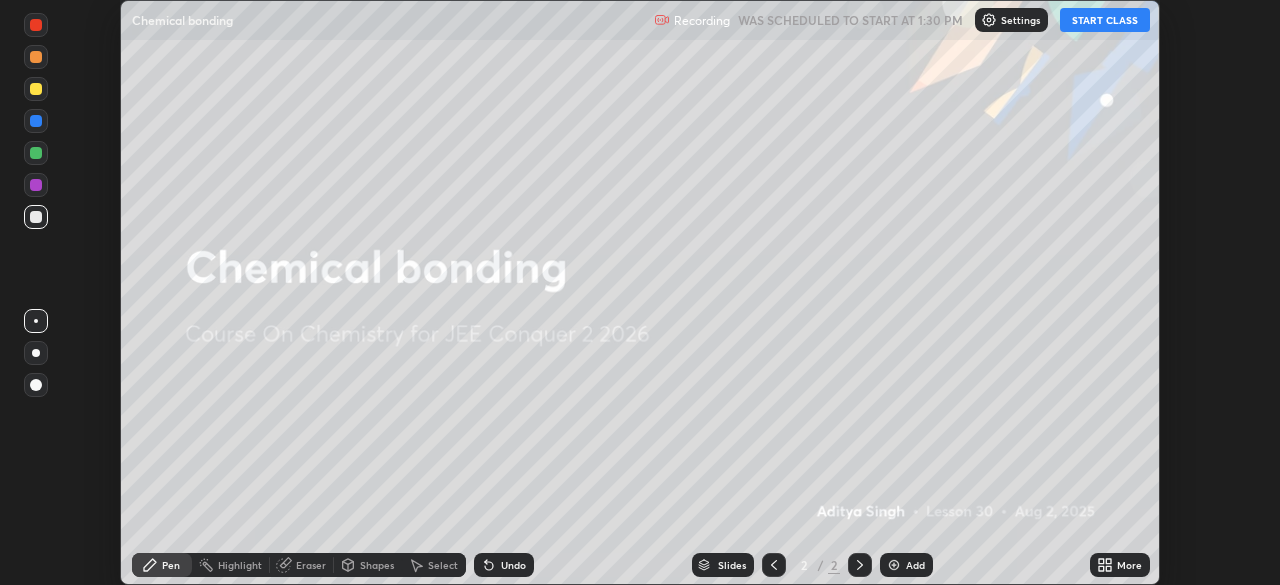 click on "START CLASS" at bounding box center [1105, 20] 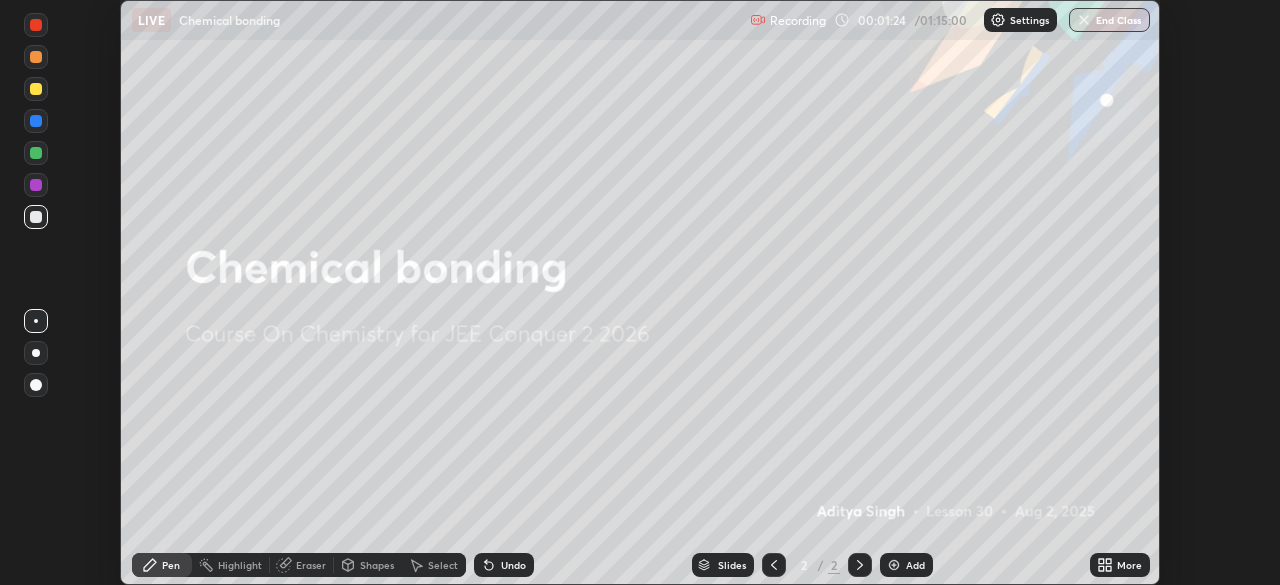 click 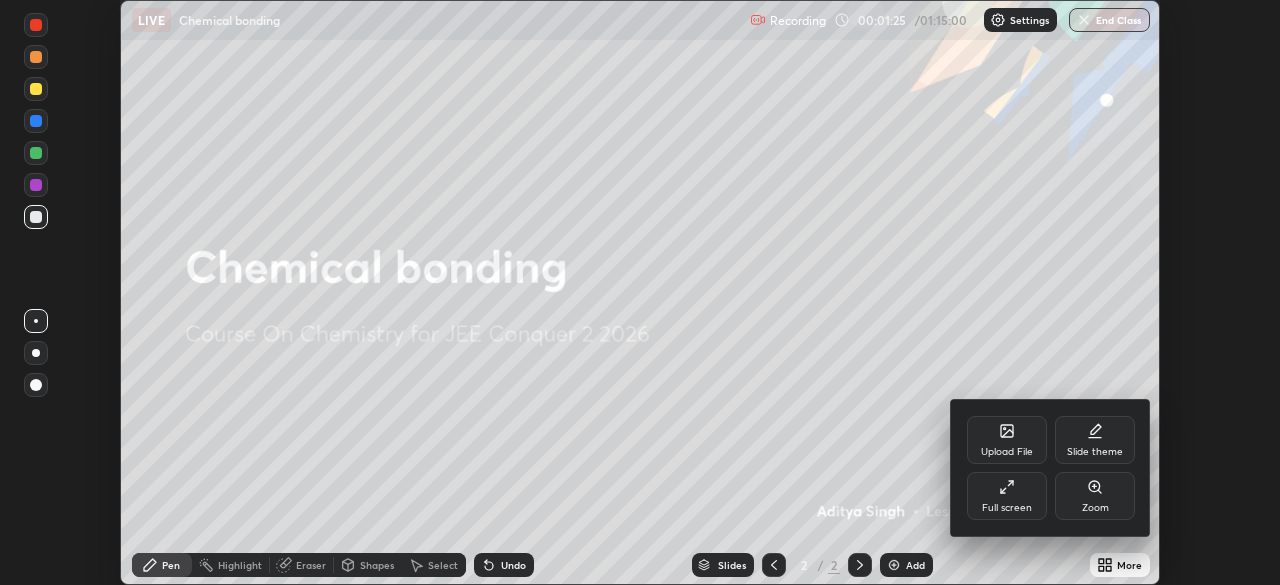 click on "Full screen" at bounding box center [1007, 496] 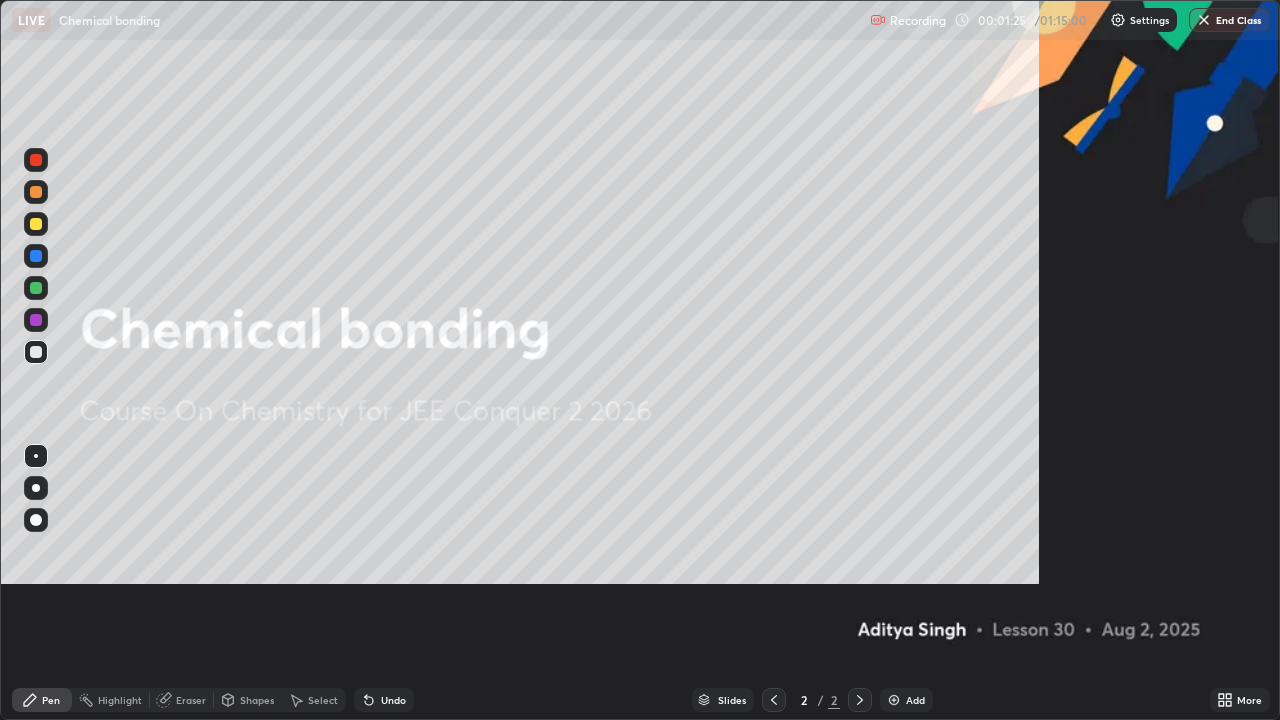 scroll, scrollTop: 99280, scrollLeft: 98720, axis: both 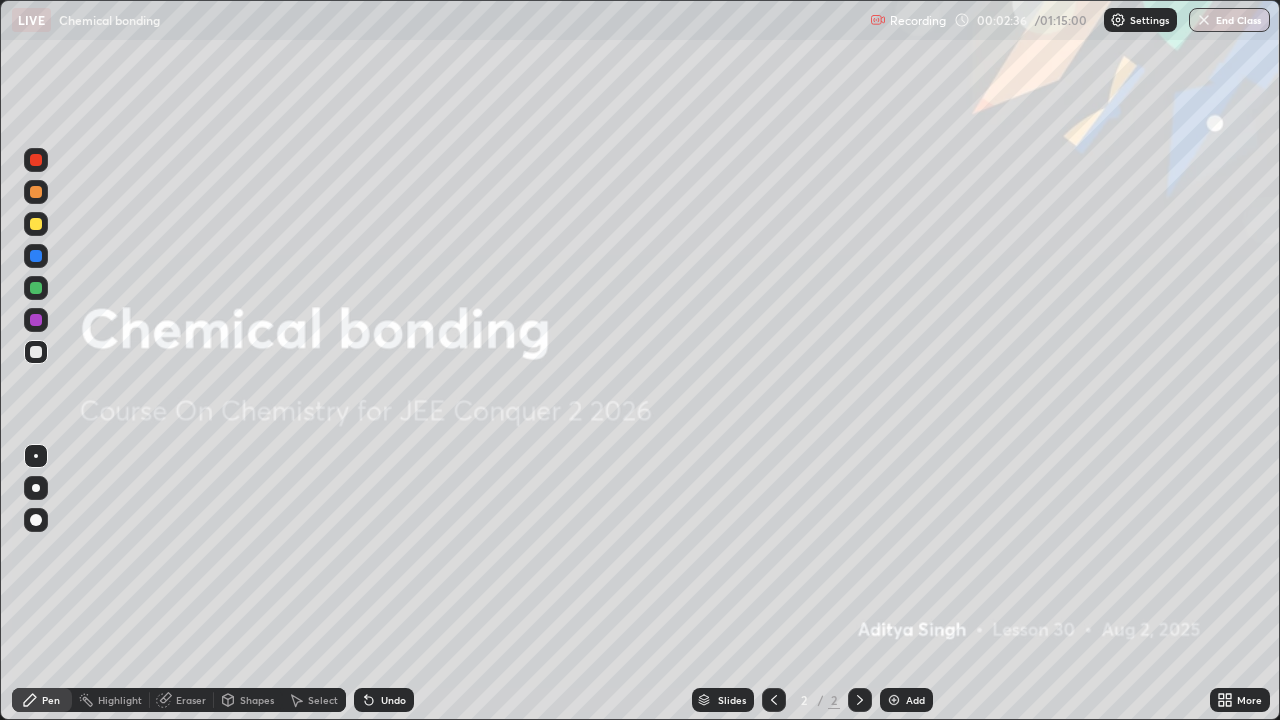 click at bounding box center [894, 700] 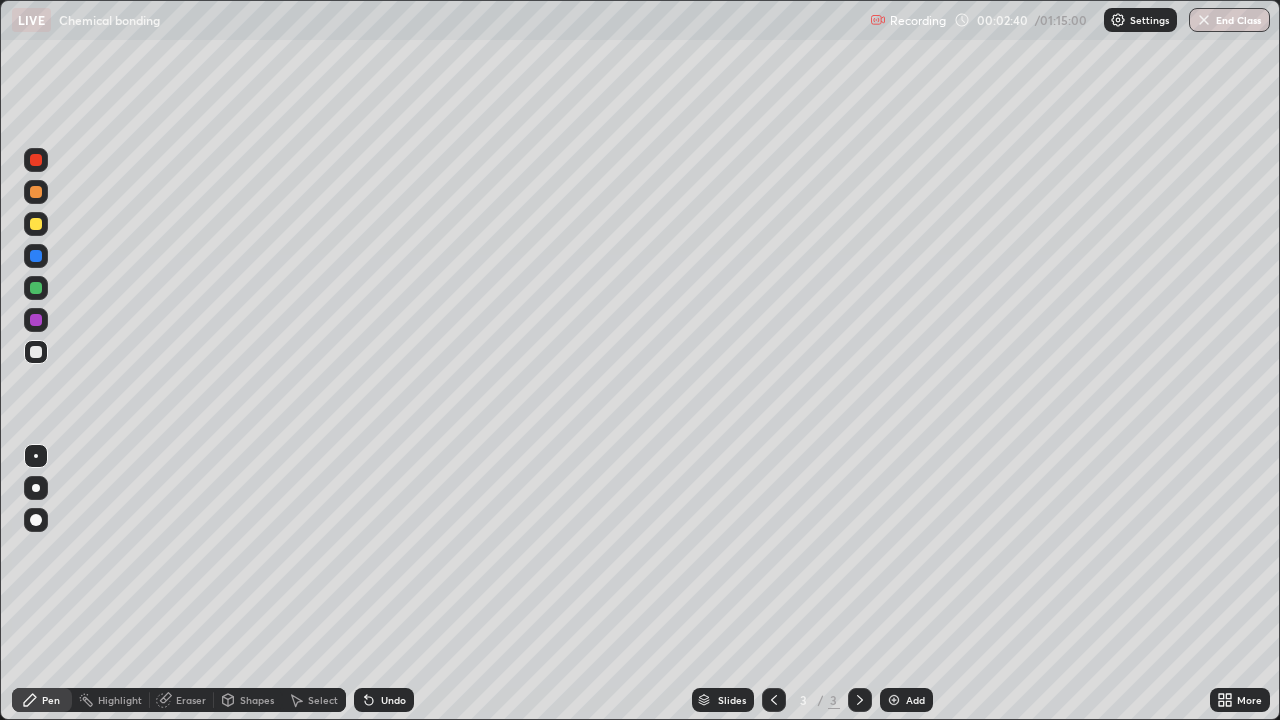 click at bounding box center [36, 488] 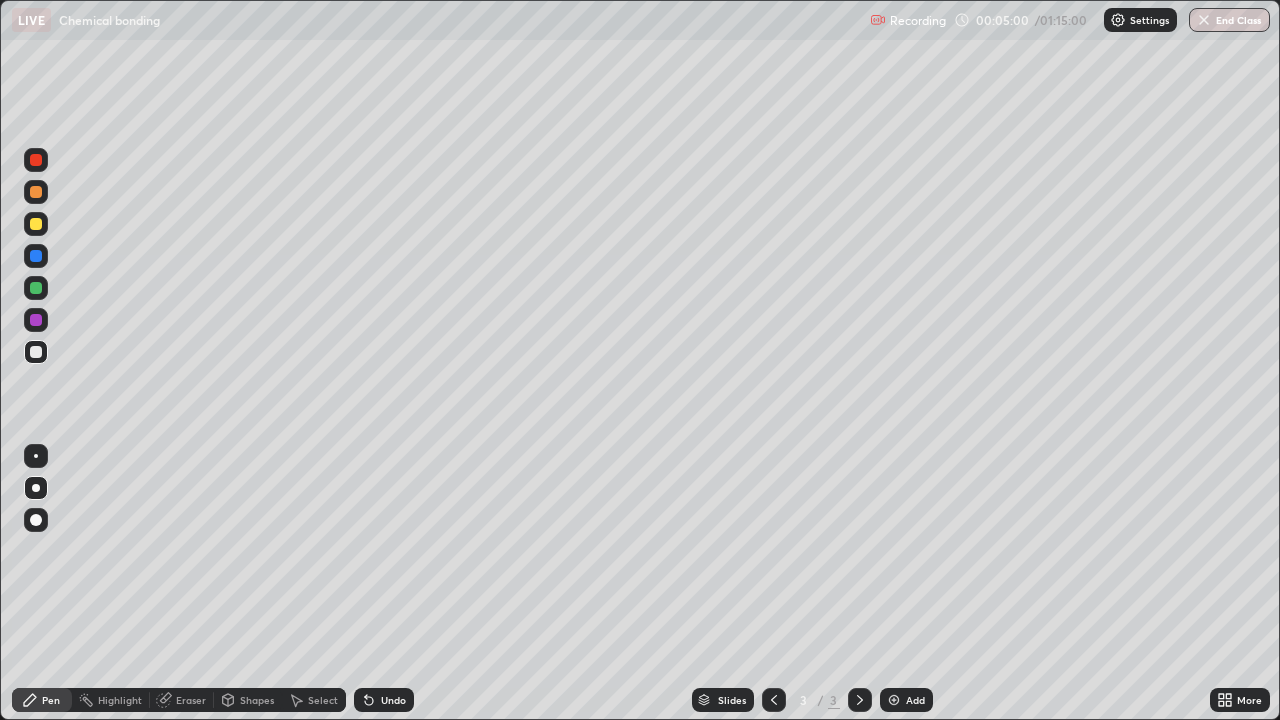 click at bounding box center (36, 224) 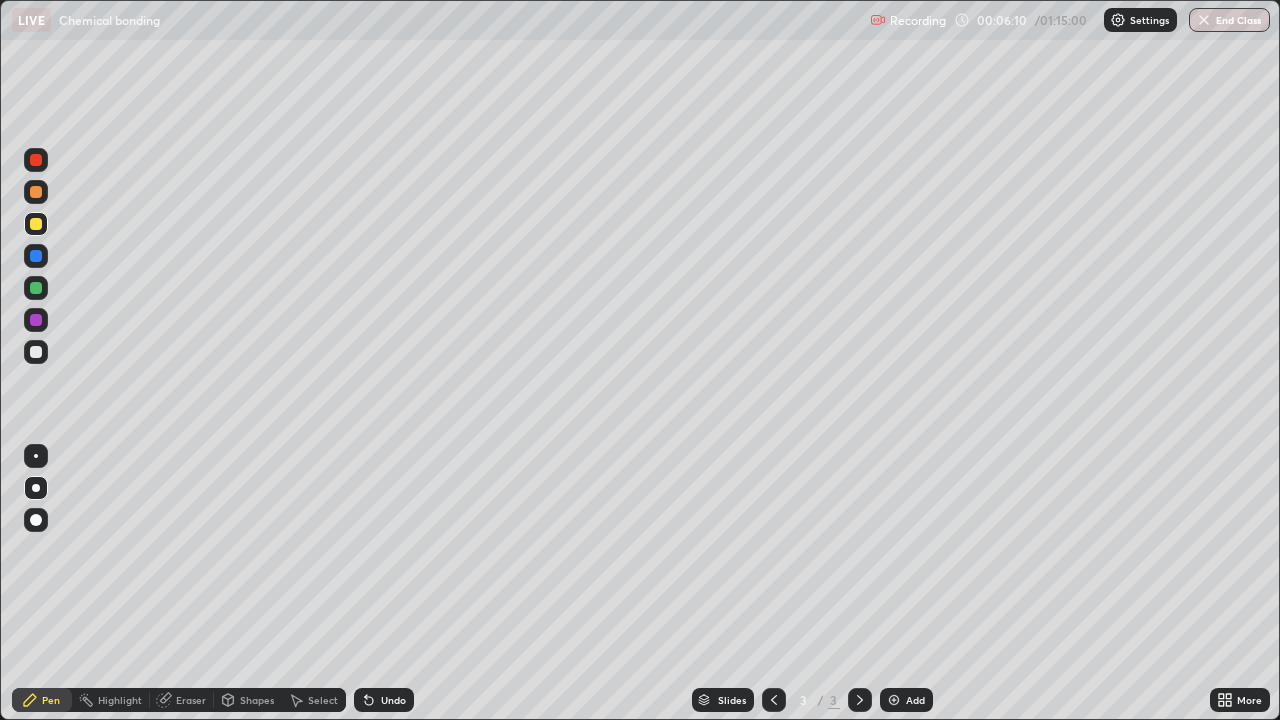 click at bounding box center (36, 352) 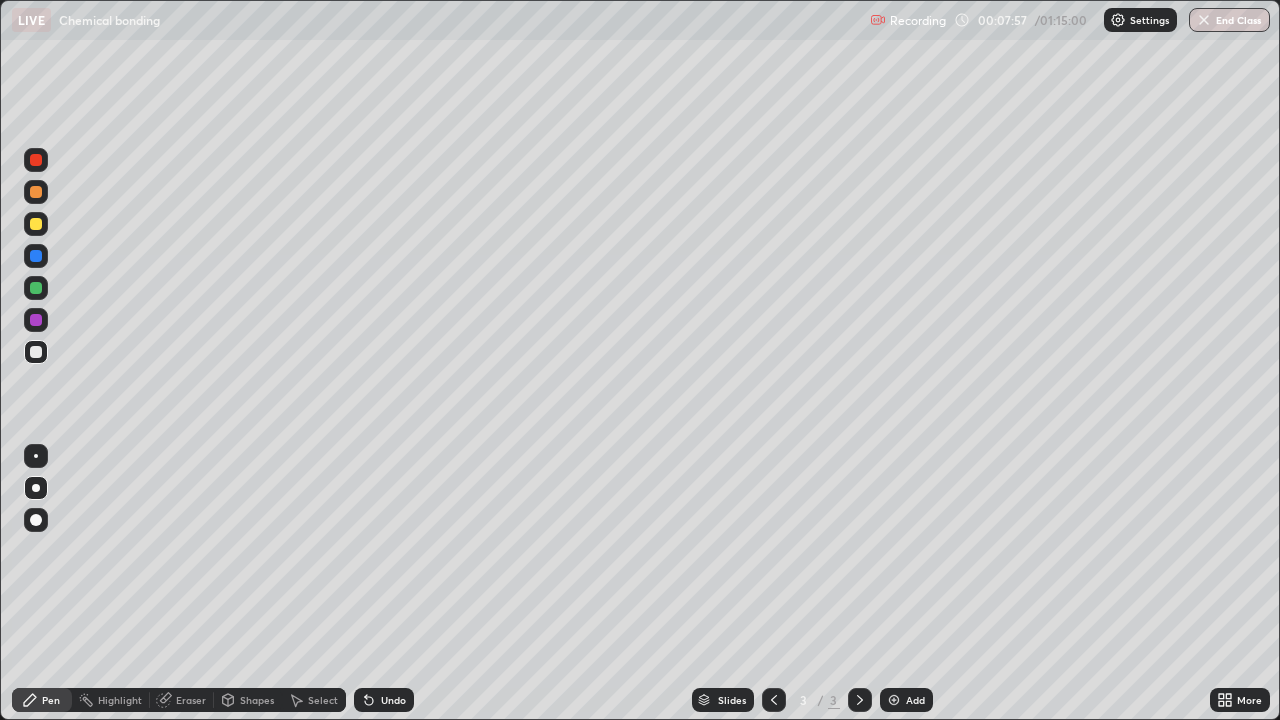 click at bounding box center [36, 224] 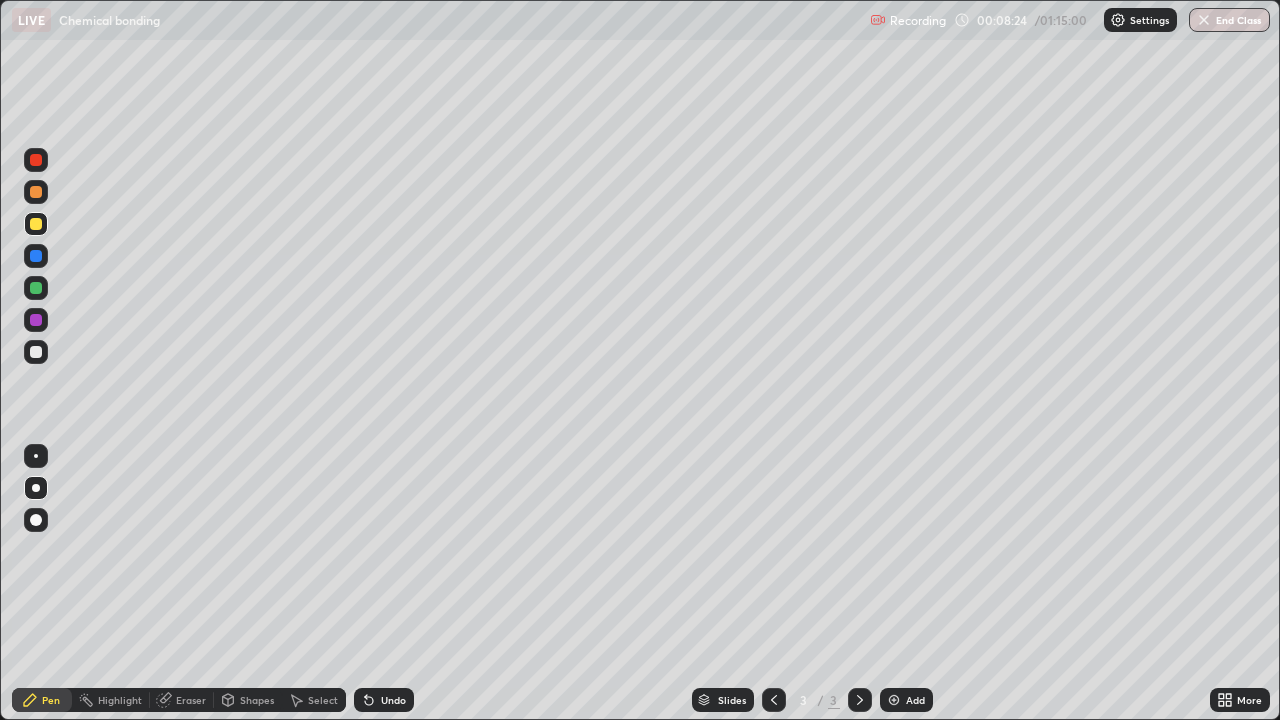 click at bounding box center (894, 700) 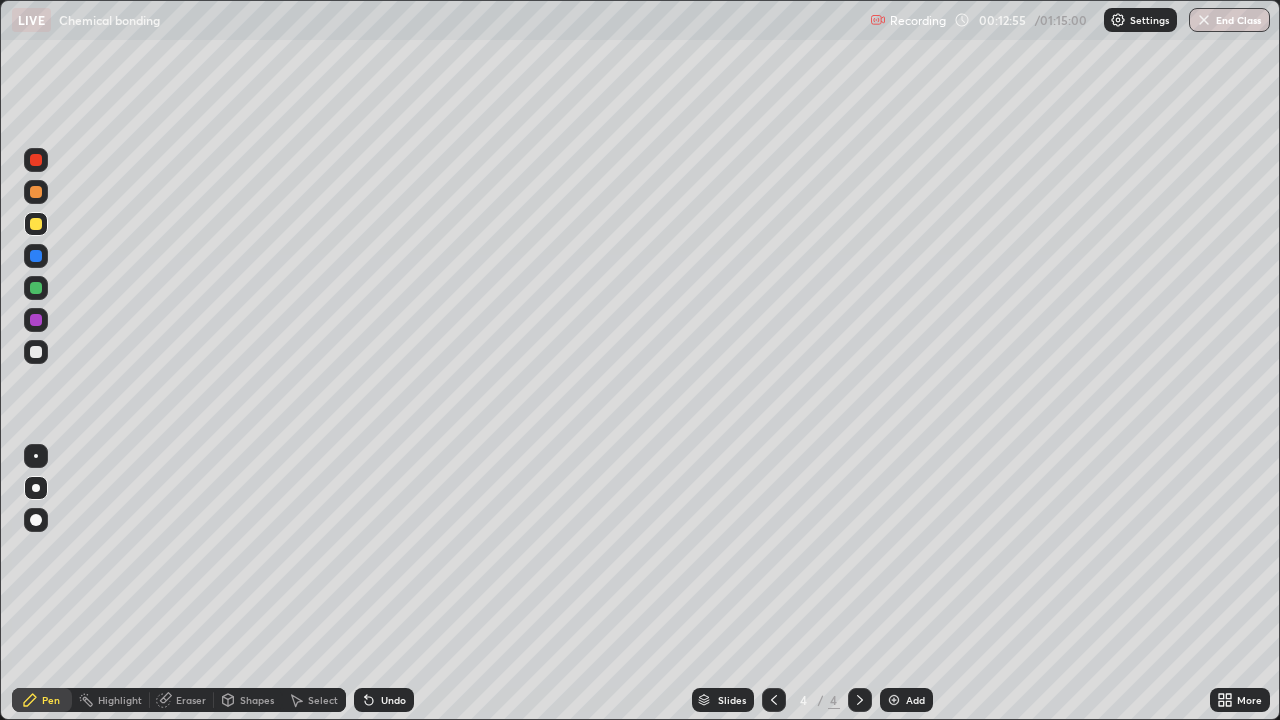 click at bounding box center (36, 352) 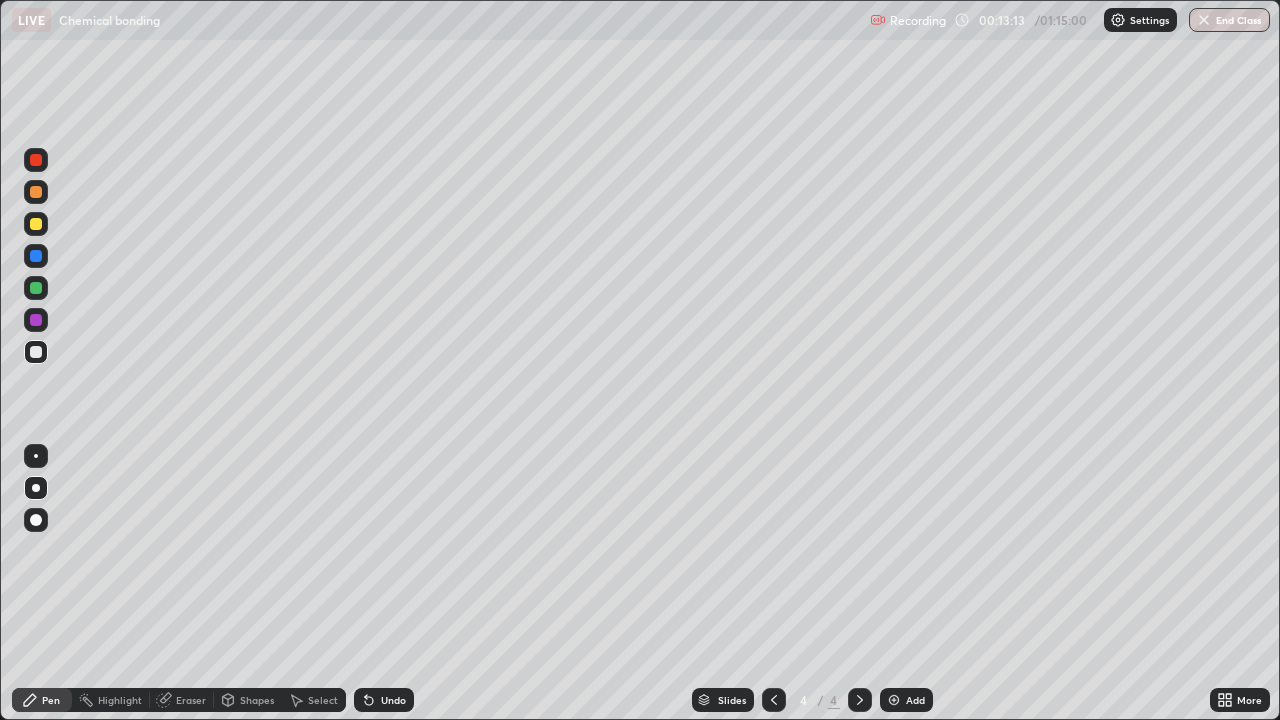 click on "Undo" at bounding box center (393, 700) 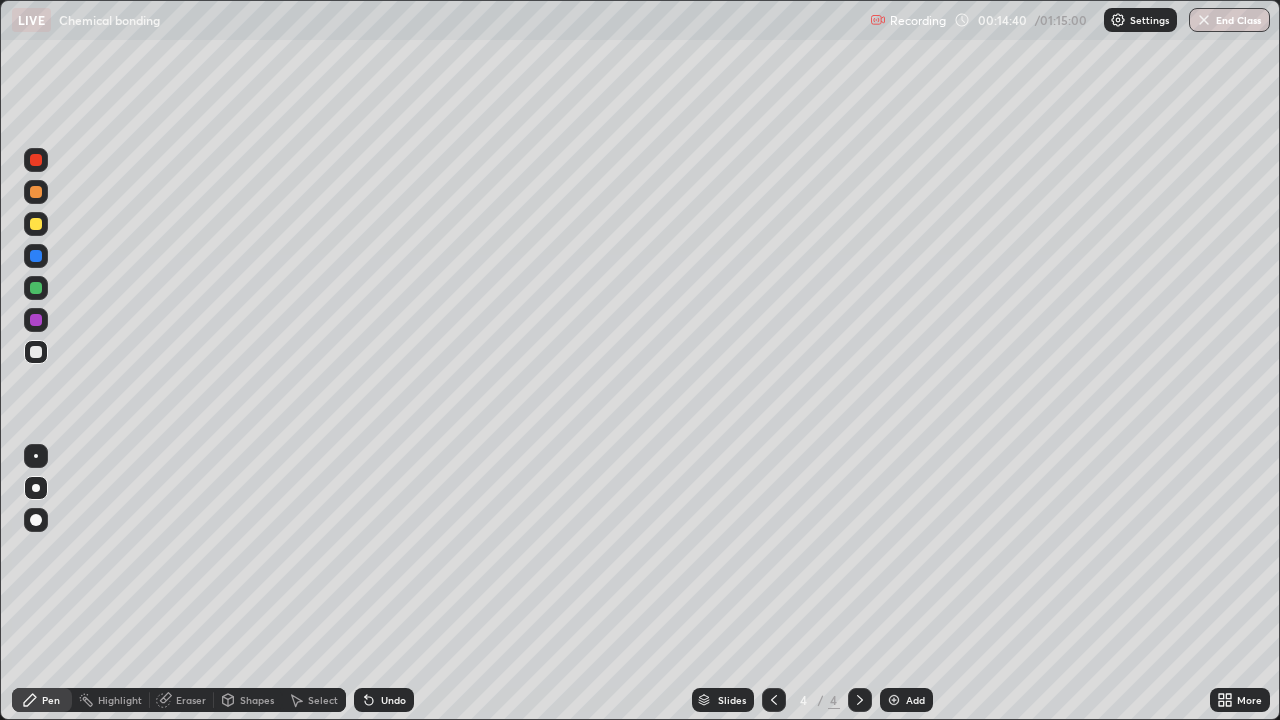 click at bounding box center (36, 224) 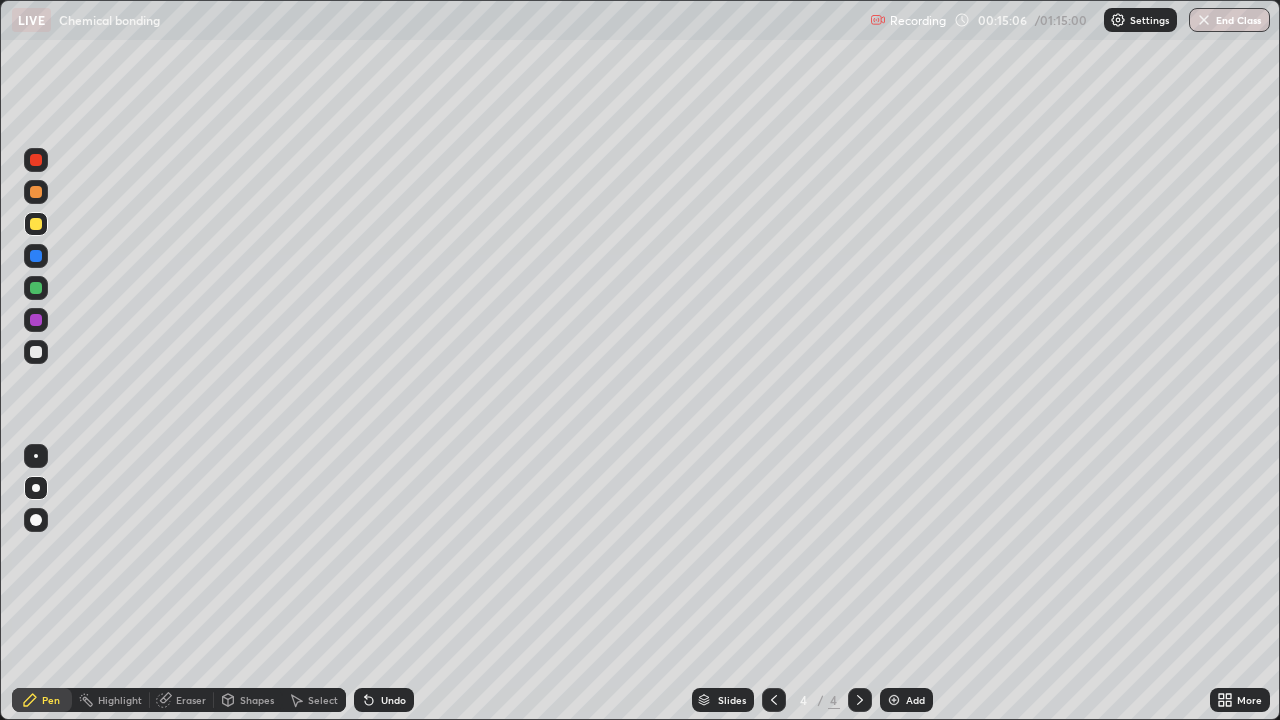 click at bounding box center (36, 352) 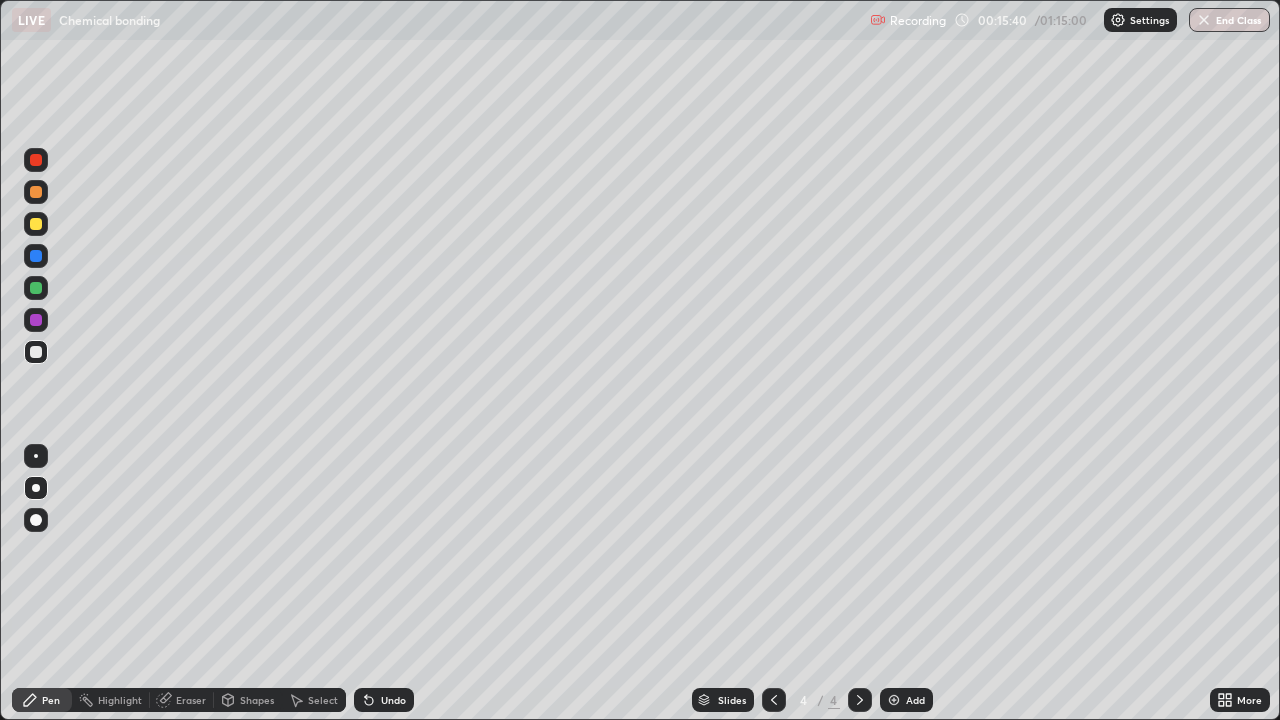 click on "Highlight" at bounding box center (111, 700) 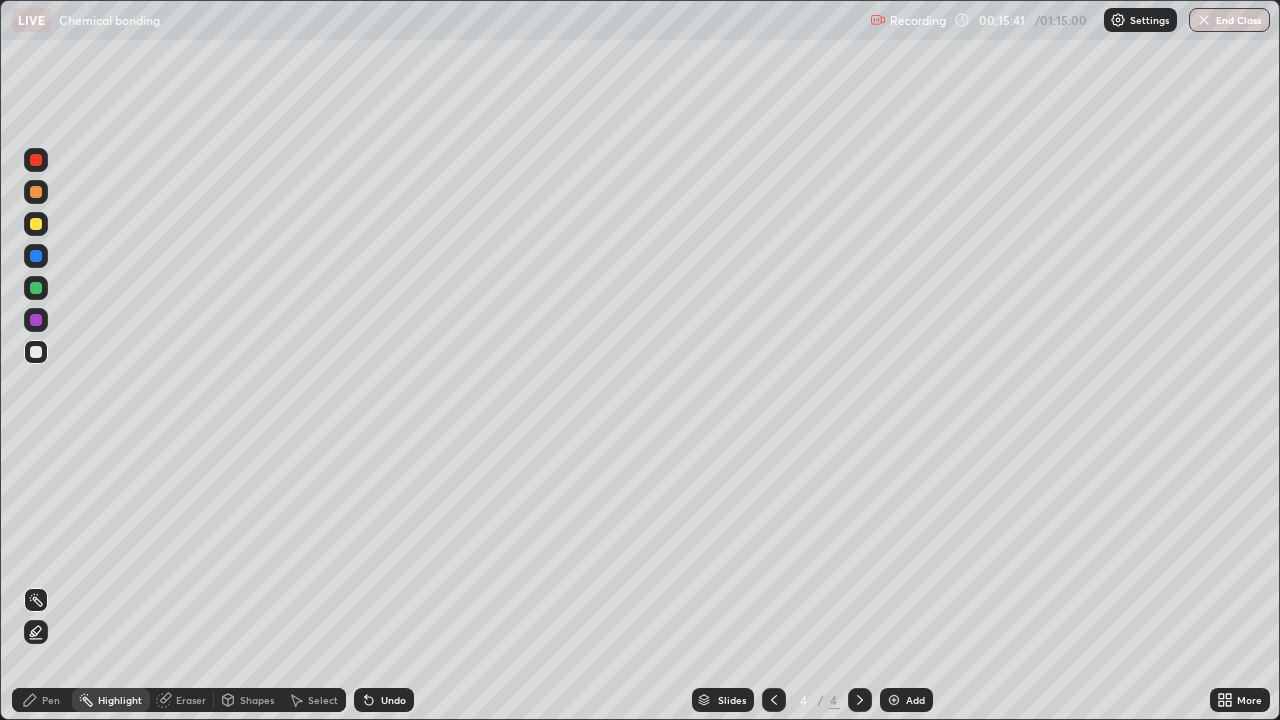 click on "Pen" at bounding box center (51, 700) 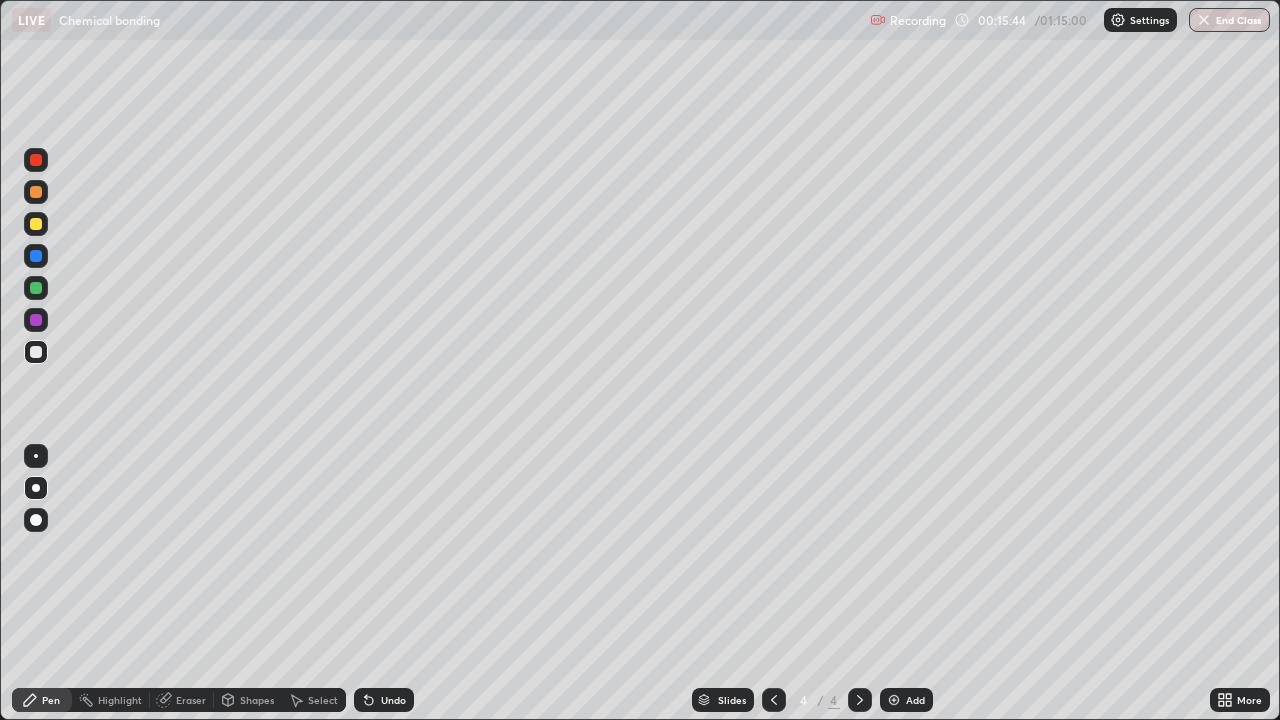 click on "Shapes" at bounding box center (248, 700) 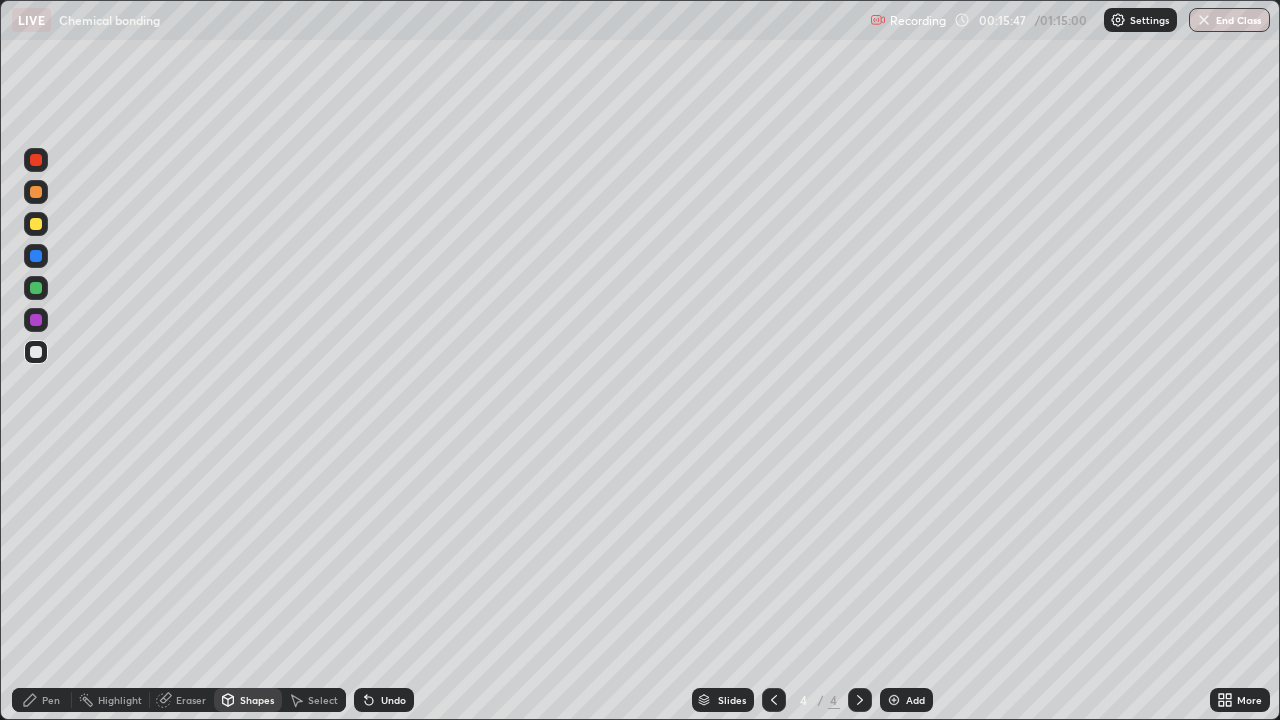 click on "Shapes" at bounding box center (248, 700) 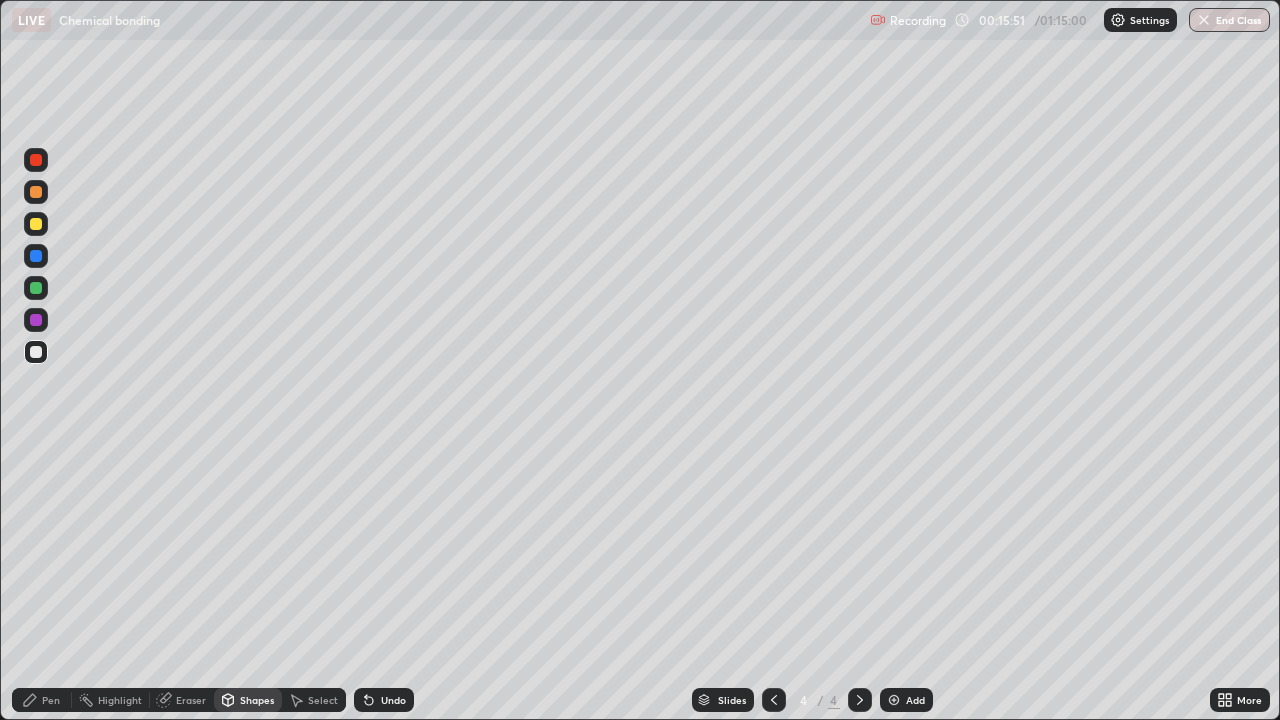 click on "Pen" at bounding box center (51, 700) 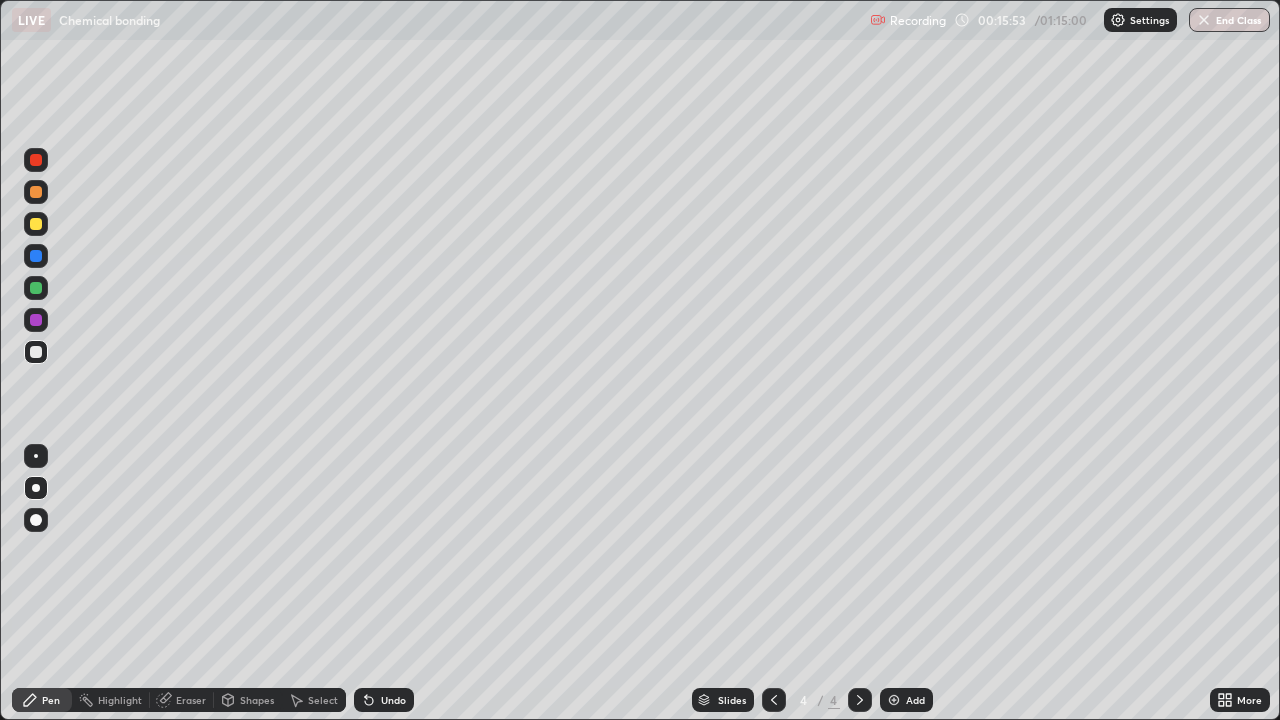 click on "Shapes" at bounding box center (248, 700) 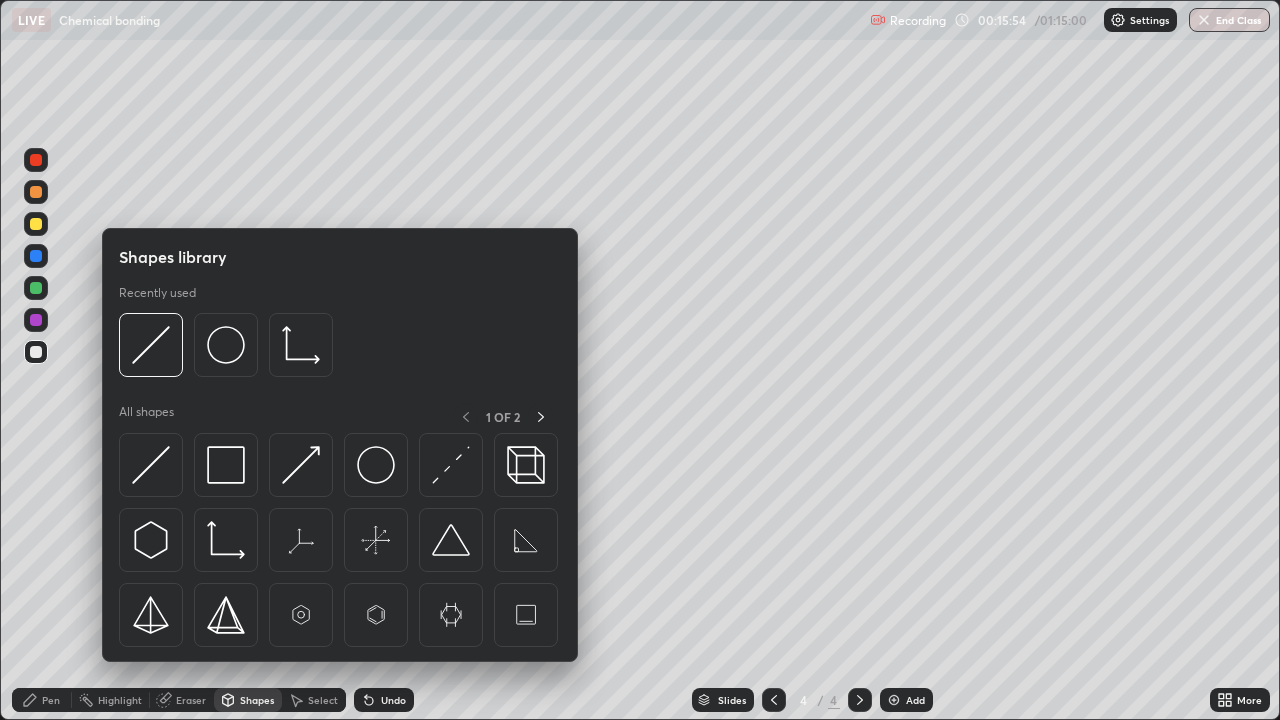 click at bounding box center (340, 545) 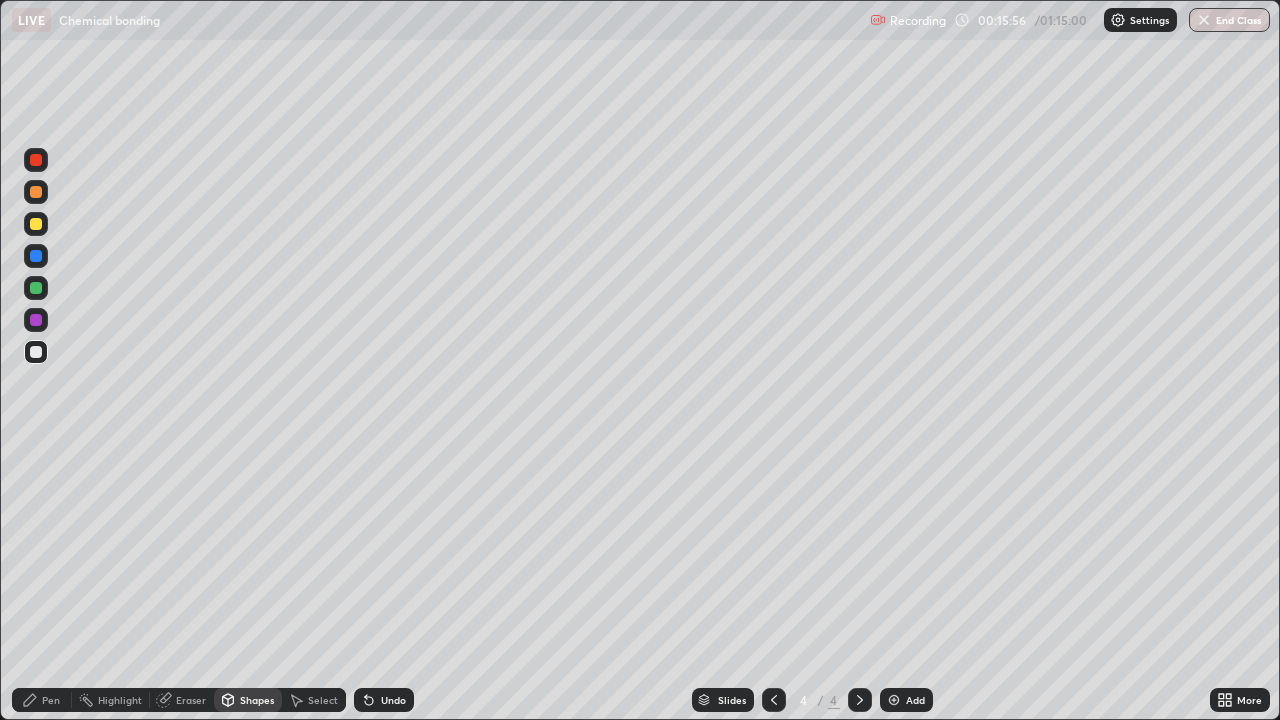 click on "Pen" at bounding box center (51, 700) 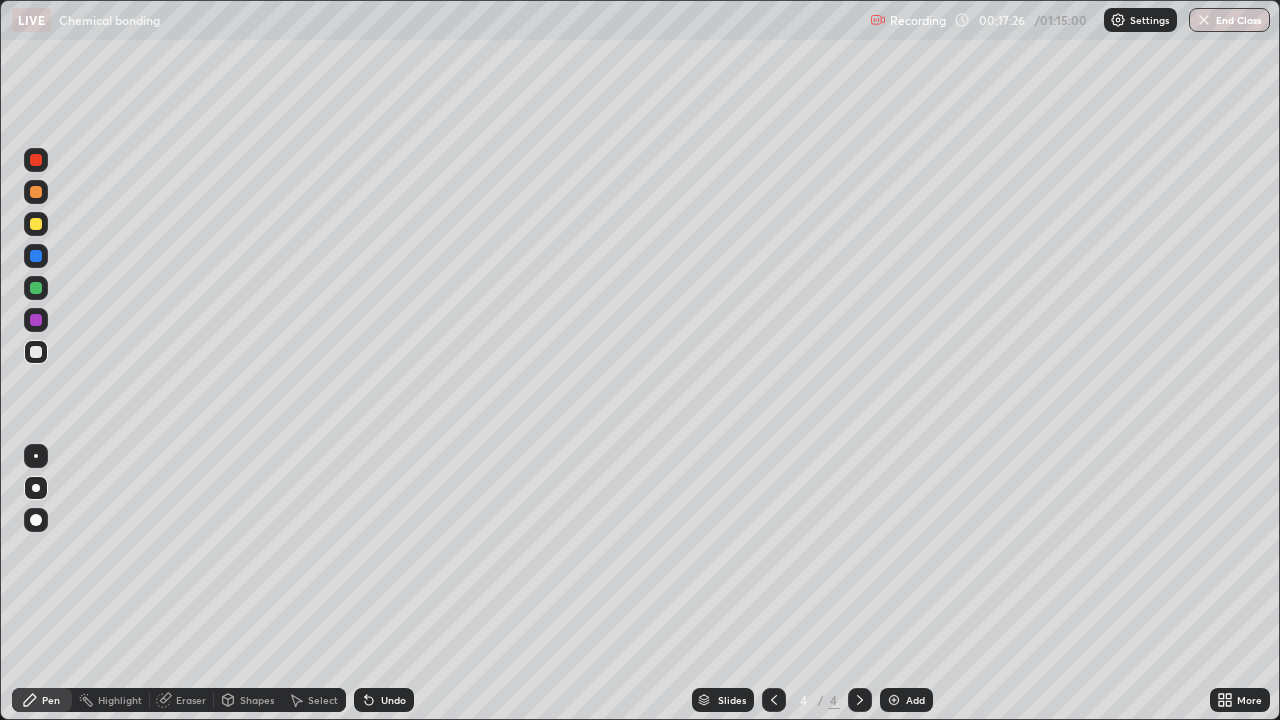 click 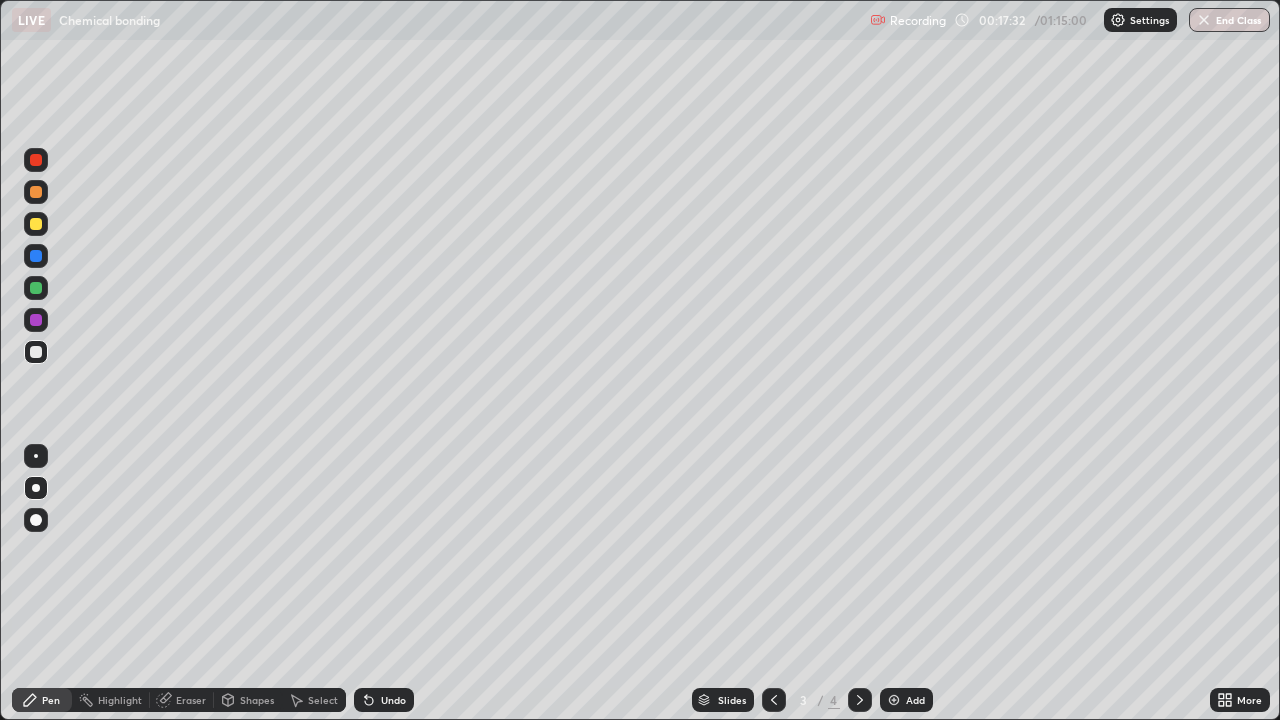 click 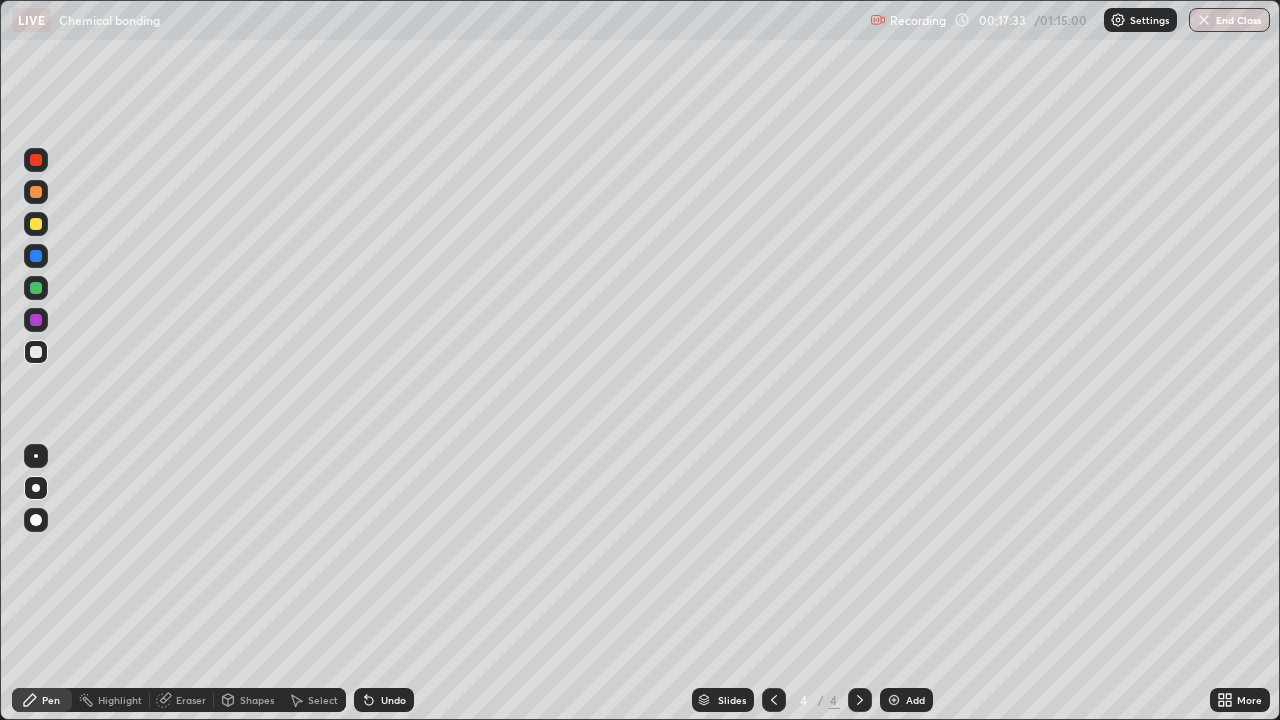click at bounding box center [36, 352] 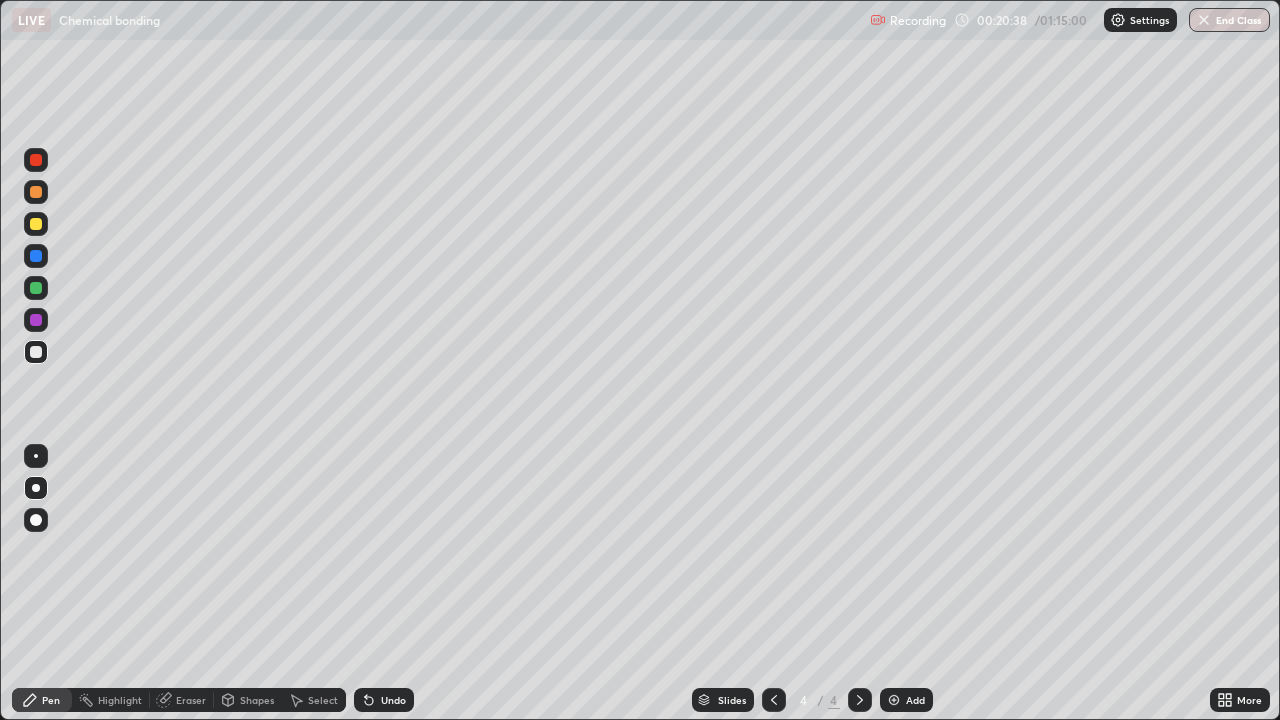 click on "Add" at bounding box center [915, 700] 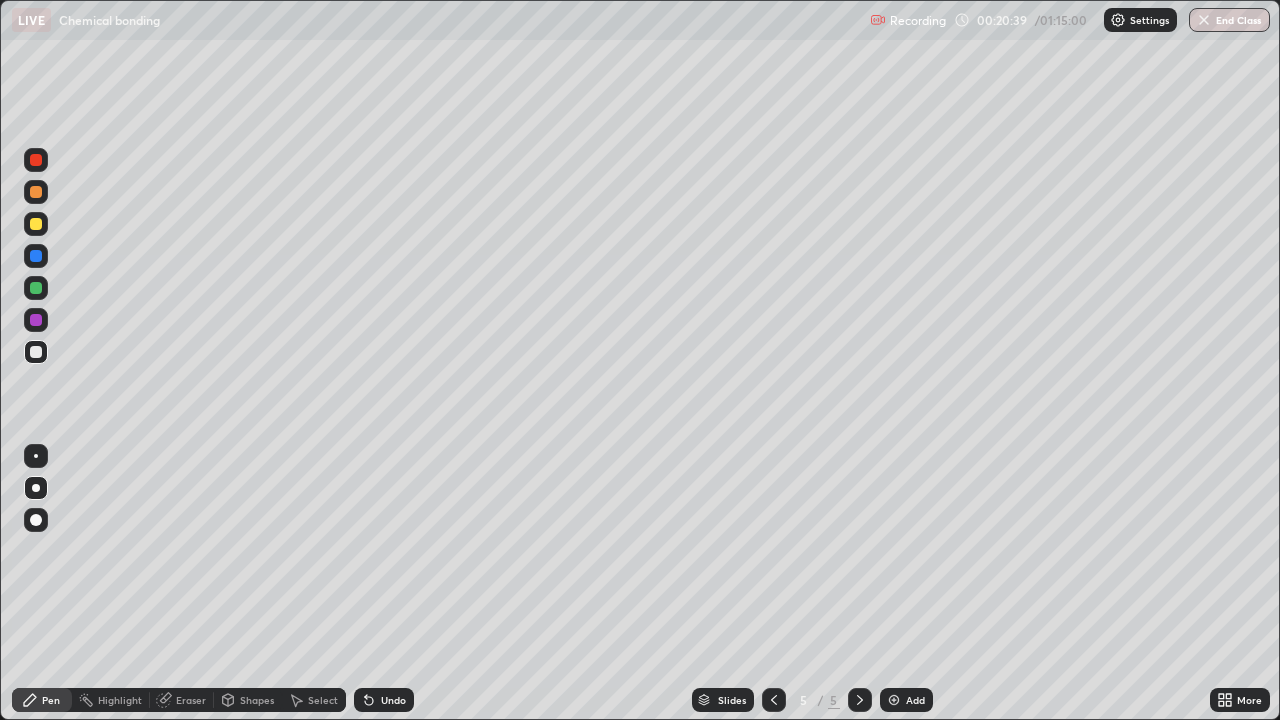 click at bounding box center [36, 224] 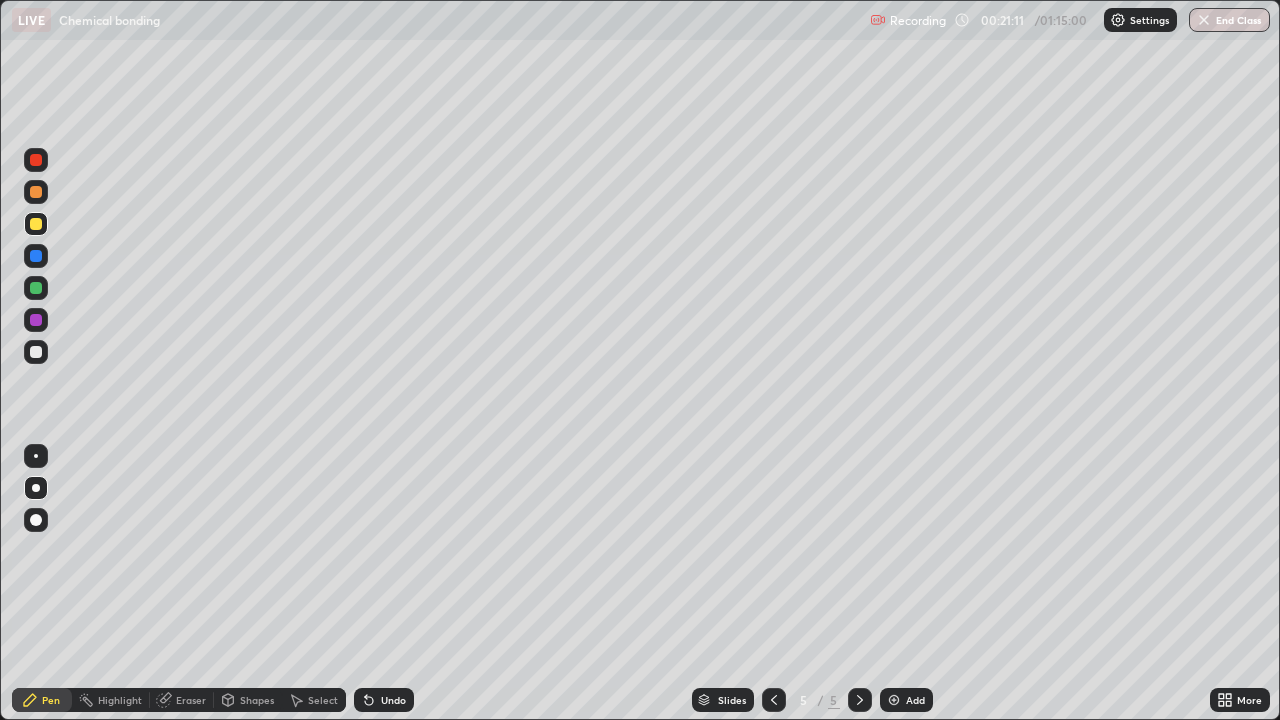 click at bounding box center [36, 352] 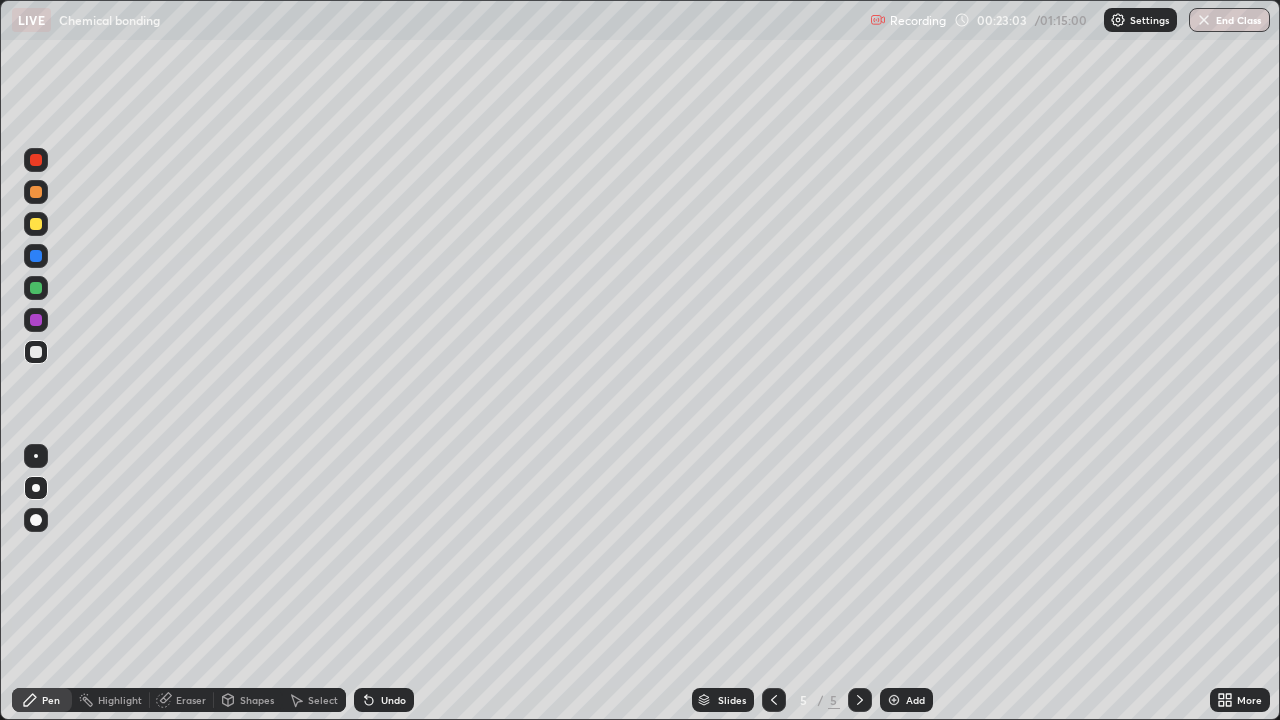 click at bounding box center [36, 224] 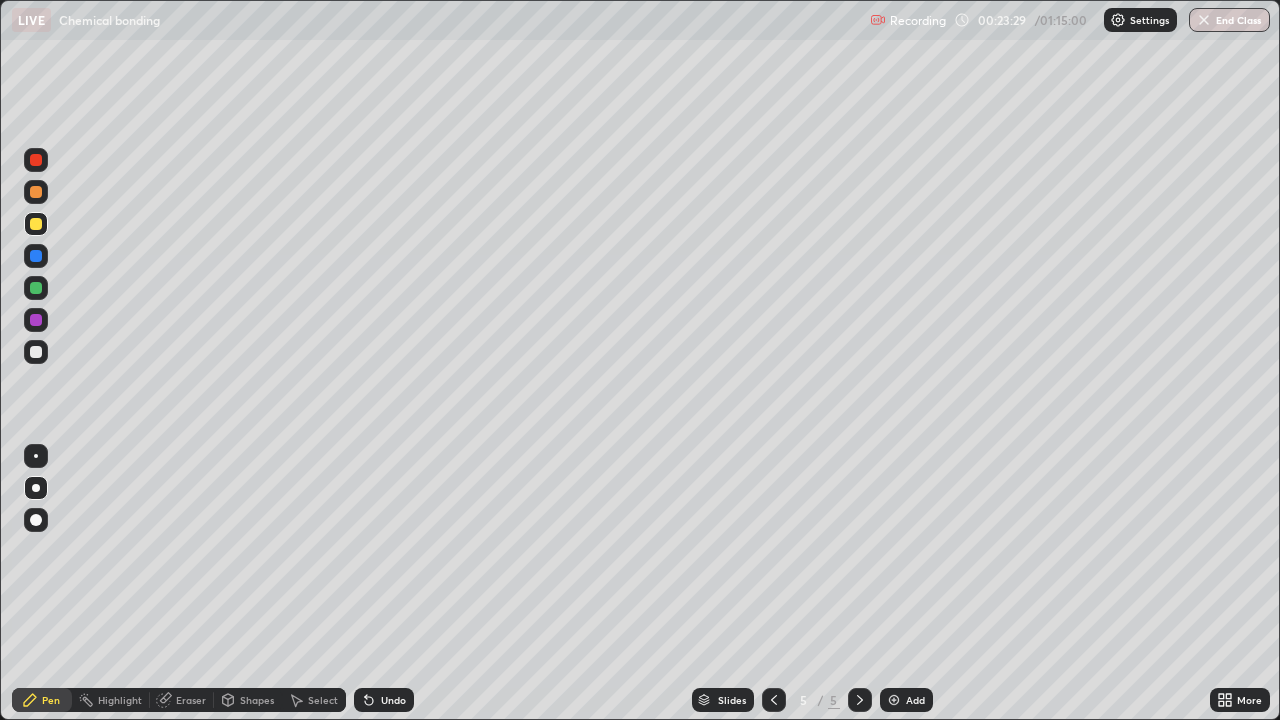 click on "Undo" at bounding box center [393, 700] 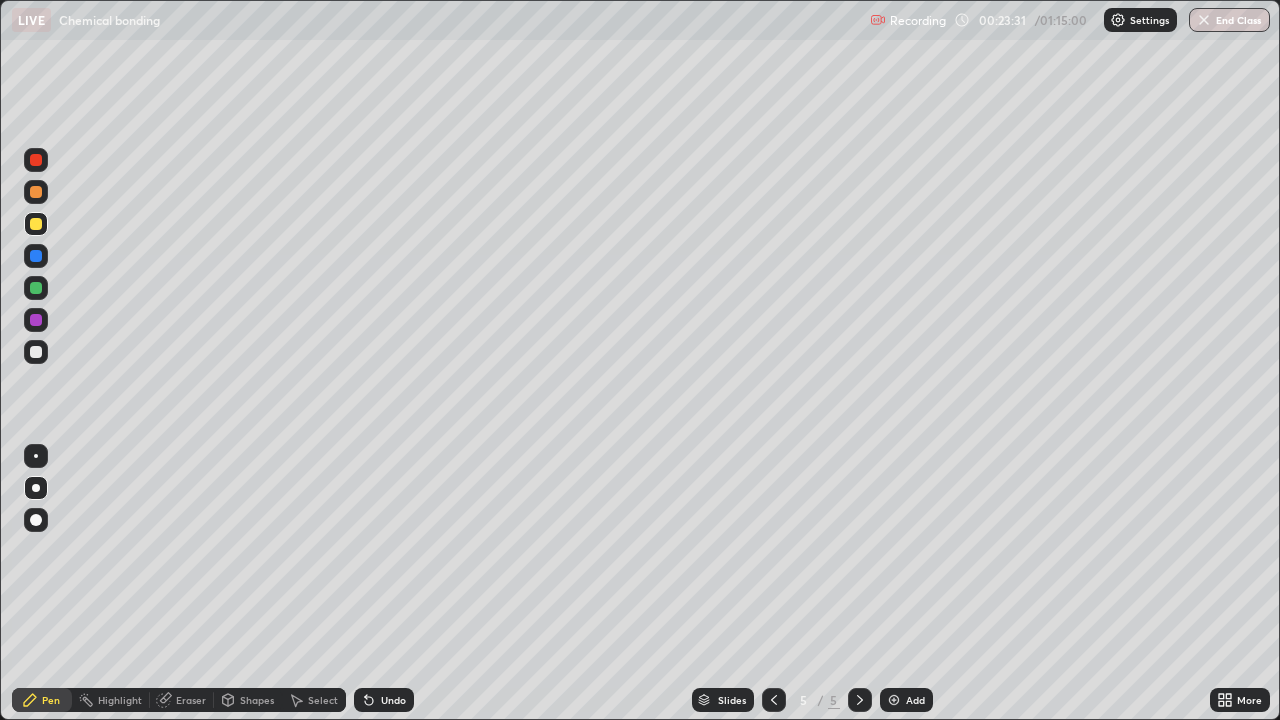 click on "Undo" at bounding box center [393, 700] 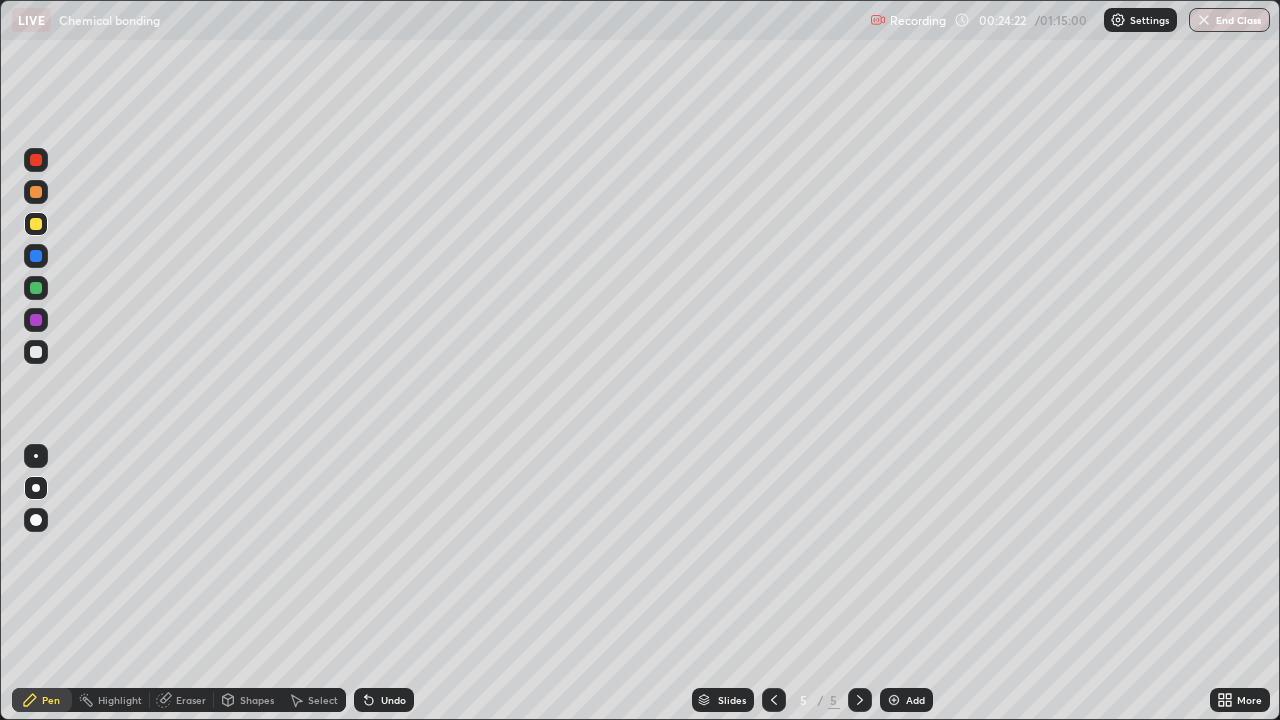 click at bounding box center (36, 288) 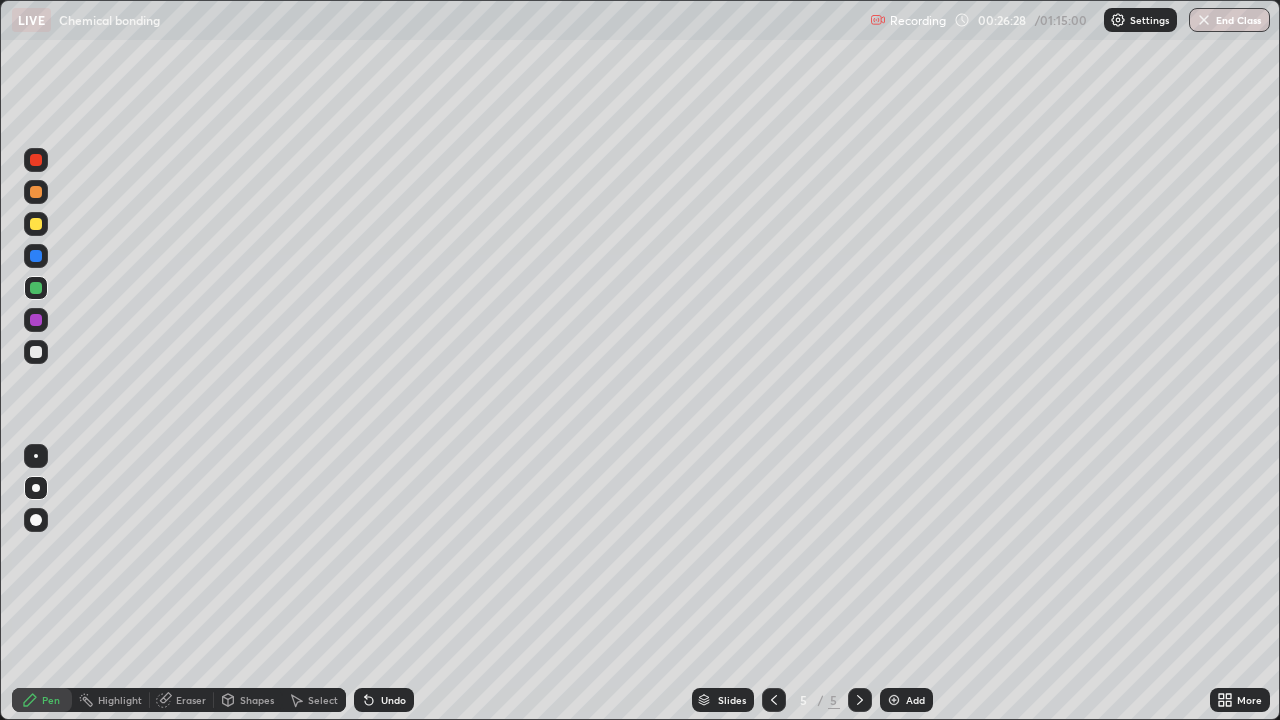 click on "Add" at bounding box center [906, 700] 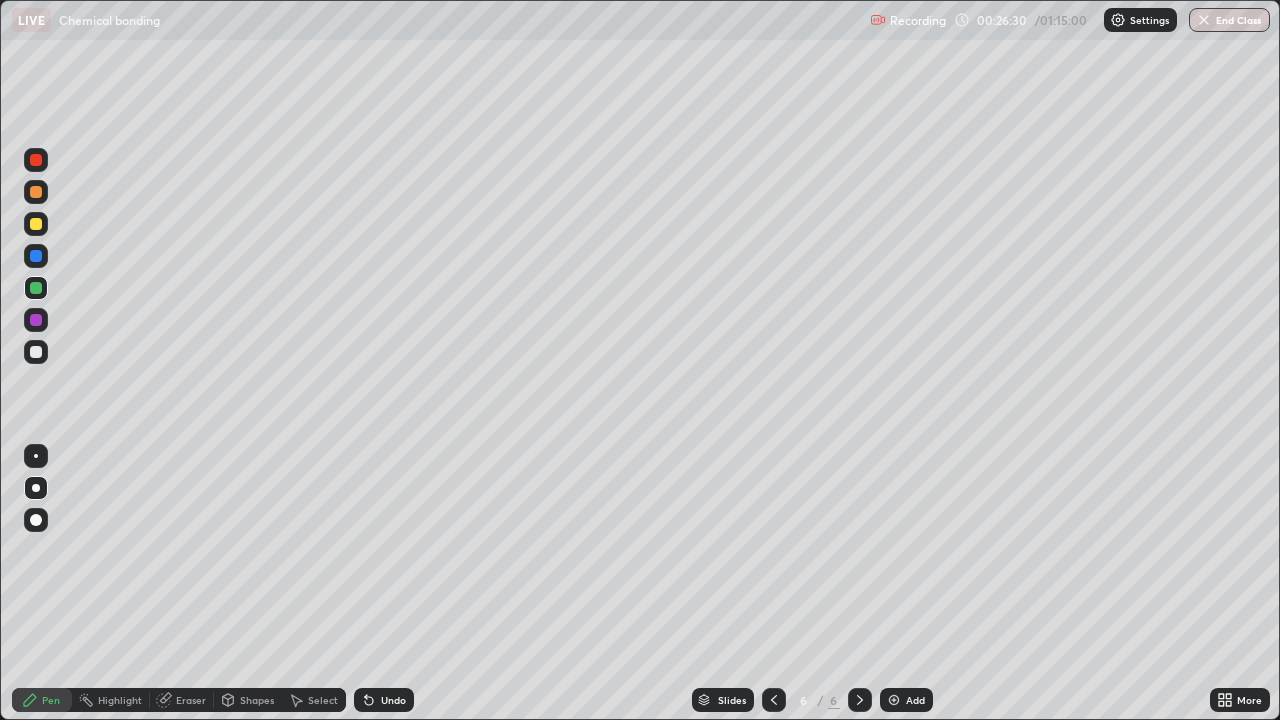 click at bounding box center (36, 224) 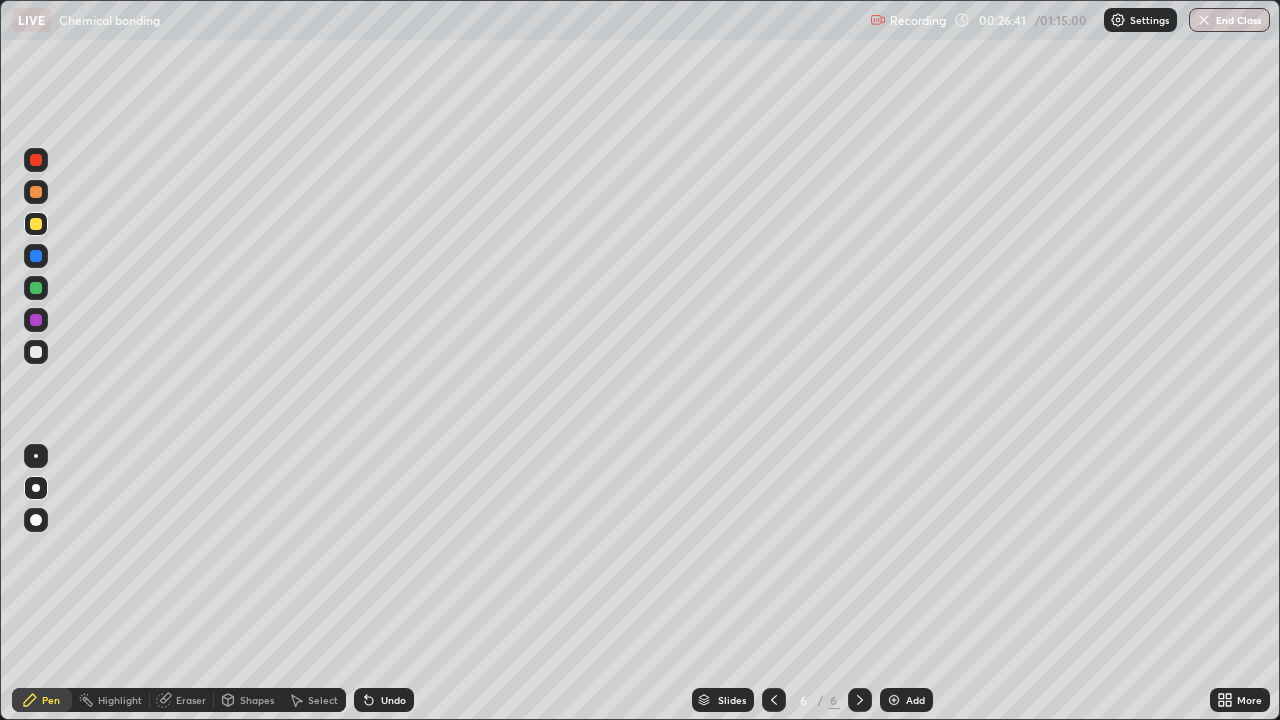 click at bounding box center [36, 352] 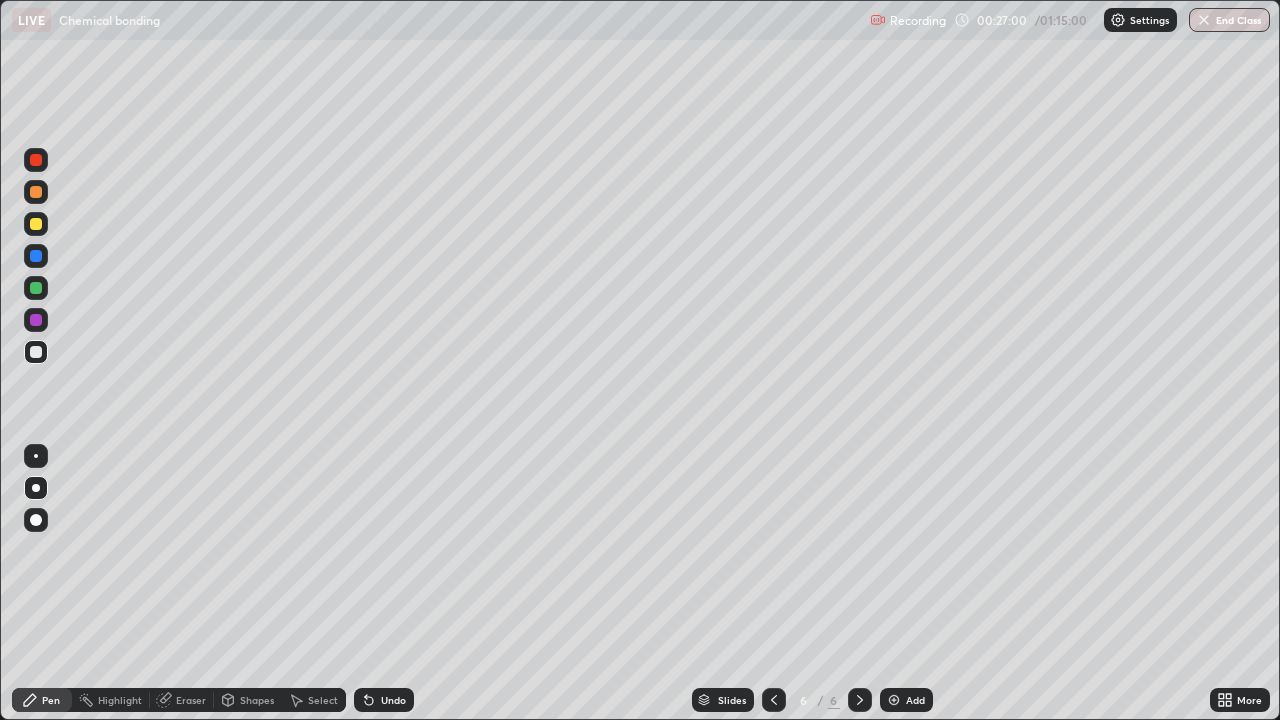 click on "Undo" at bounding box center (384, 700) 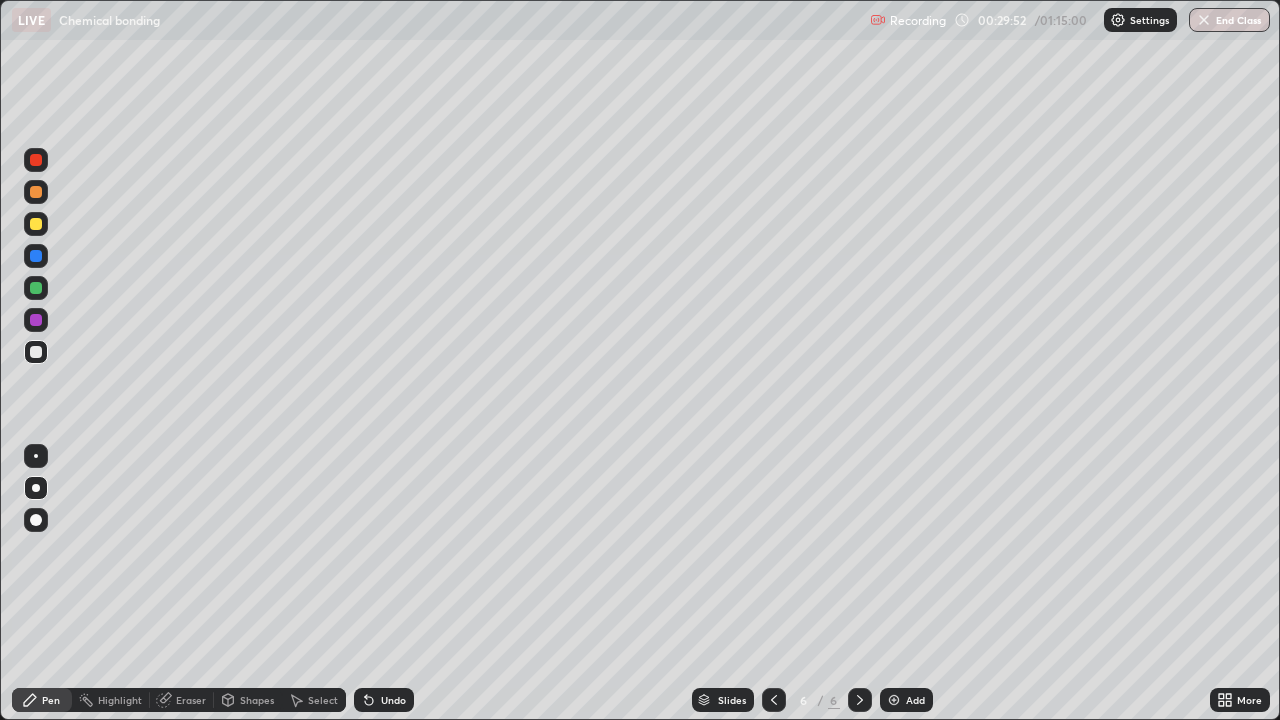 click at bounding box center [36, 224] 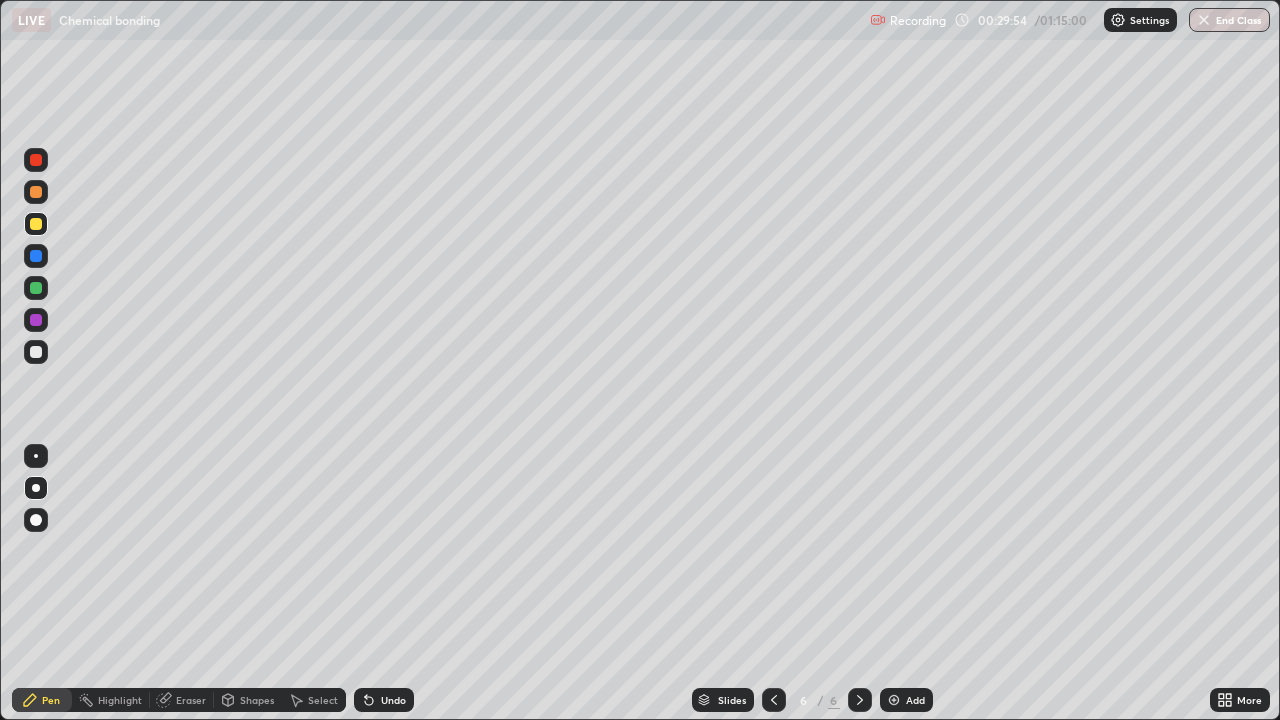 click at bounding box center [36, 352] 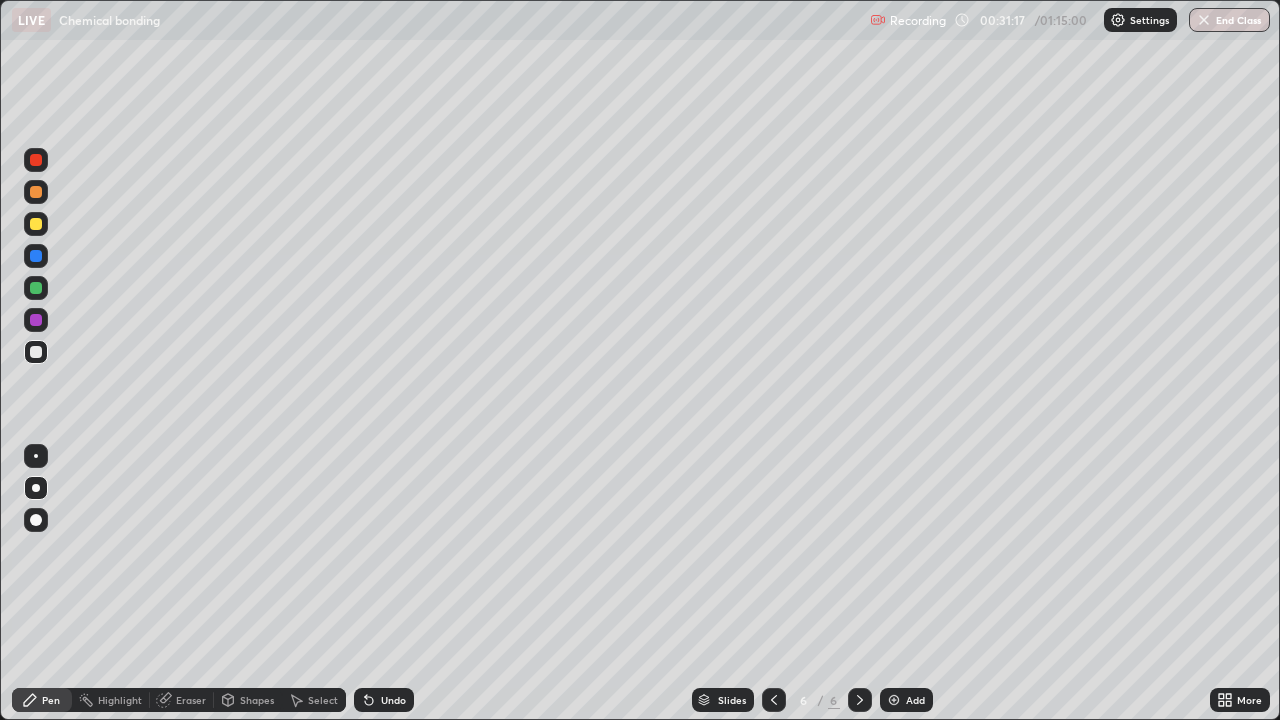 click at bounding box center (36, 224) 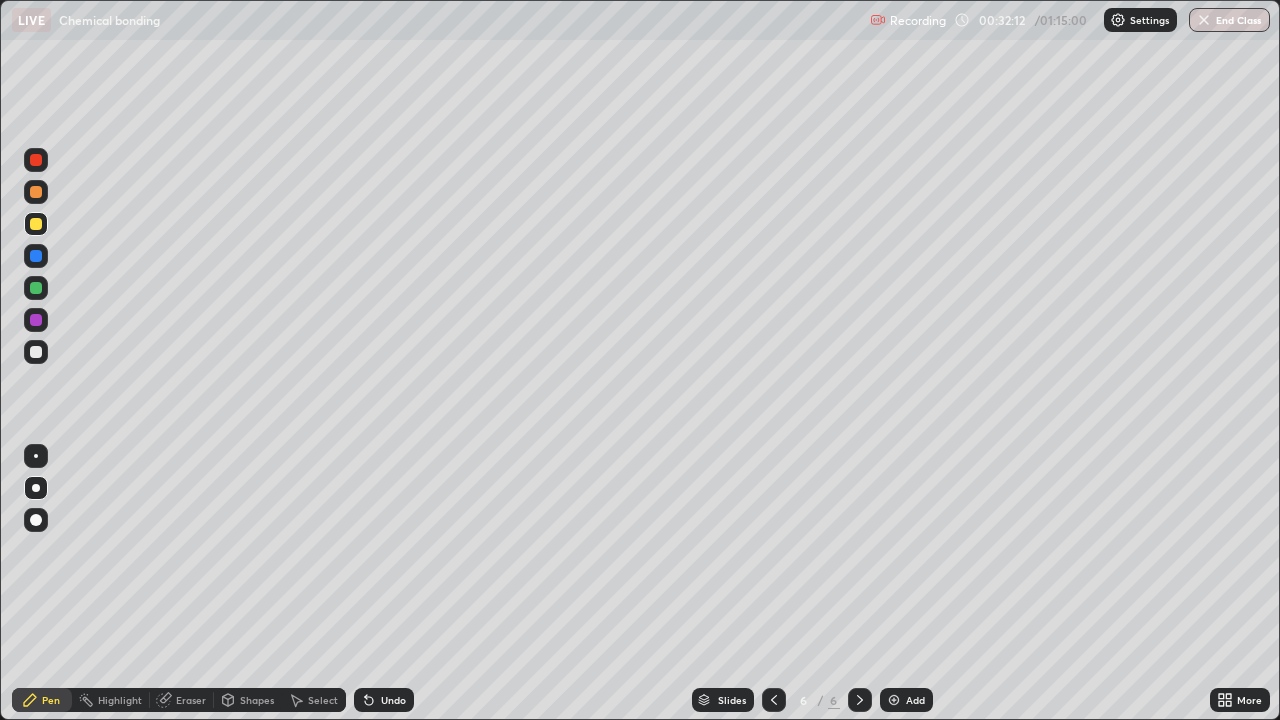 click at bounding box center (894, 700) 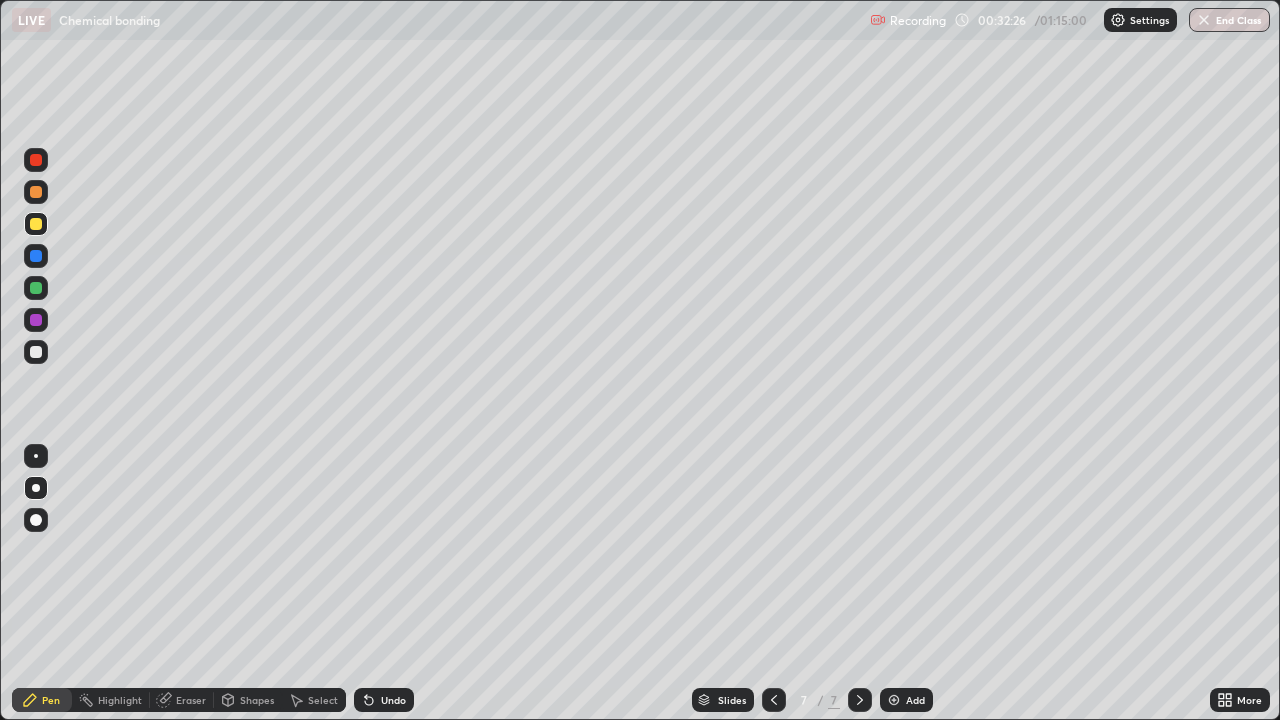 click at bounding box center [36, 352] 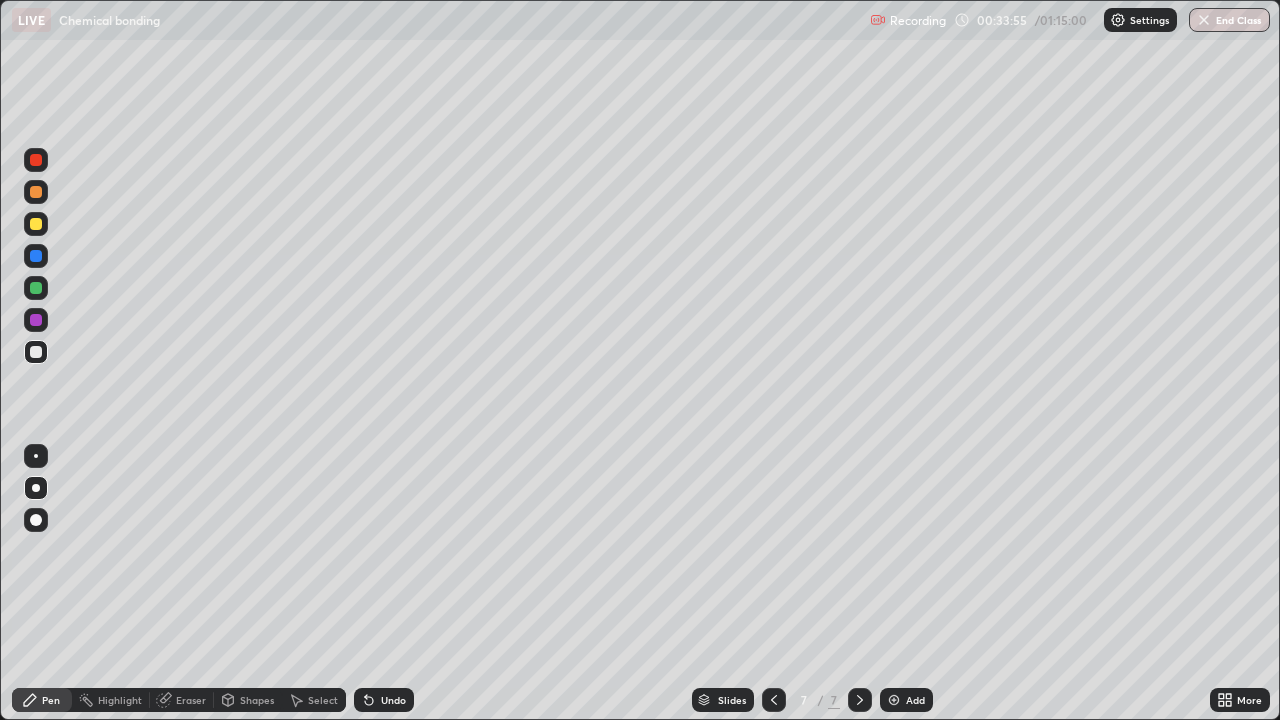 click at bounding box center (36, 224) 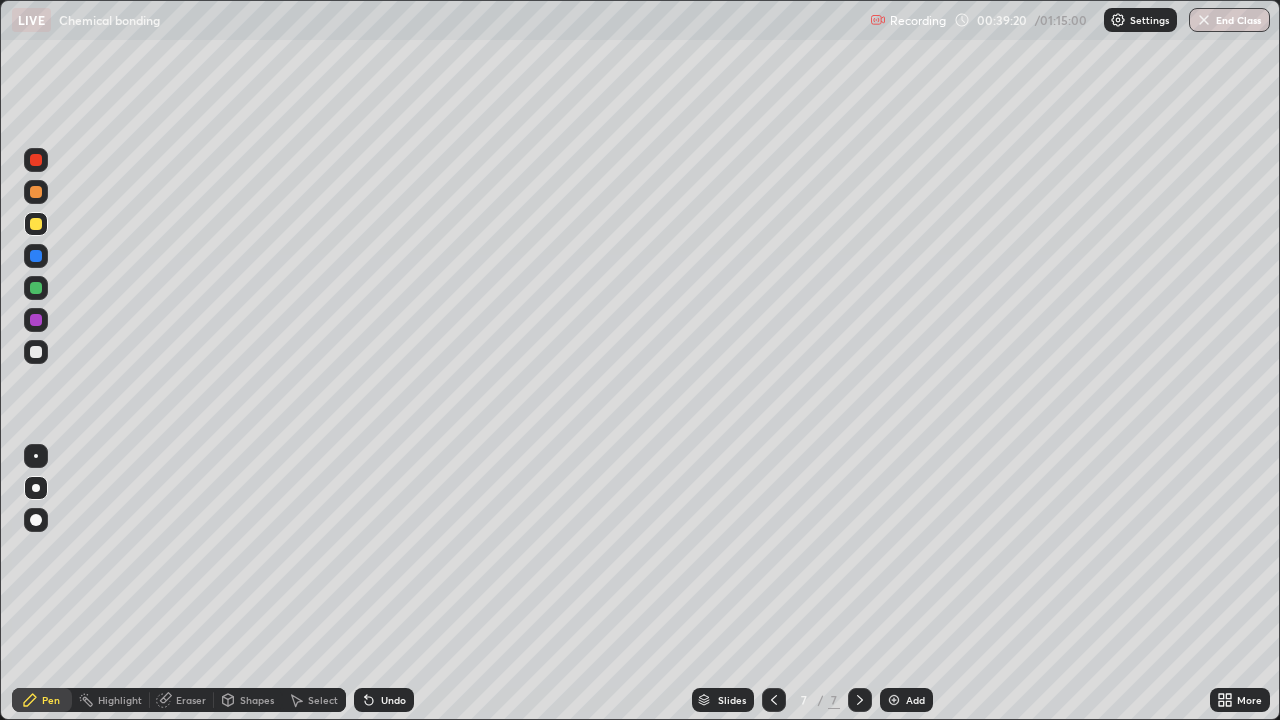 click at bounding box center (894, 700) 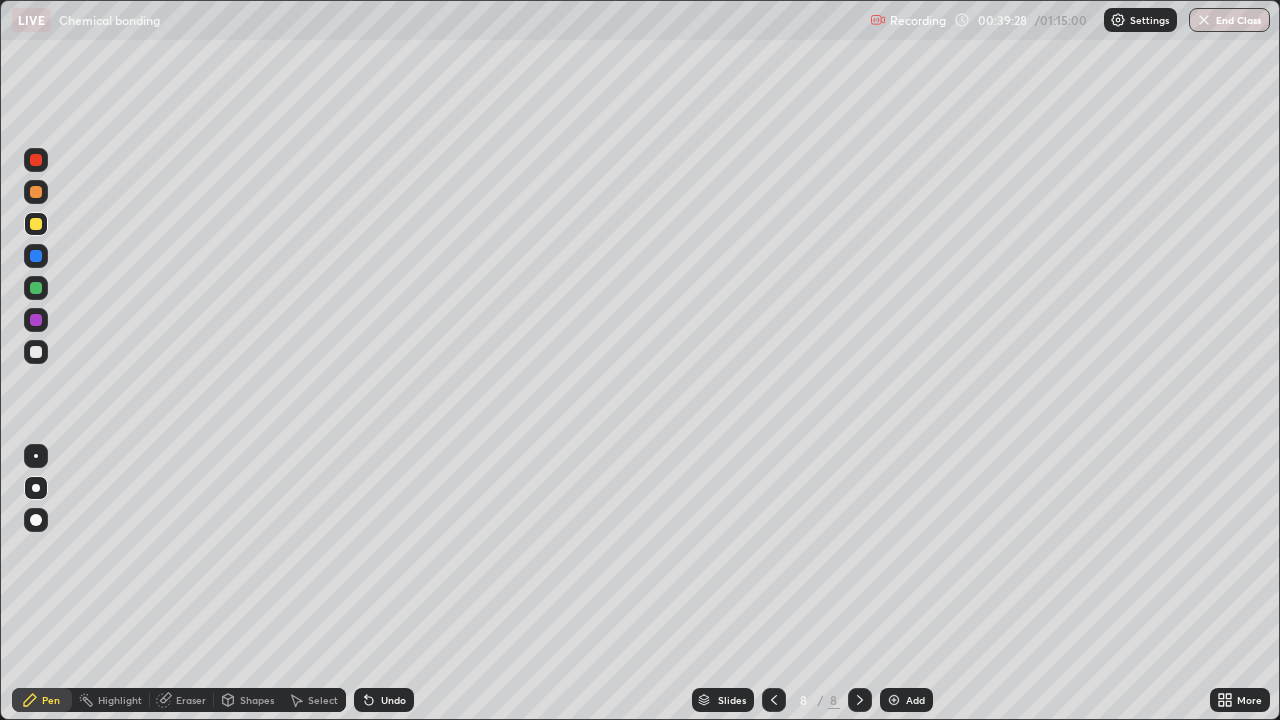 click at bounding box center [36, 352] 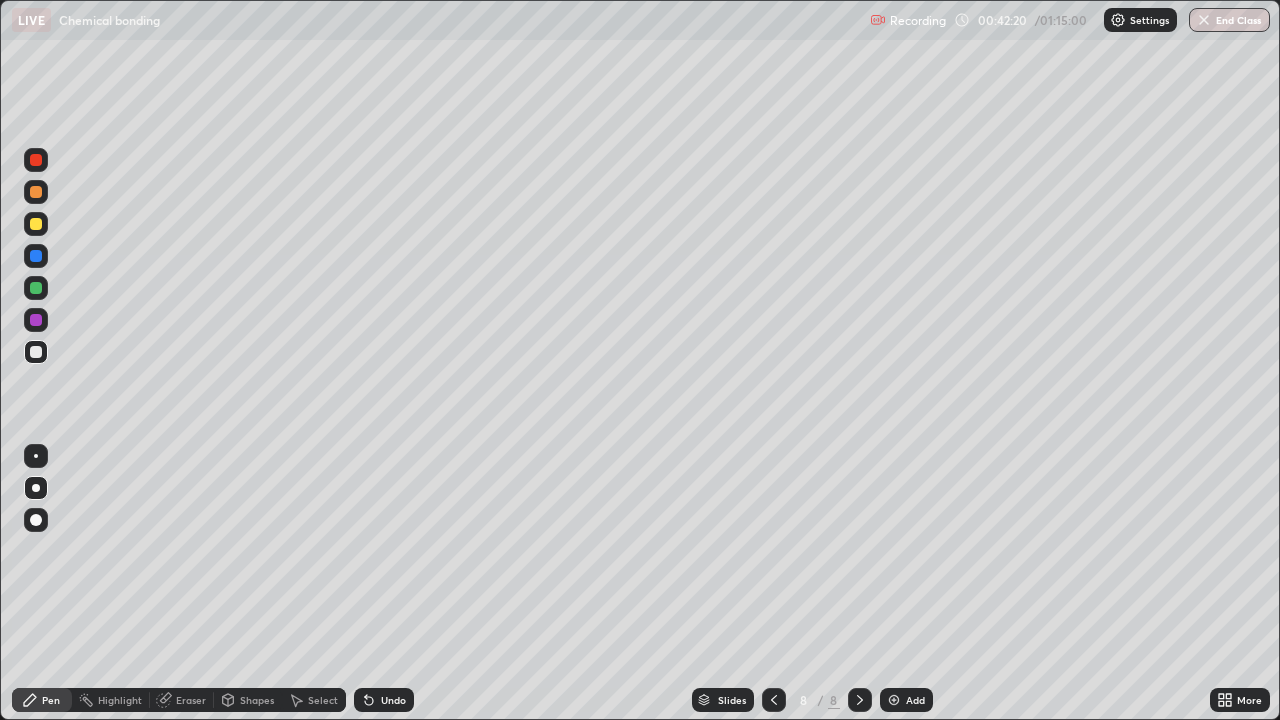 click at bounding box center [36, 224] 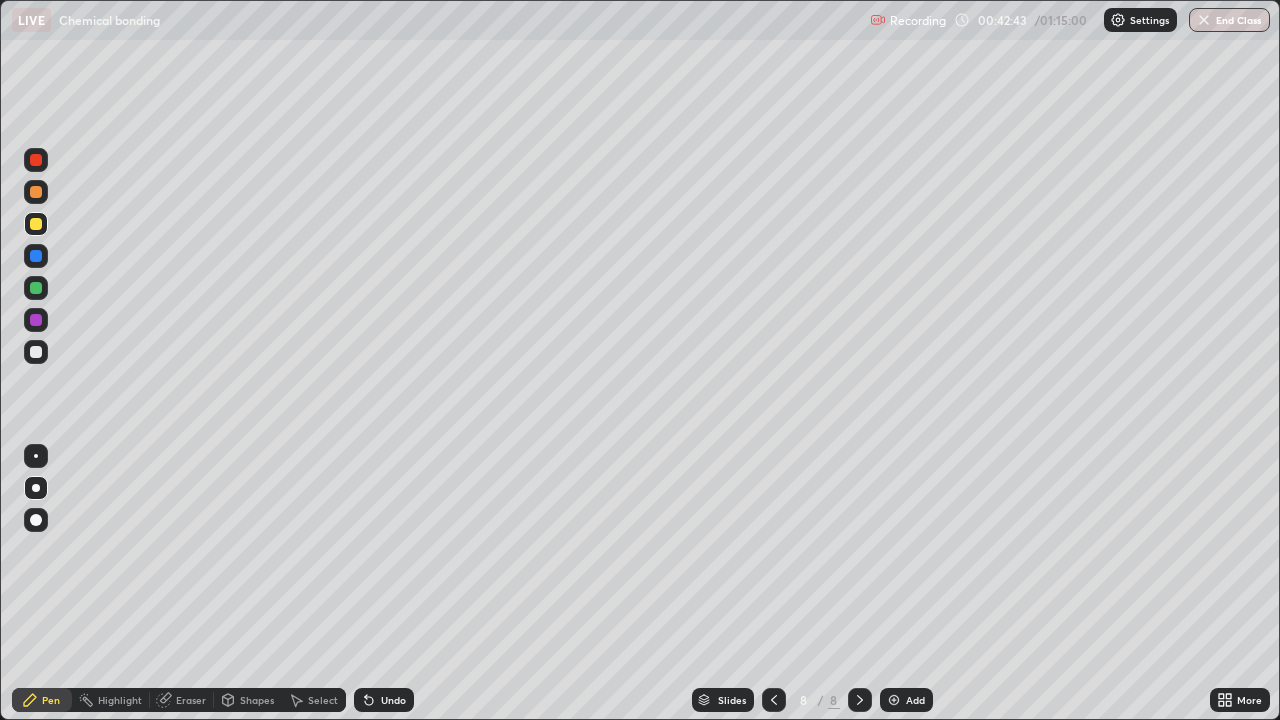 click at bounding box center [36, 352] 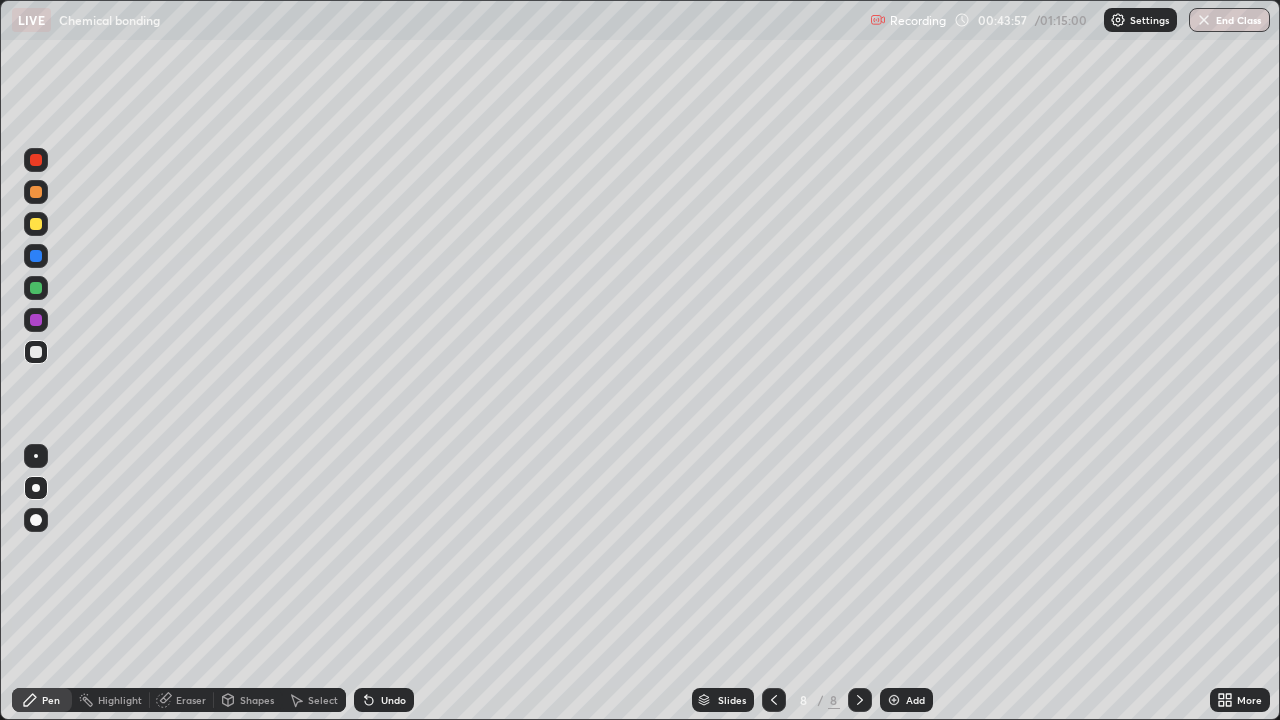 click at bounding box center (36, 224) 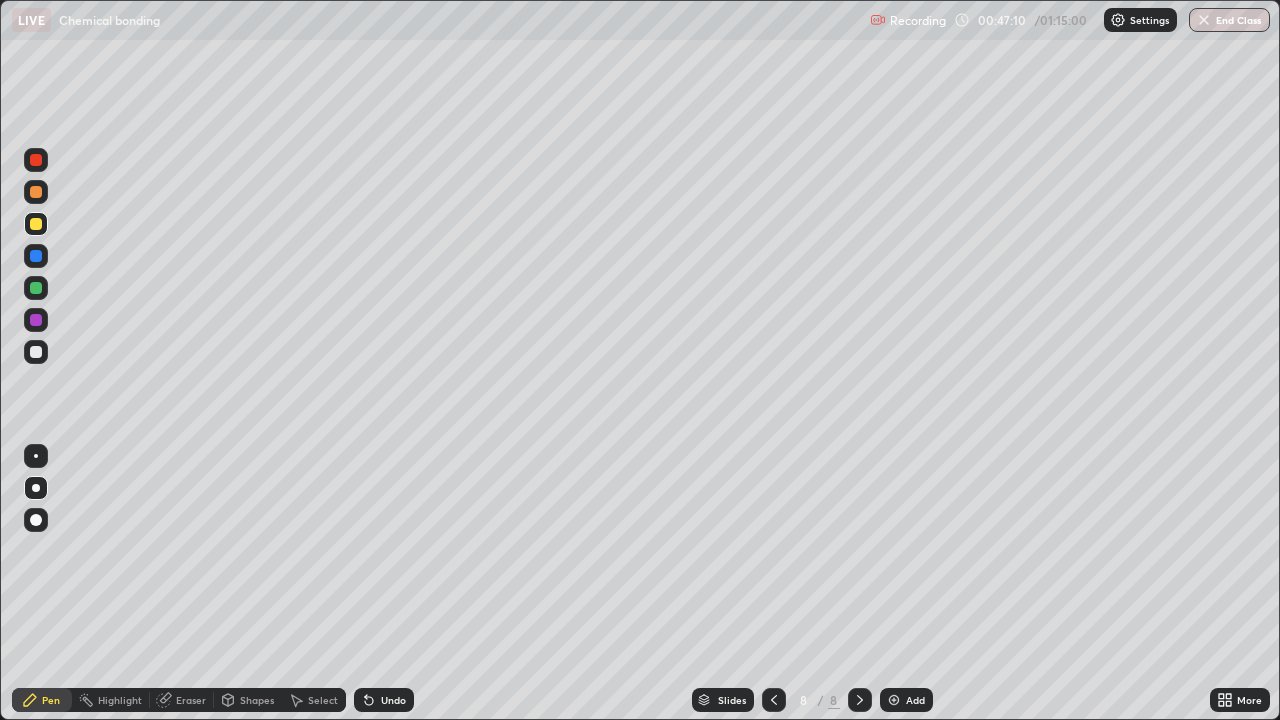 click at bounding box center [36, 352] 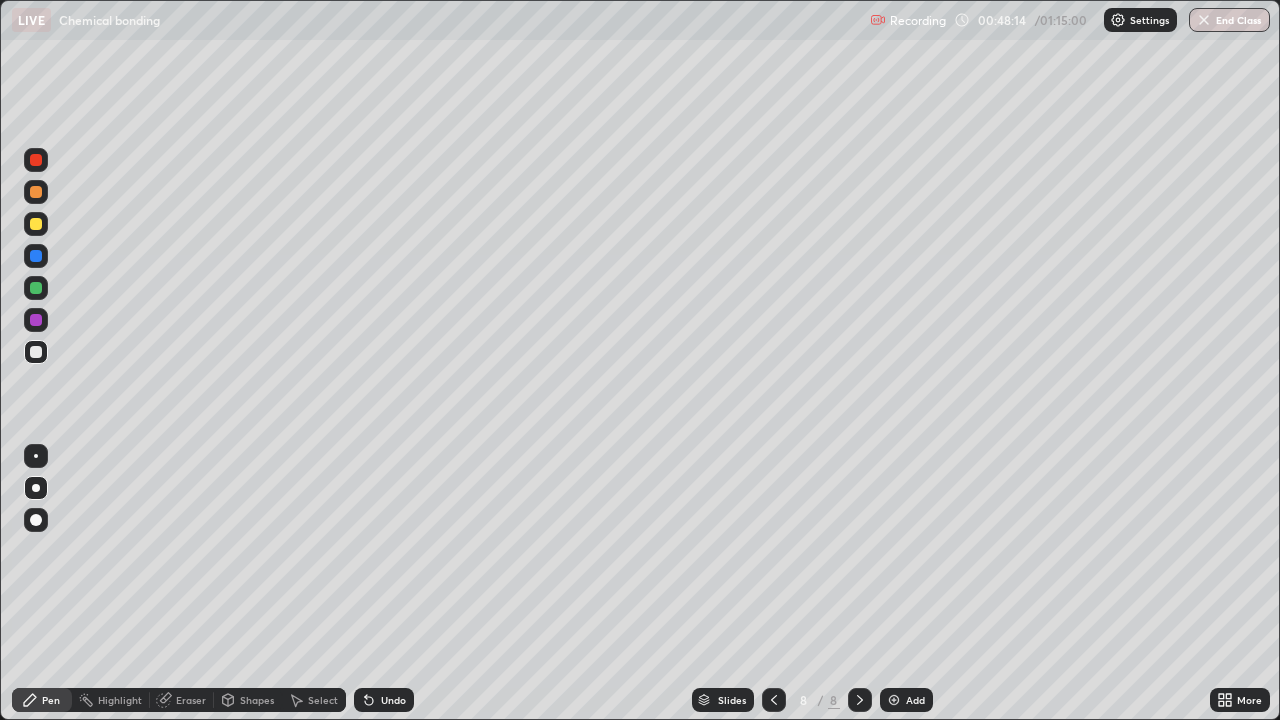 click at bounding box center (36, 224) 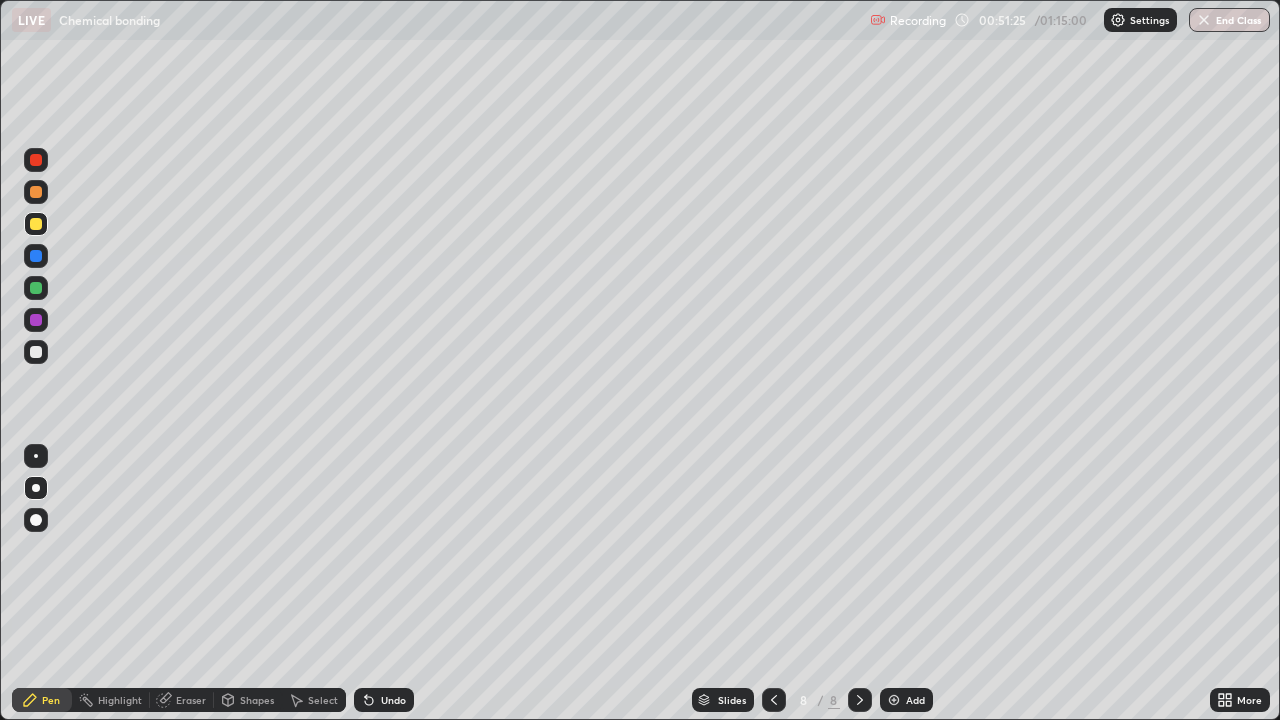 click at bounding box center [894, 700] 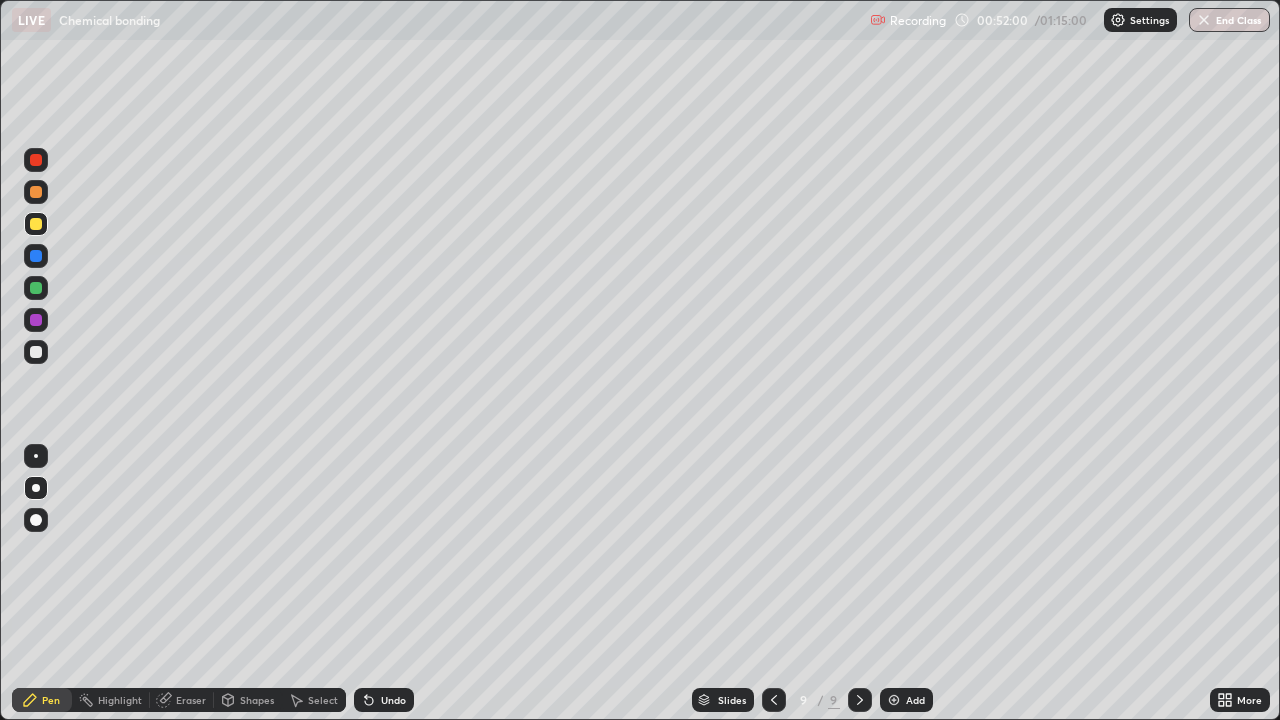 click at bounding box center [36, 352] 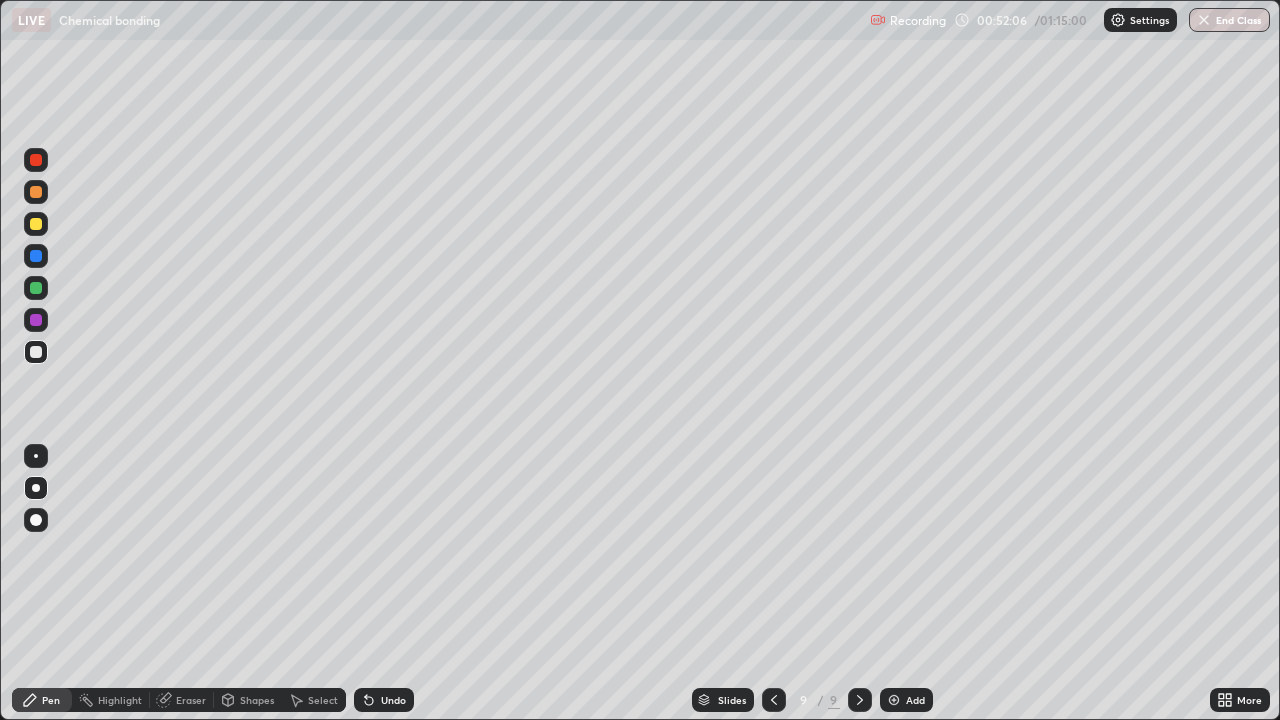click on "Undo" at bounding box center [384, 700] 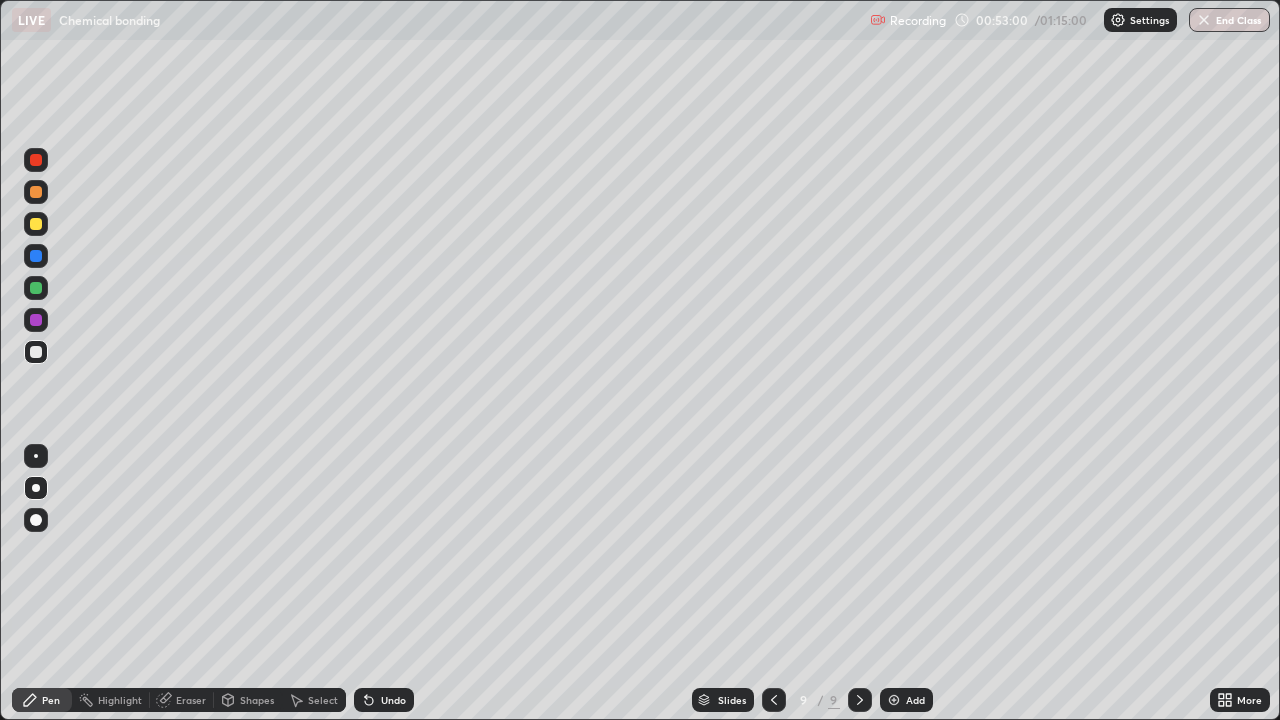 click on "Undo" at bounding box center (393, 700) 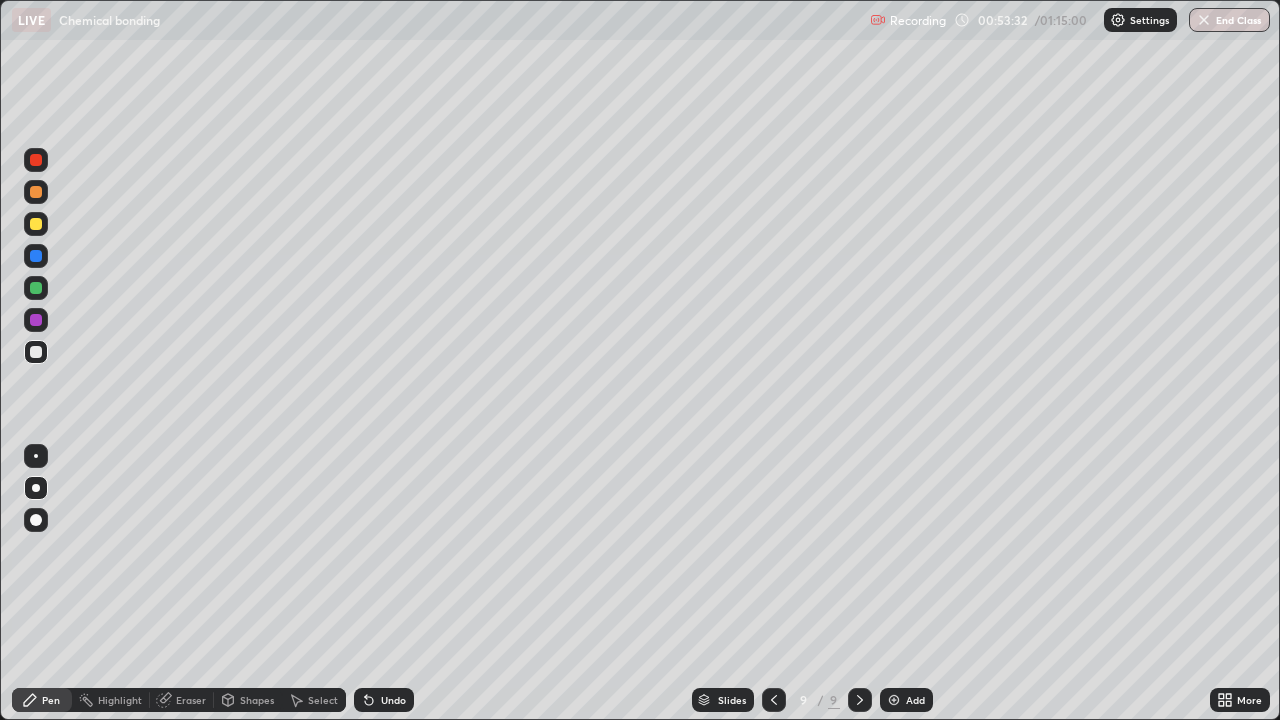 click on "Undo" at bounding box center [393, 700] 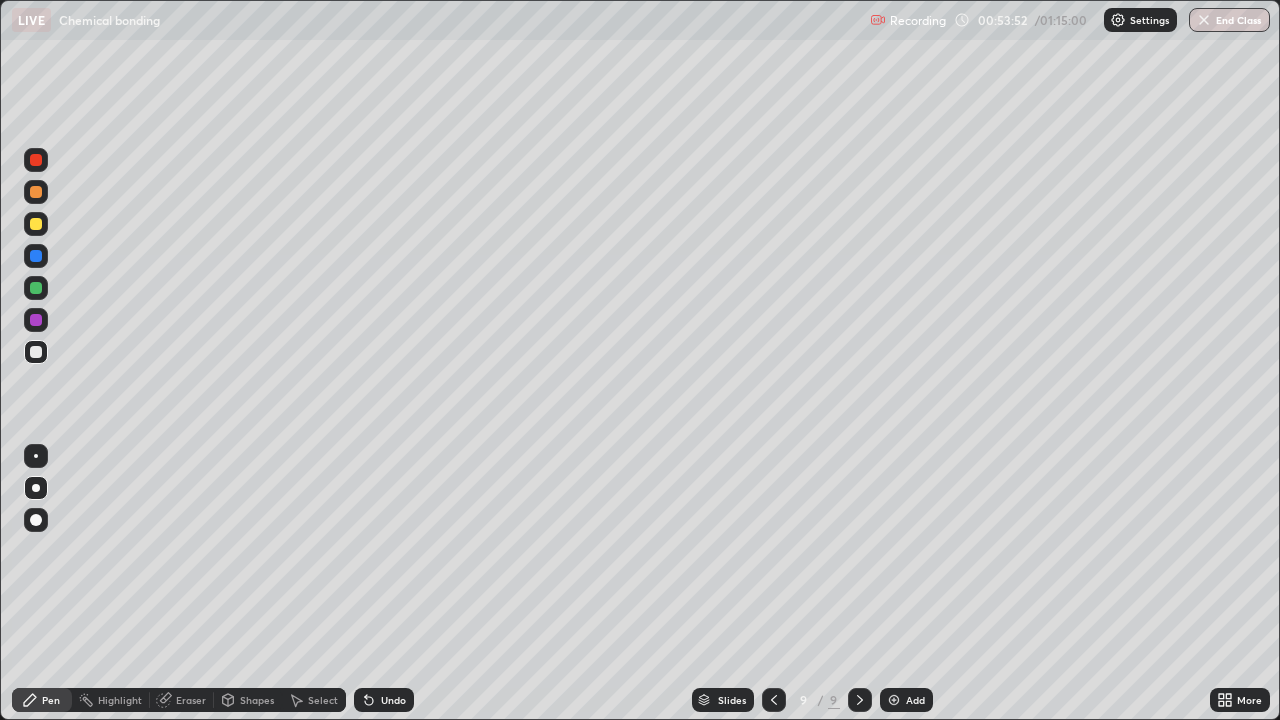 click at bounding box center [36, 224] 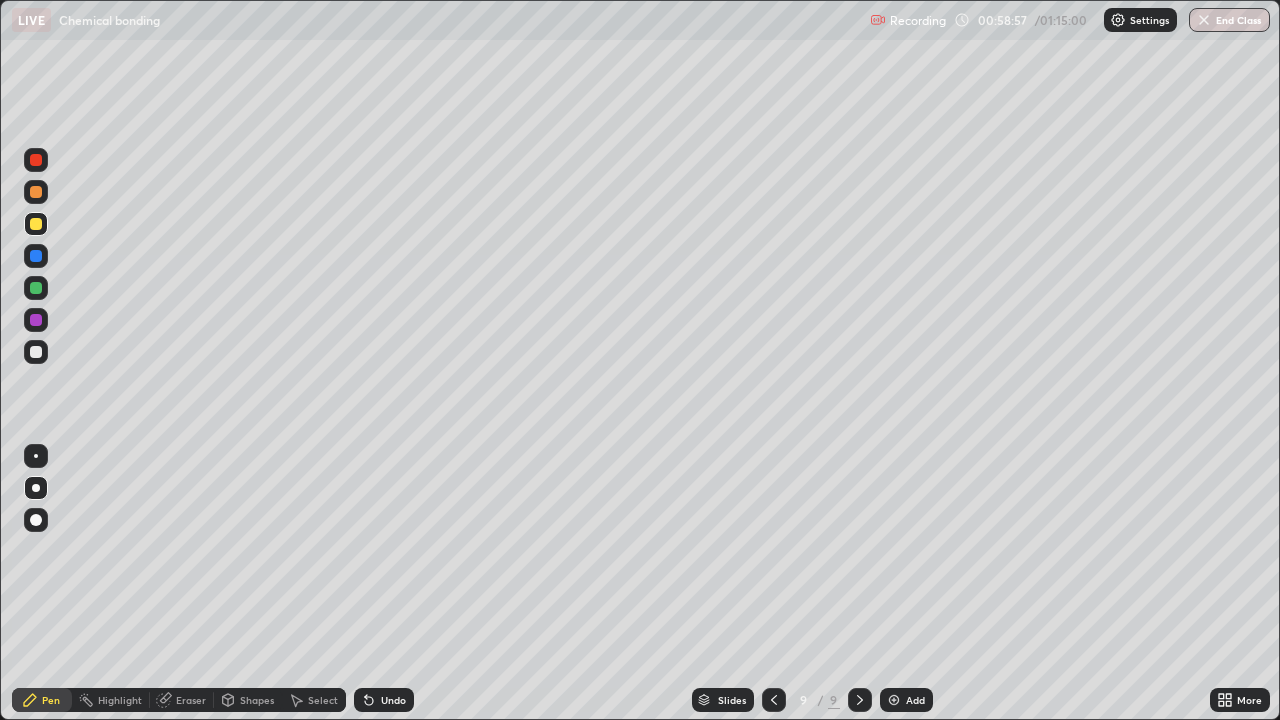 click on "Add" at bounding box center (906, 700) 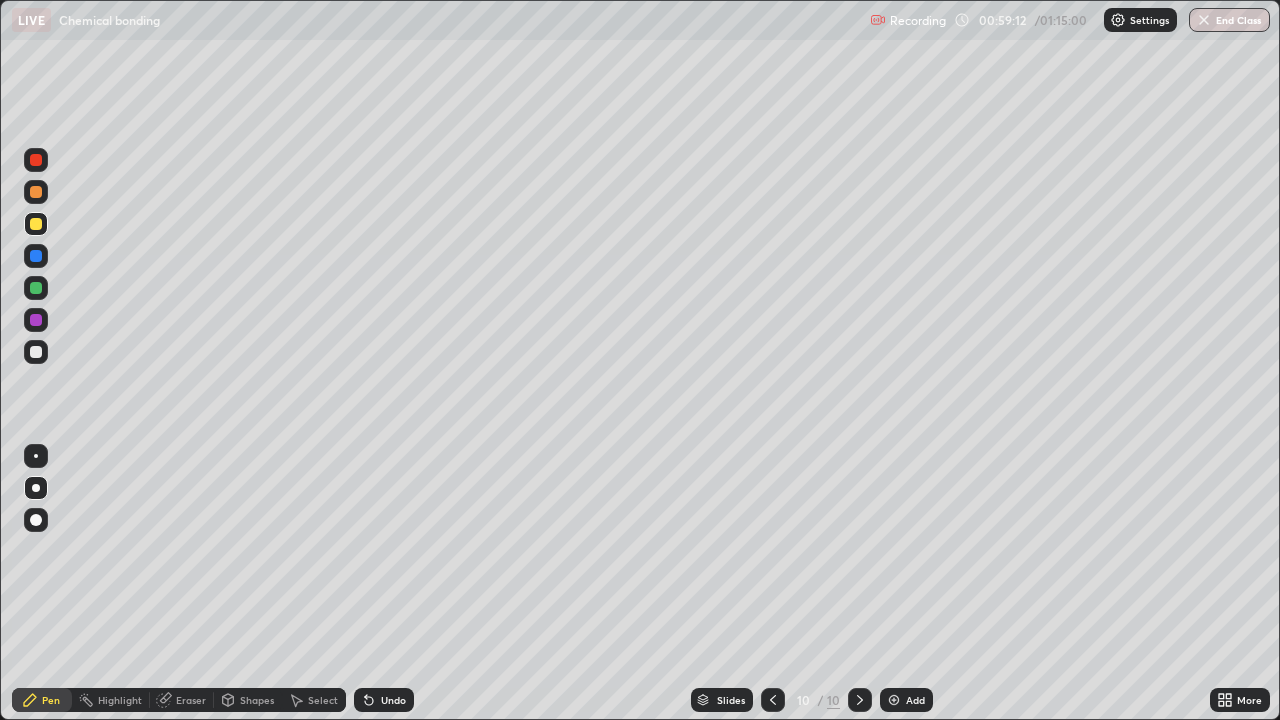 click at bounding box center [36, 352] 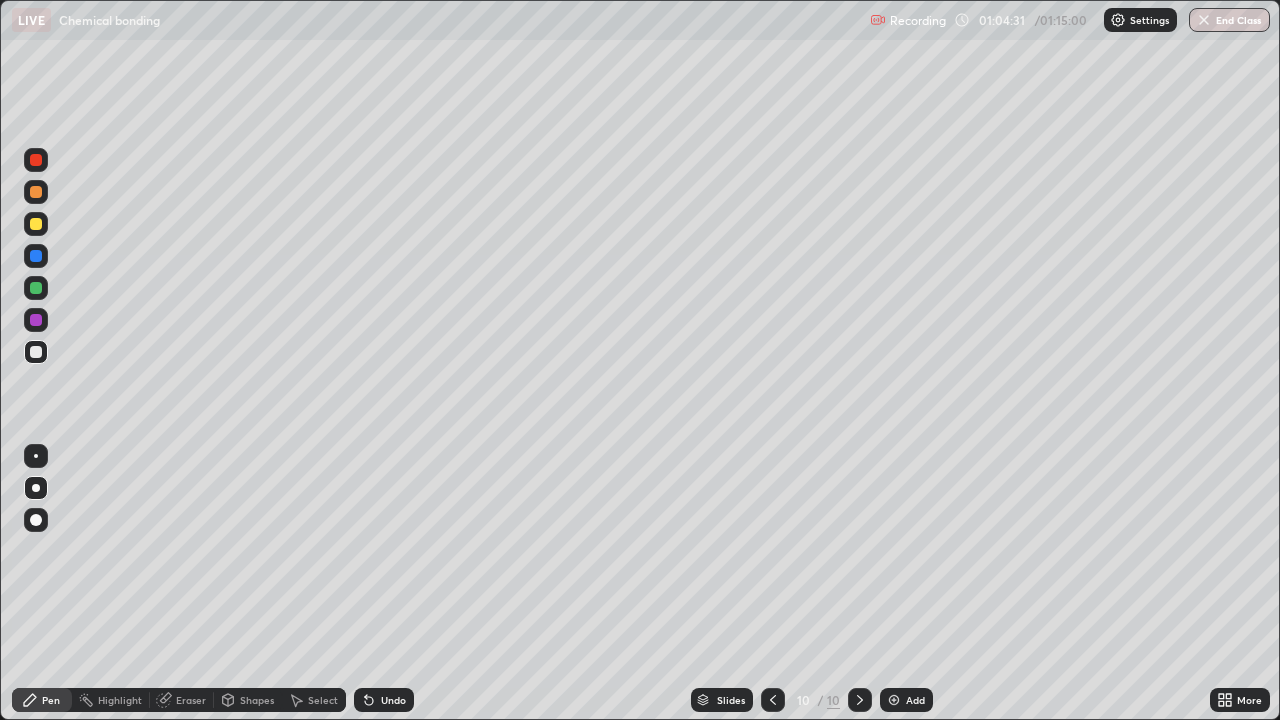 click on "End Class" at bounding box center [1229, 20] 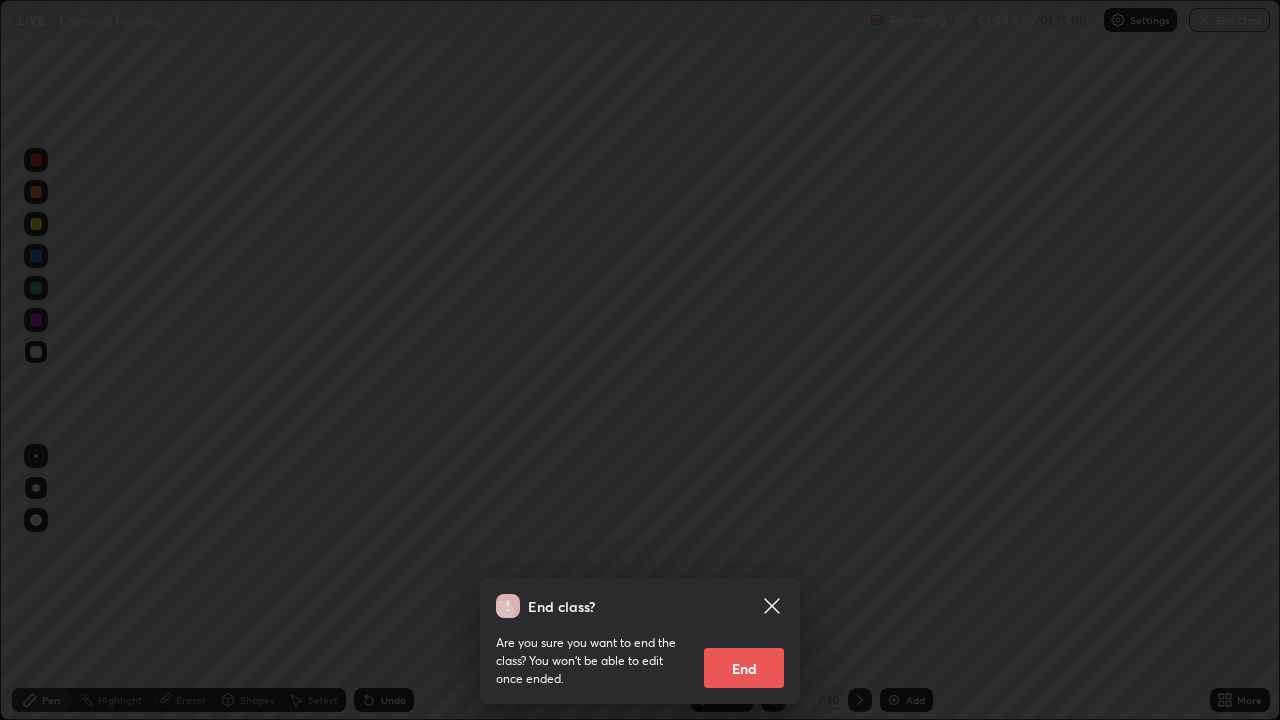 click on "End" at bounding box center [744, 668] 